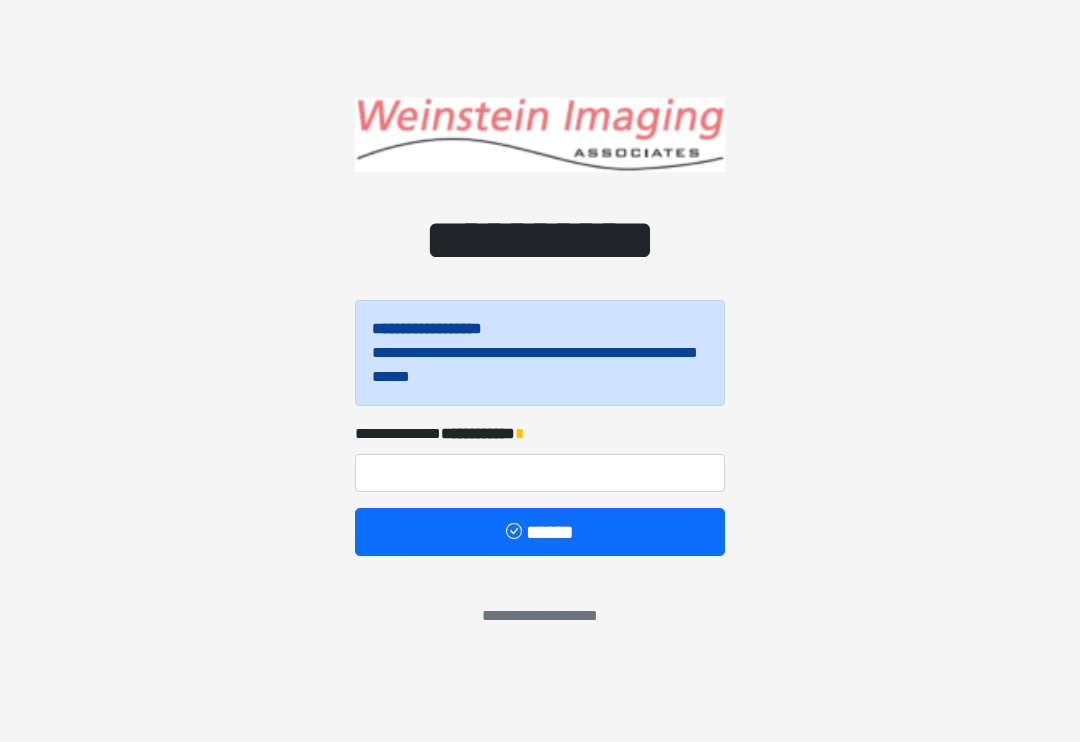 scroll, scrollTop: 0, scrollLeft: 0, axis: both 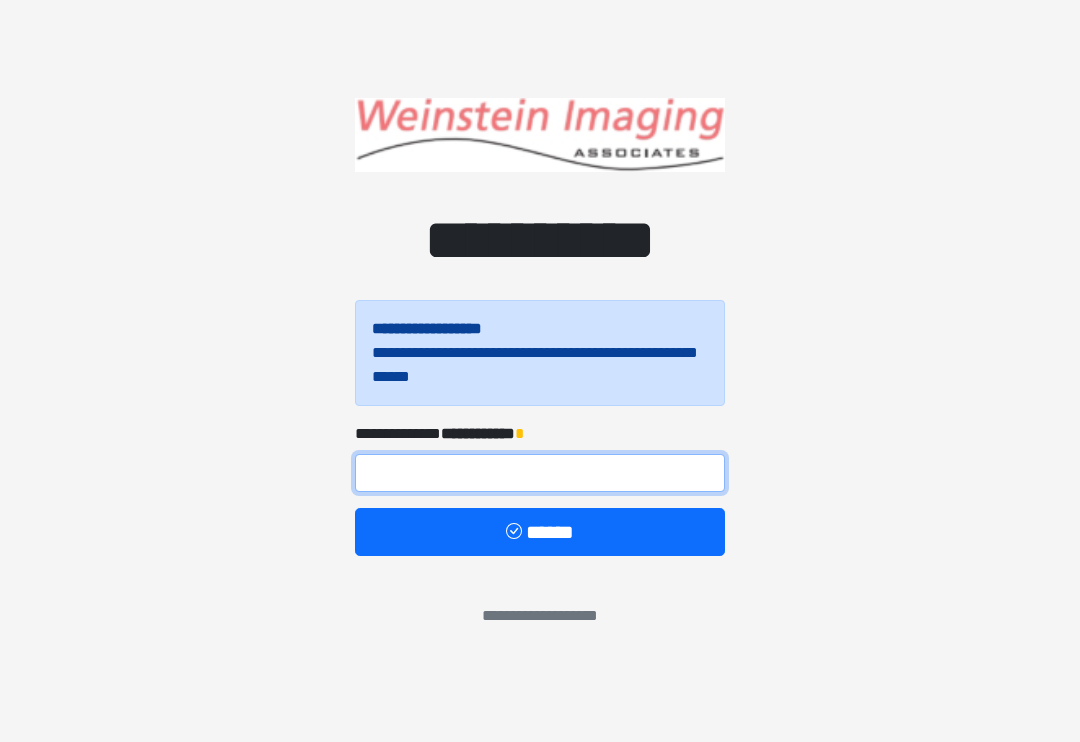 click at bounding box center [540, 473] 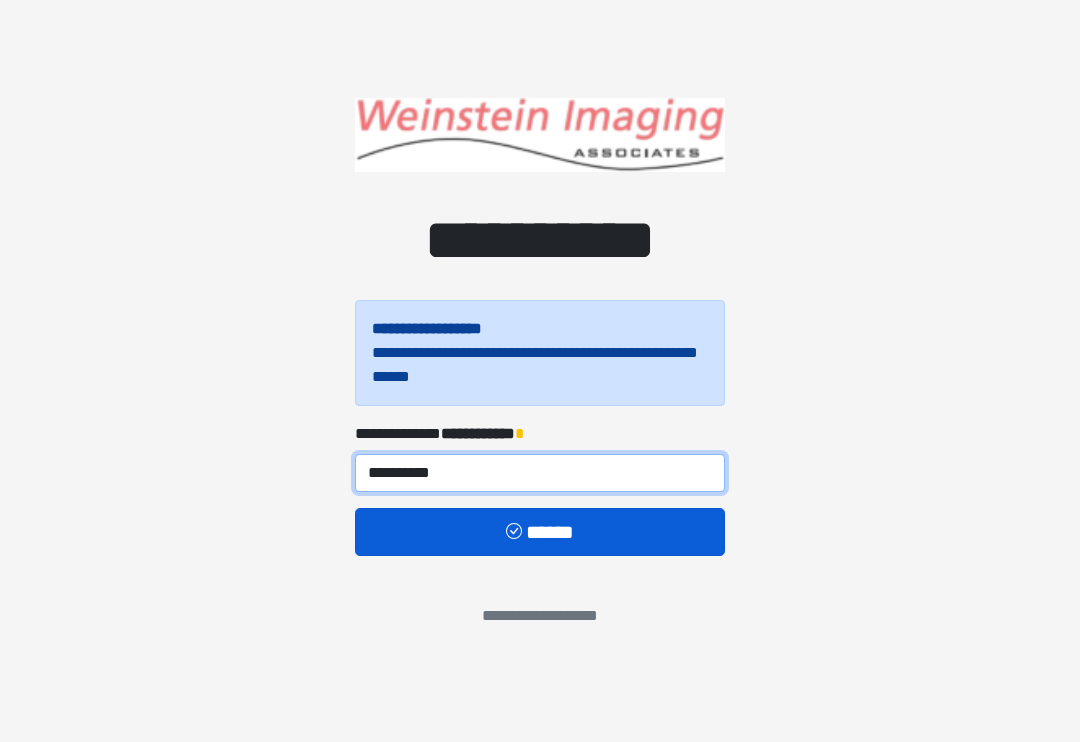 type on "**********" 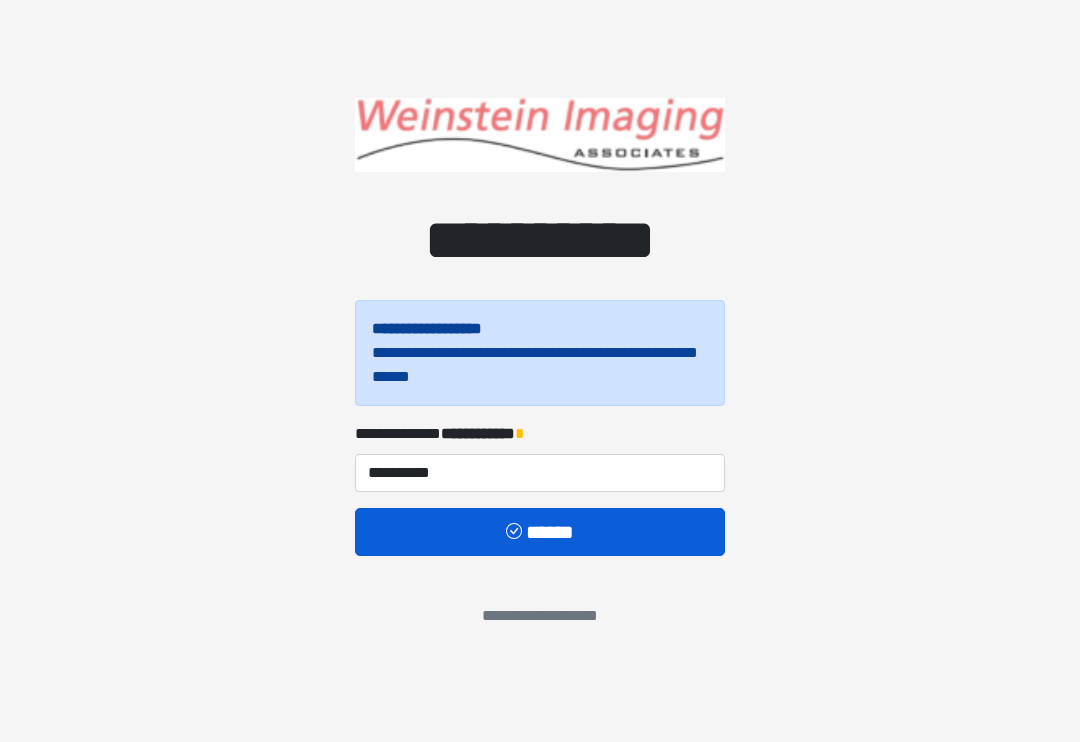 click on "******" at bounding box center [540, 532] 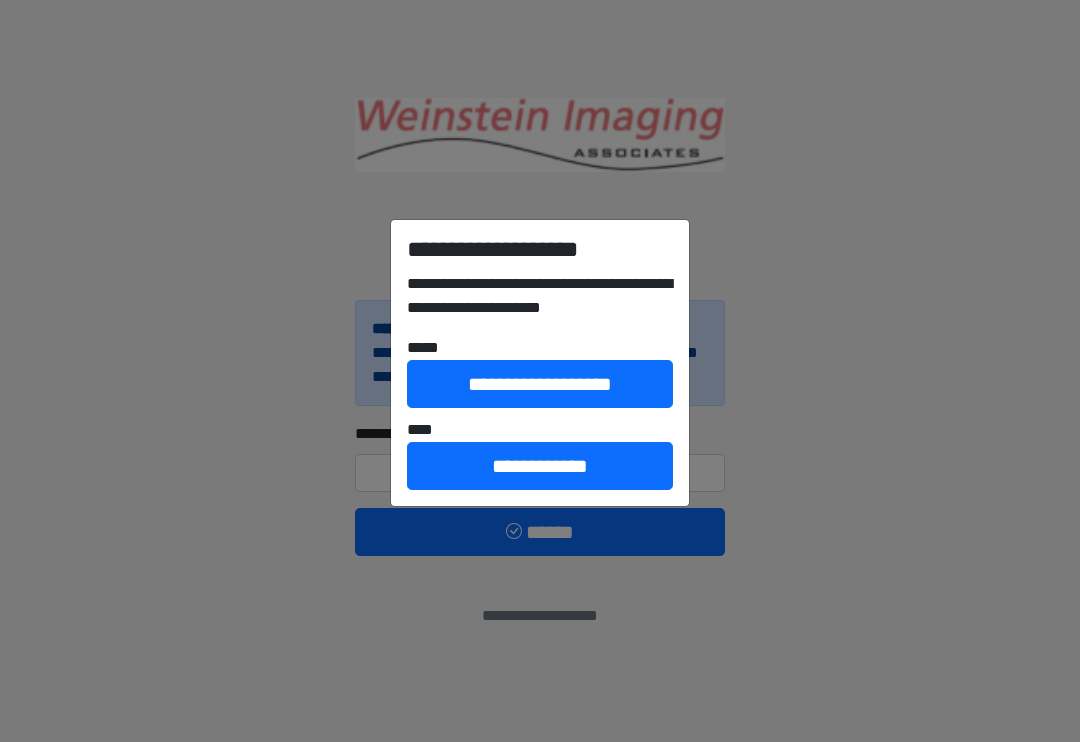 click on "**********" at bounding box center [540, 371] 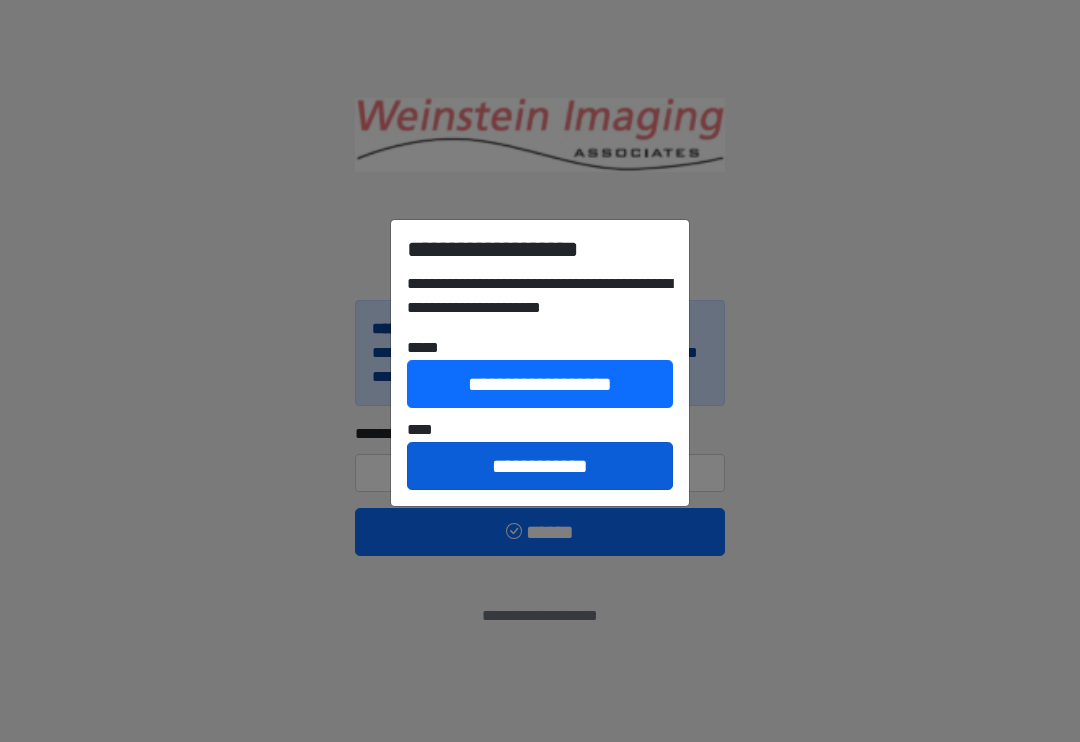 click on "**********" at bounding box center (540, 466) 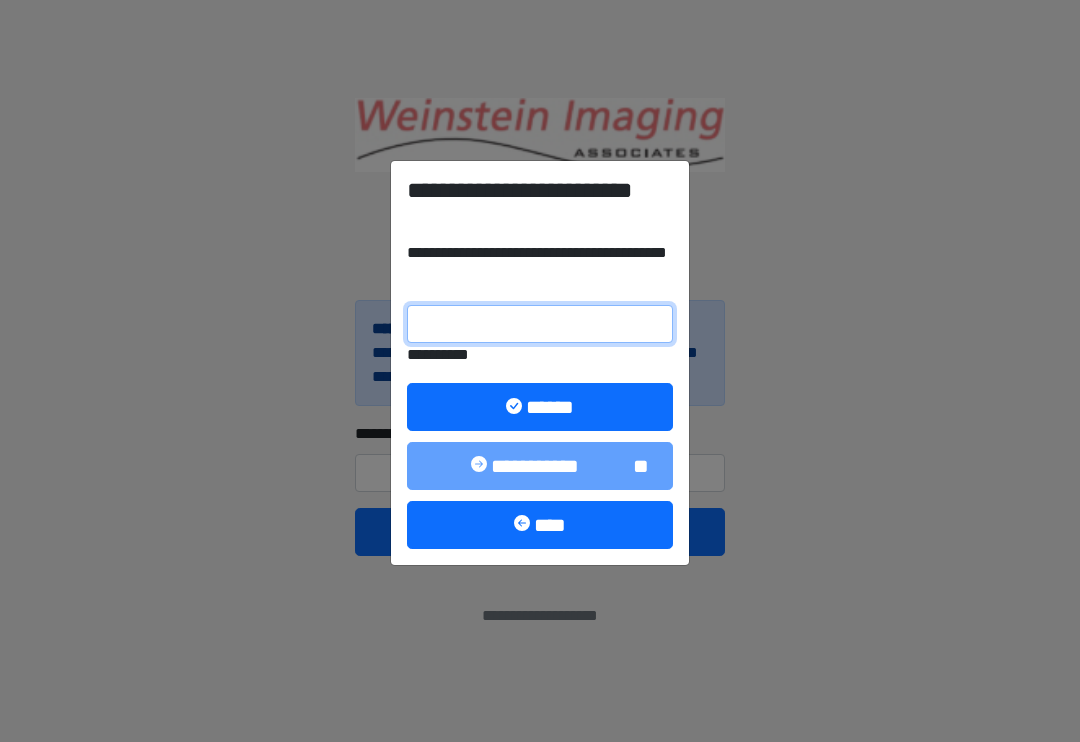 click on "**********" at bounding box center (540, 324) 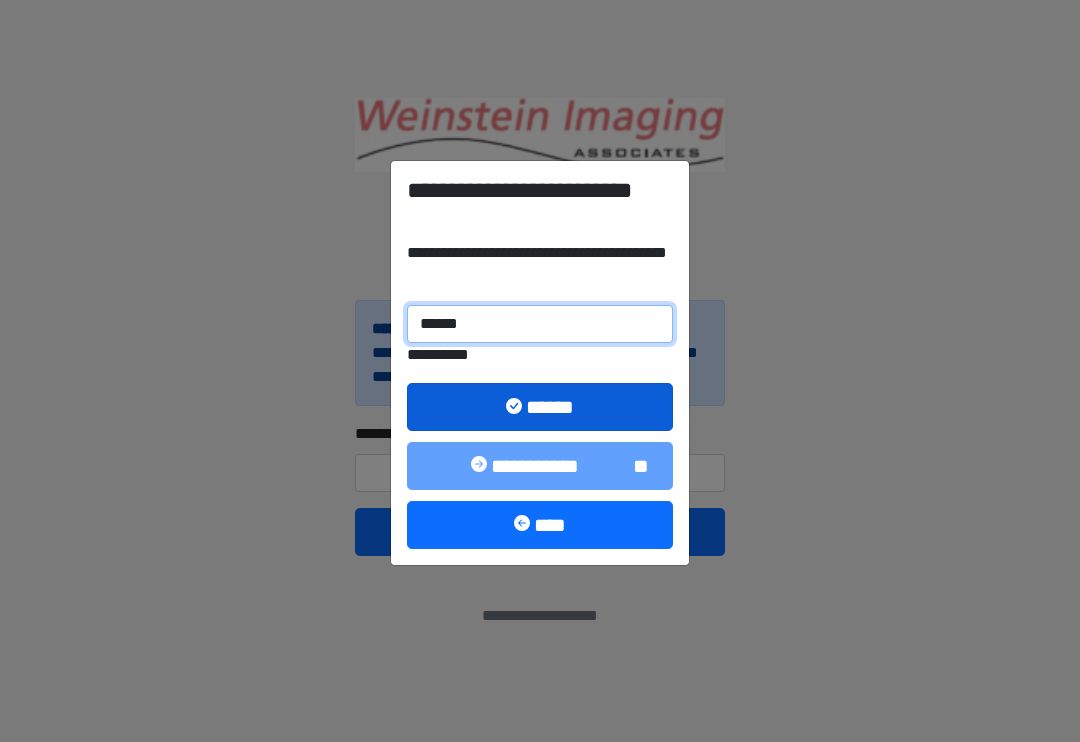 type on "******" 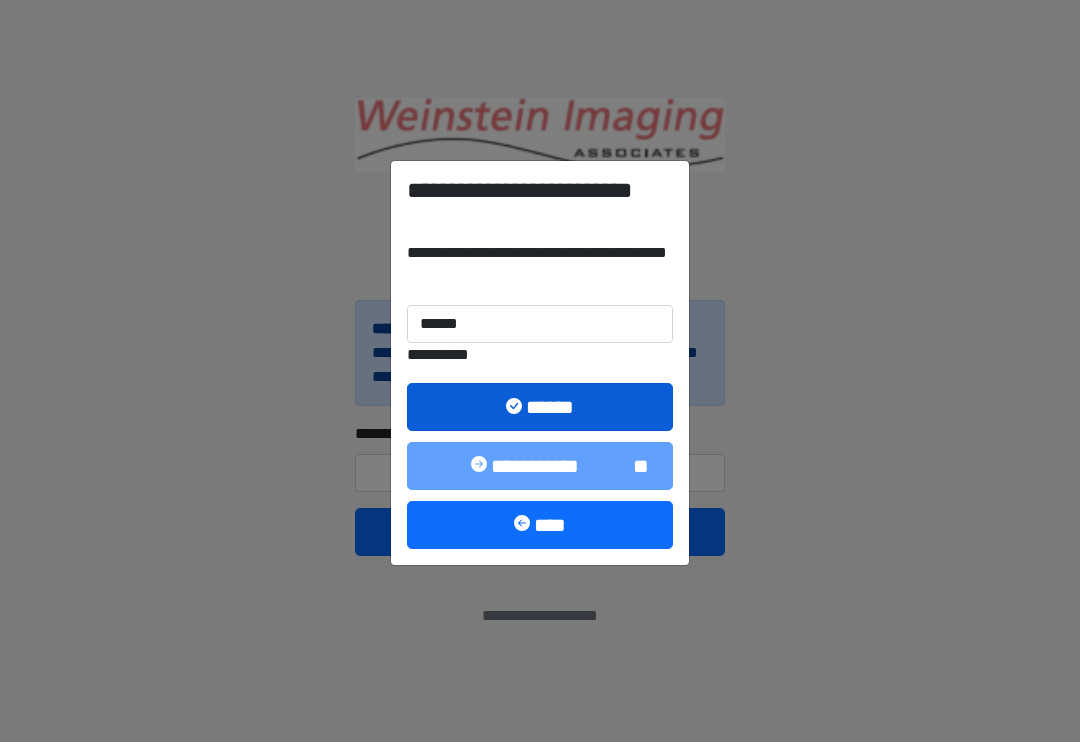 click on "******" at bounding box center (540, 407) 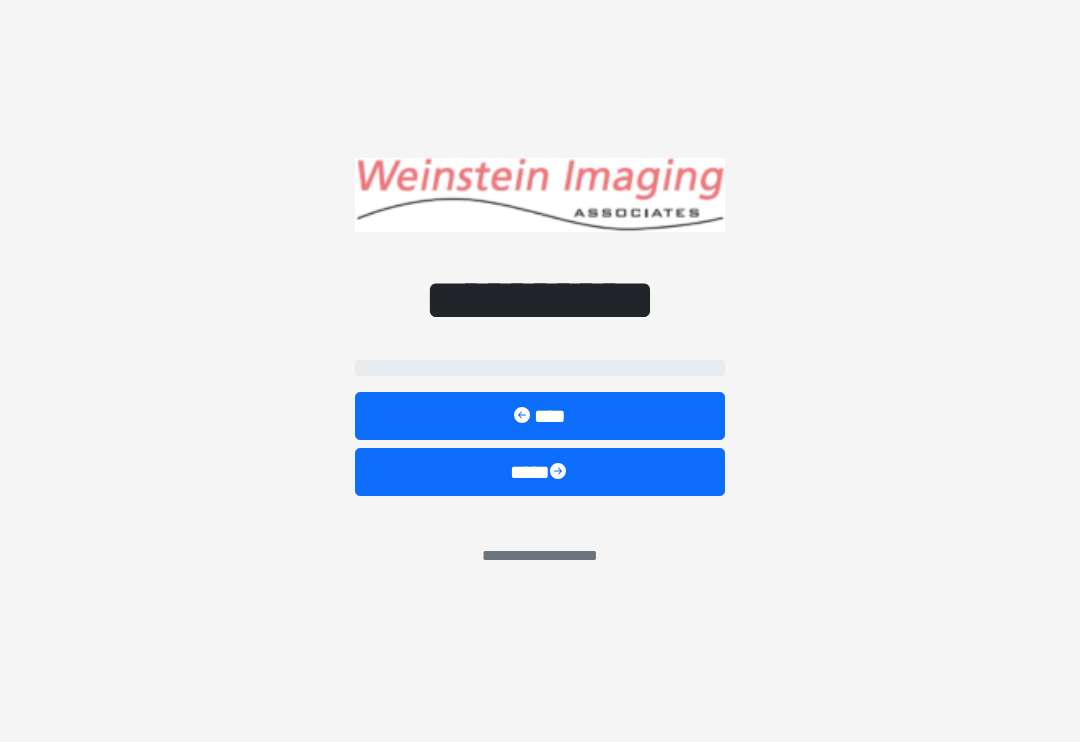 select on "*****" 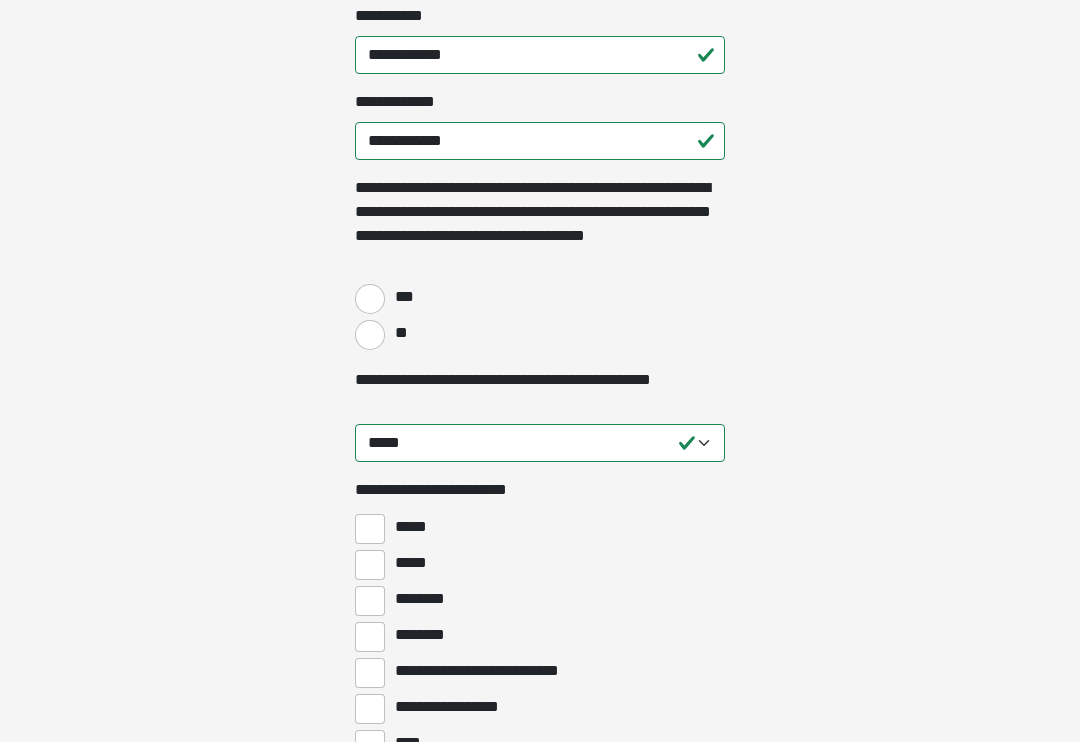 scroll, scrollTop: 358, scrollLeft: 0, axis: vertical 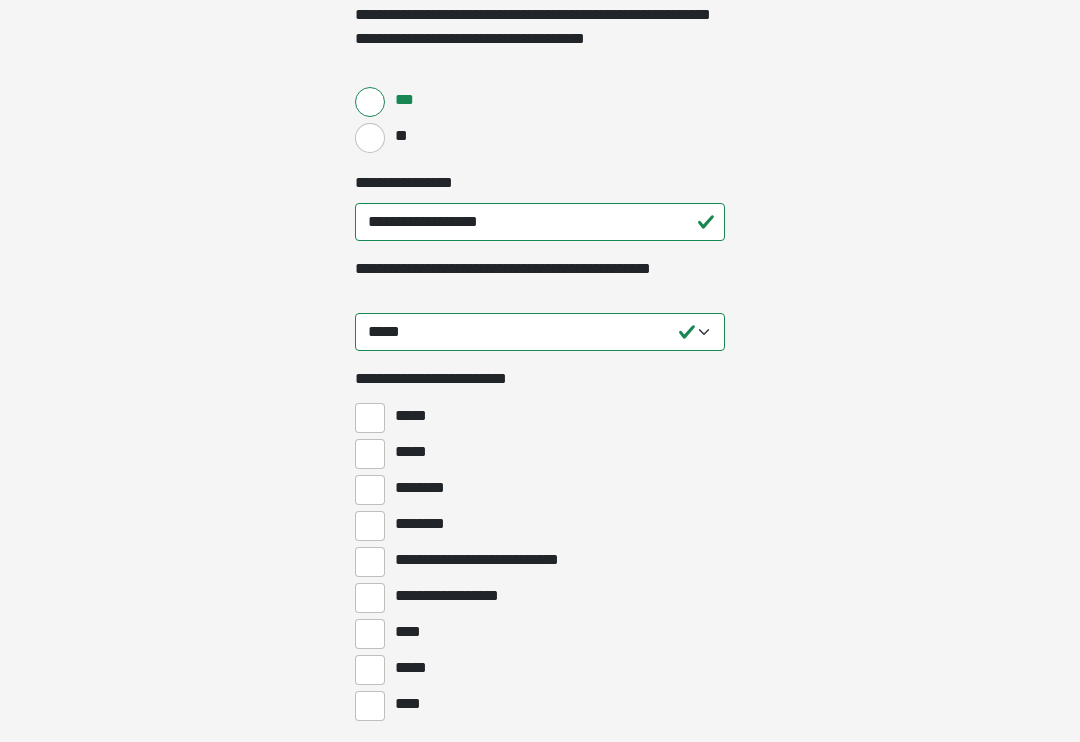 click on "********" at bounding box center [425, 488] 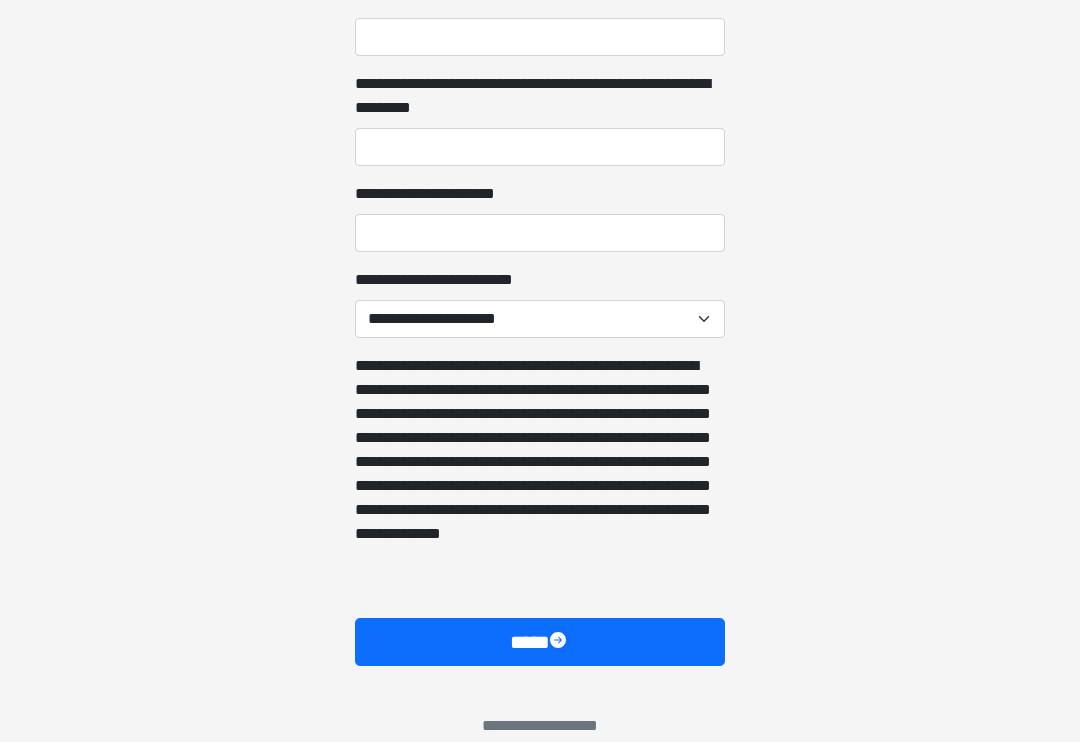 scroll, scrollTop: 1330, scrollLeft: 0, axis: vertical 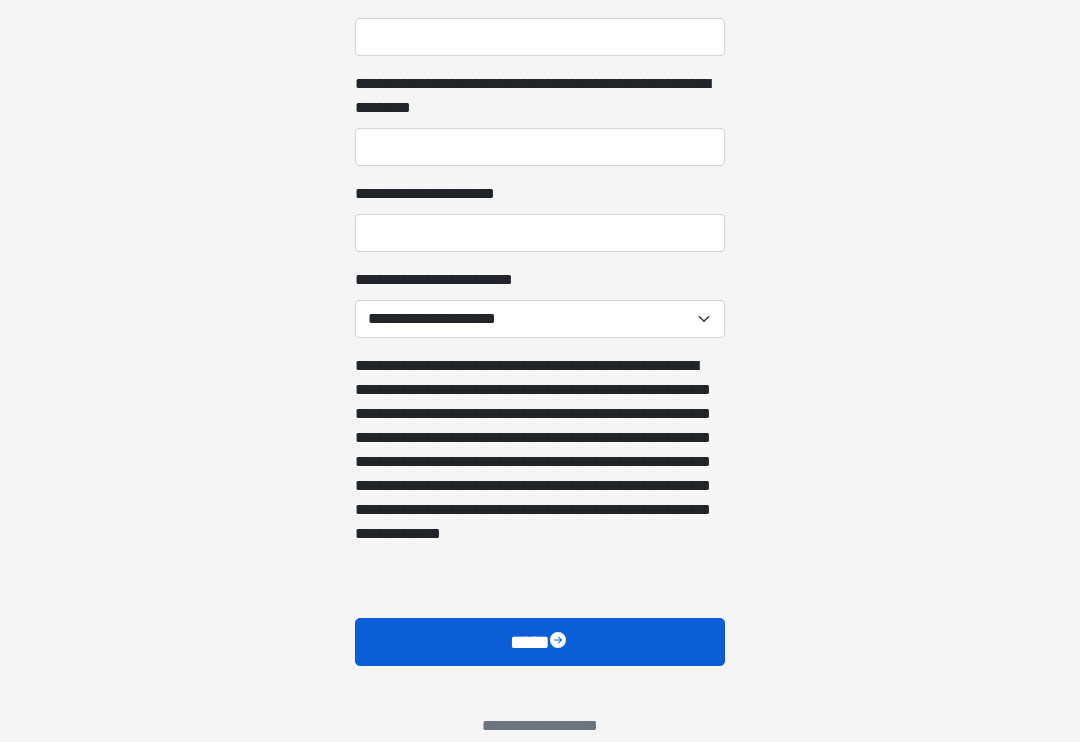 click on "****" at bounding box center [540, 642] 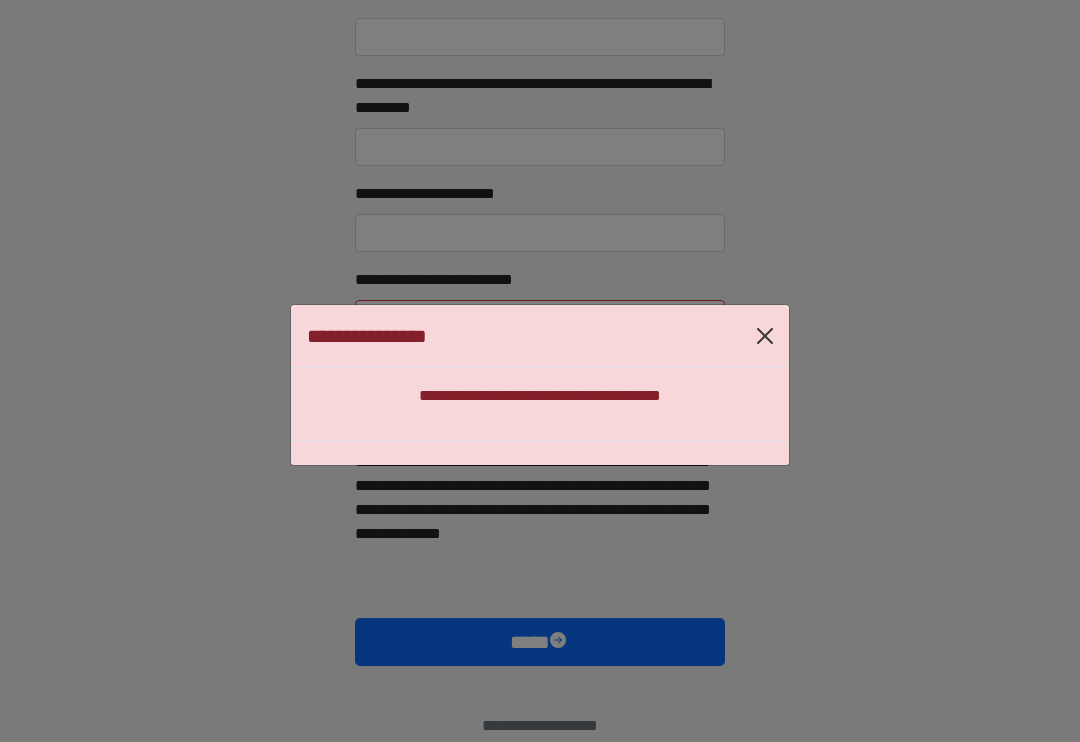 click at bounding box center (765, 336) 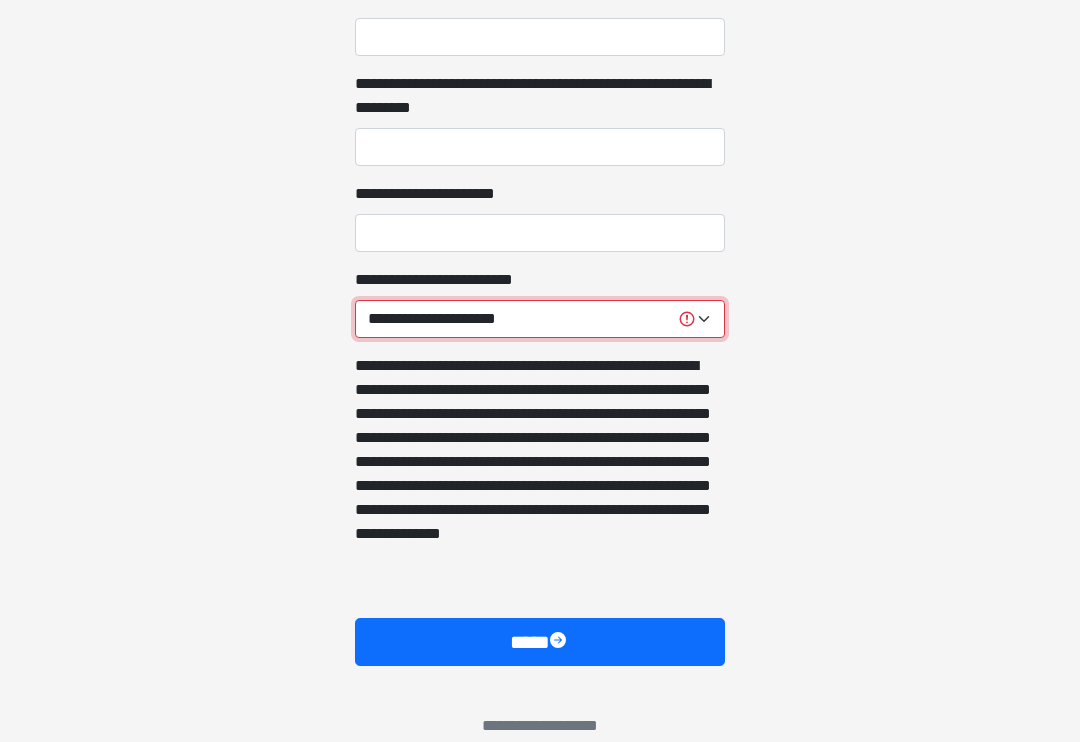 click on "**********" at bounding box center (540, 319) 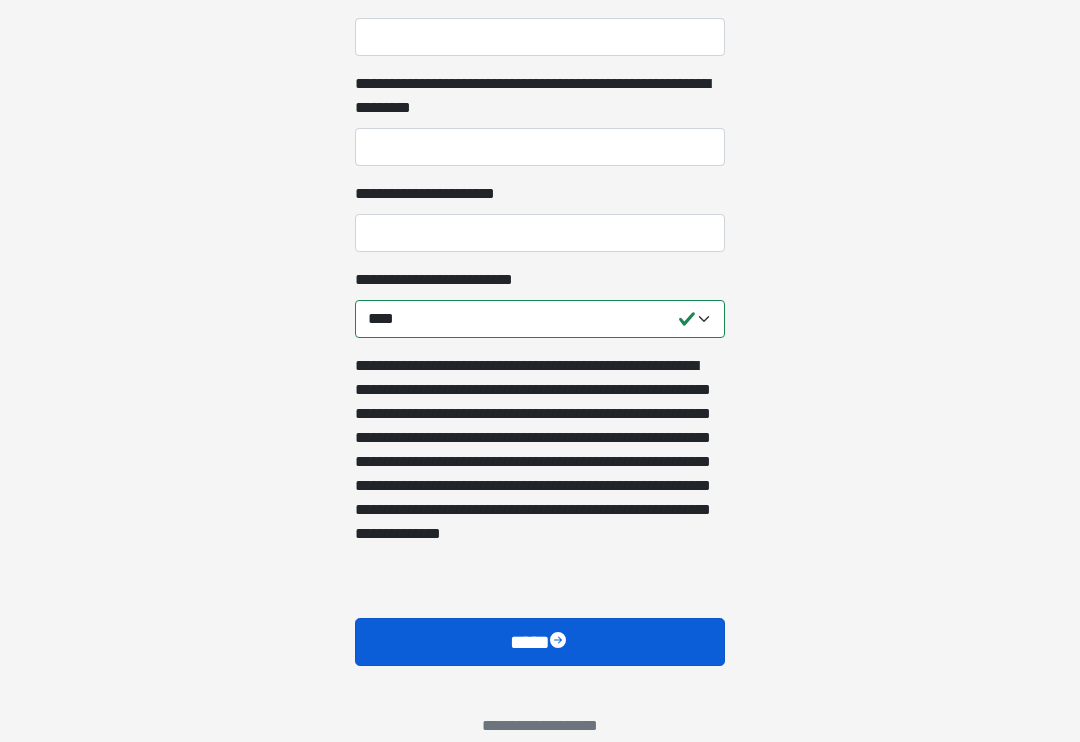 click on "****" at bounding box center (540, 642) 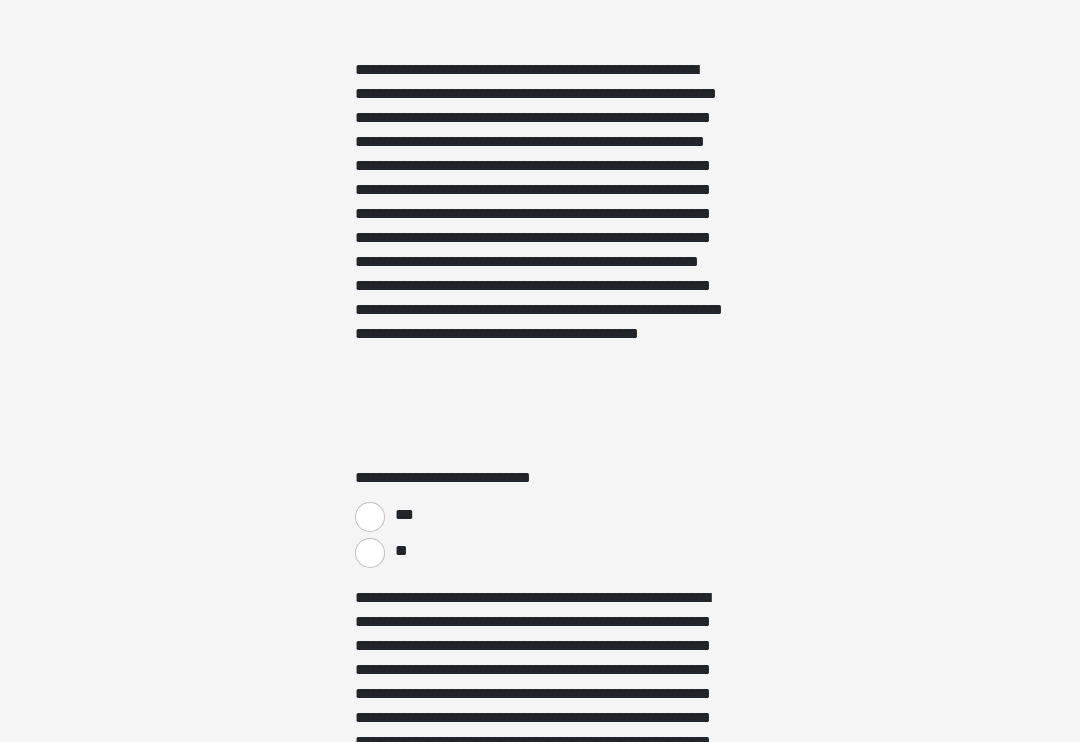 scroll, scrollTop: 3191, scrollLeft: 0, axis: vertical 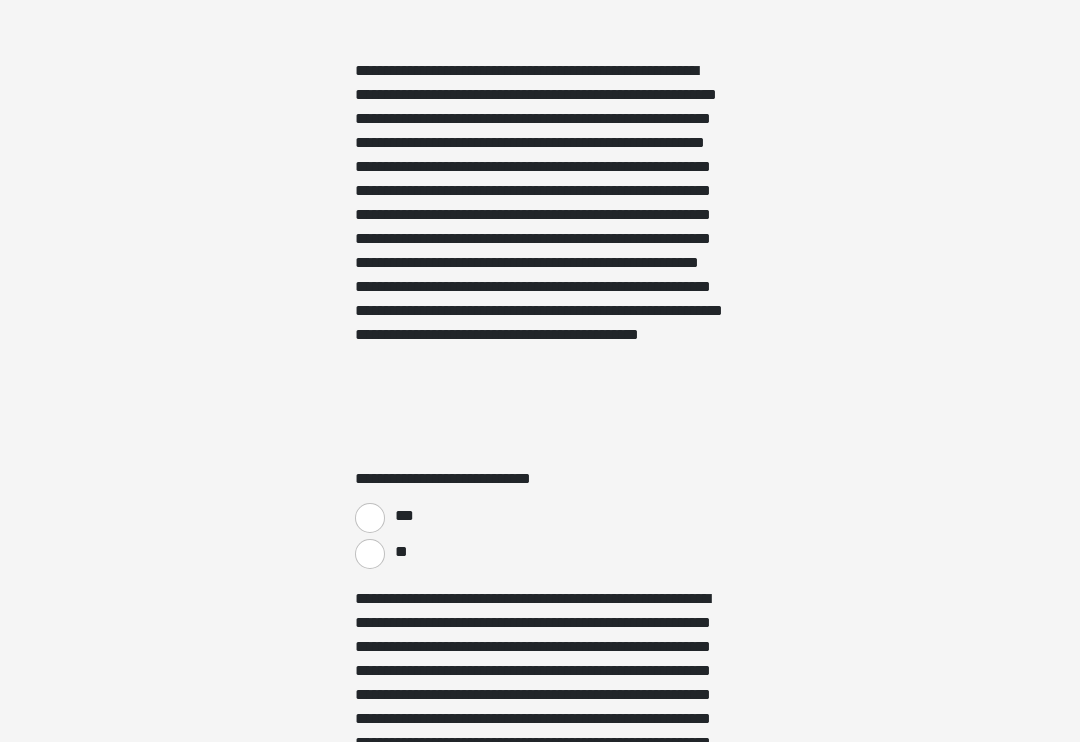 click on "**" at bounding box center [370, 554] 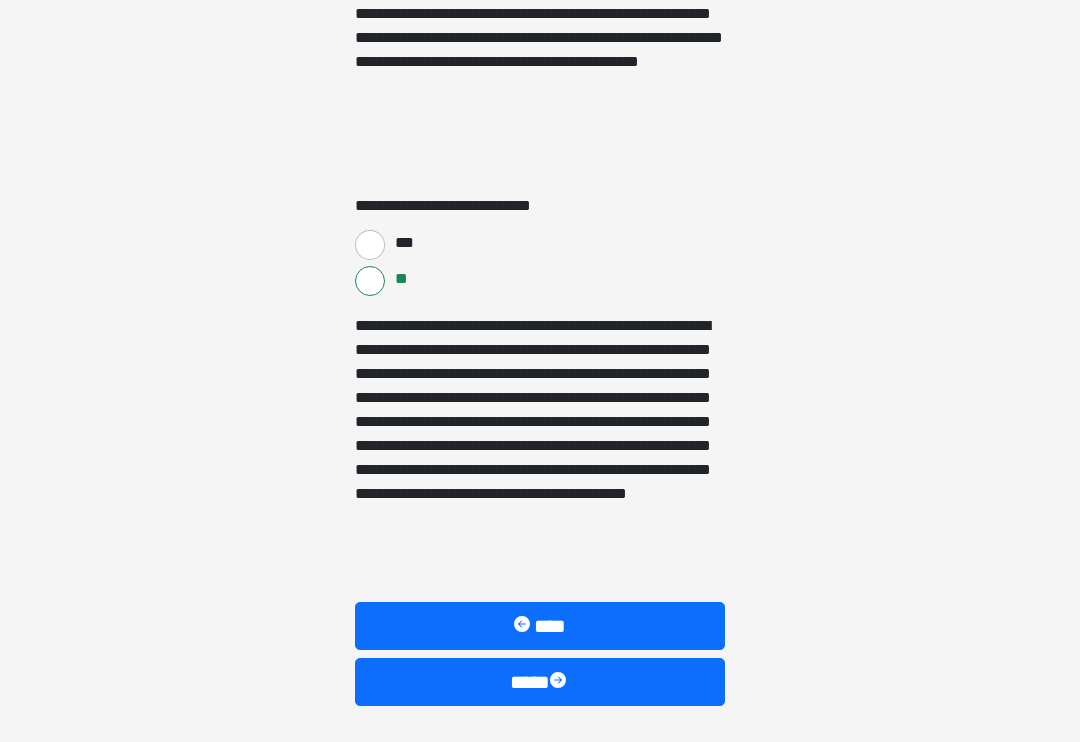 scroll, scrollTop: 3504, scrollLeft: 0, axis: vertical 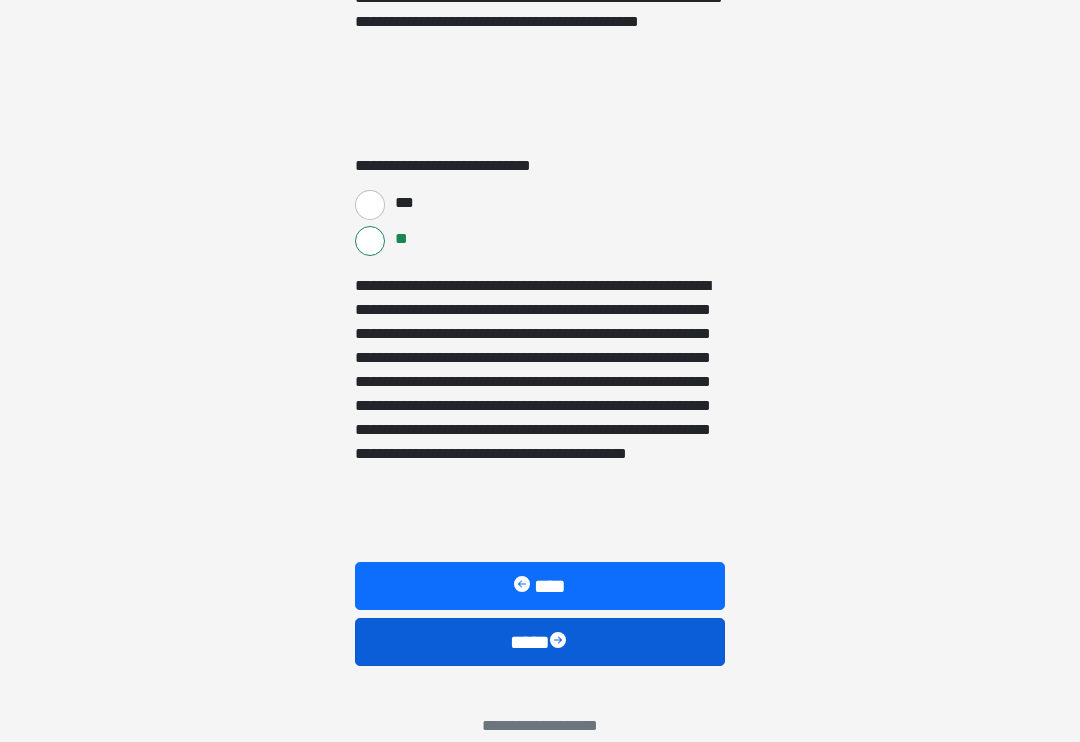 click on "****" at bounding box center [540, 642] 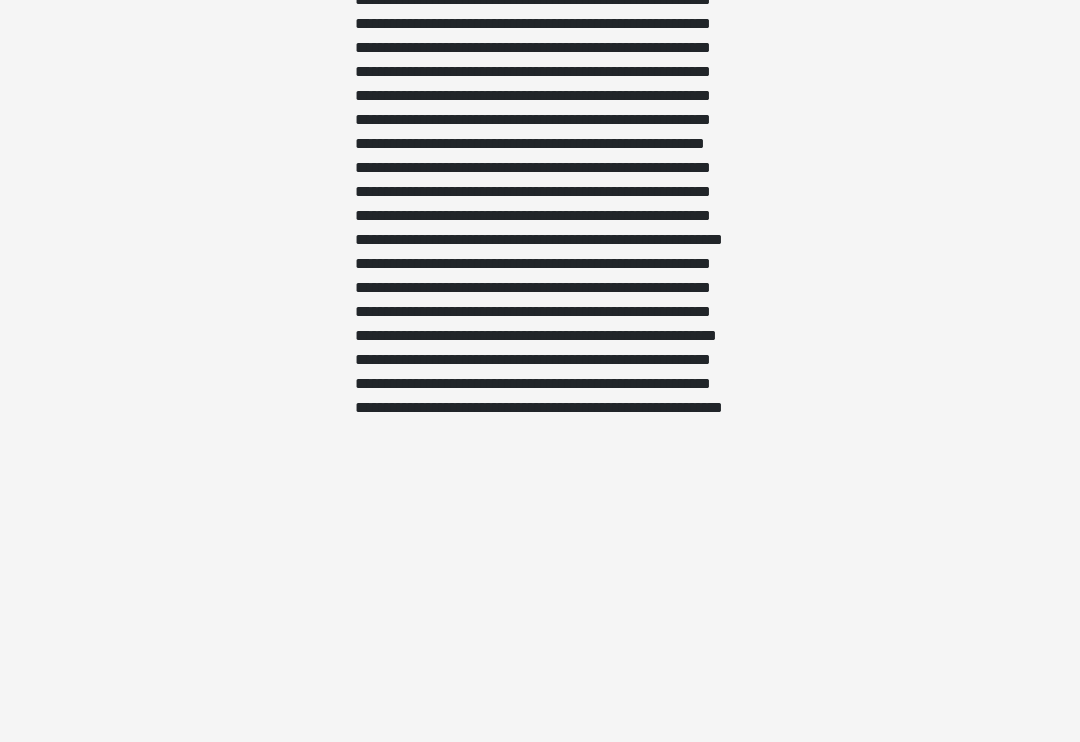 scroll, scrollTop: 1712, scrollLeft: 0, axis: vertical 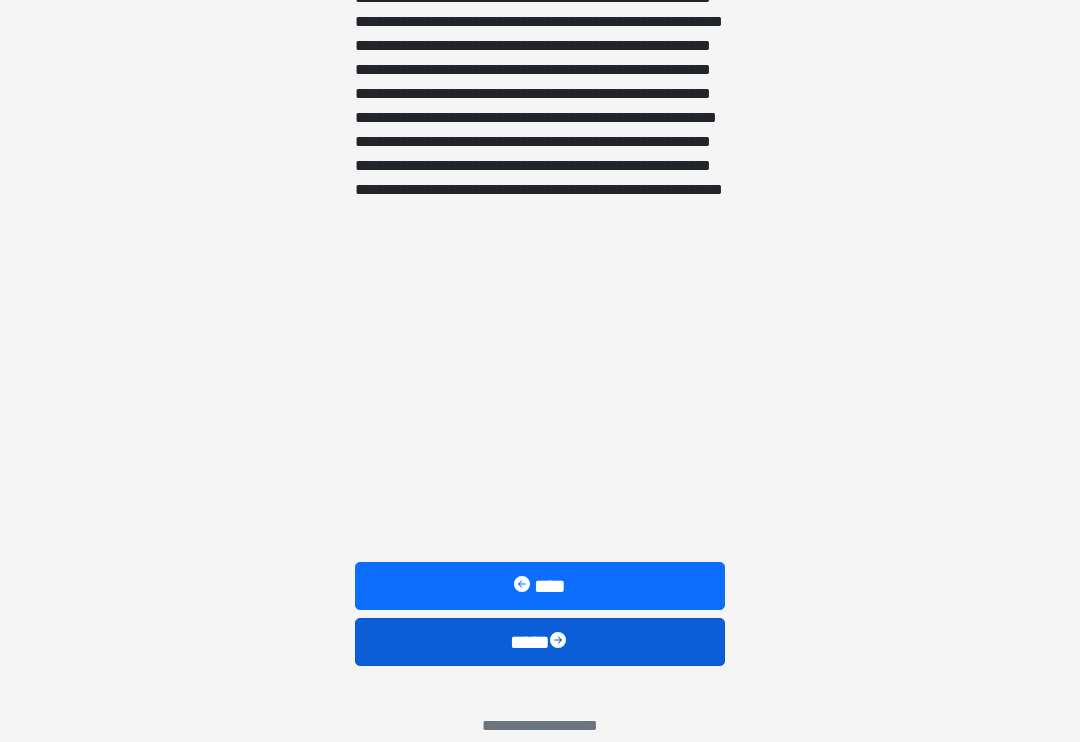 click at bounding box center [560, 642] 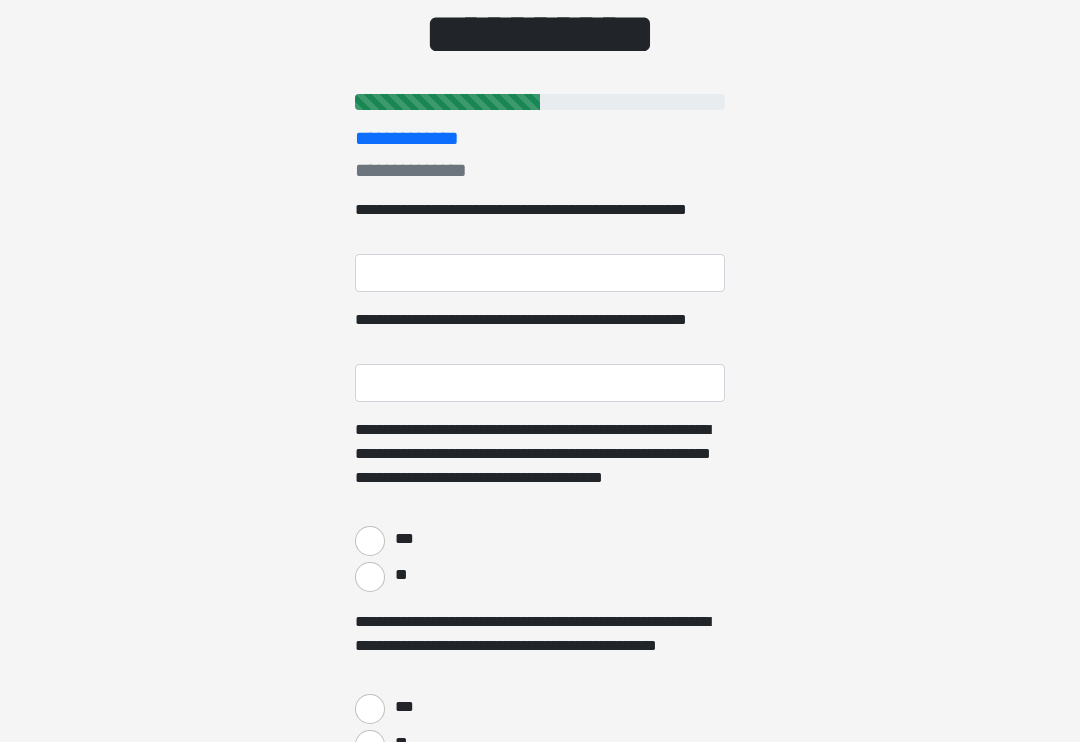 scroll, scrollTop: 0, scrollLeft: 0, axis: both 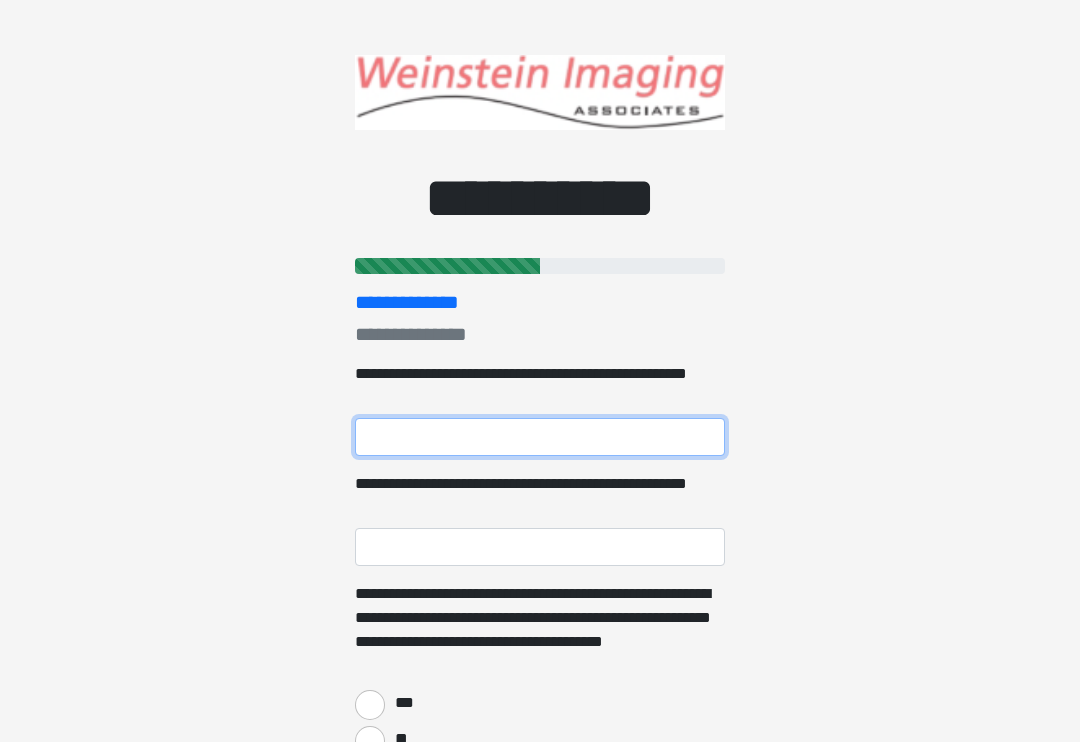 click on "**********" at bounding box center (540, 437) 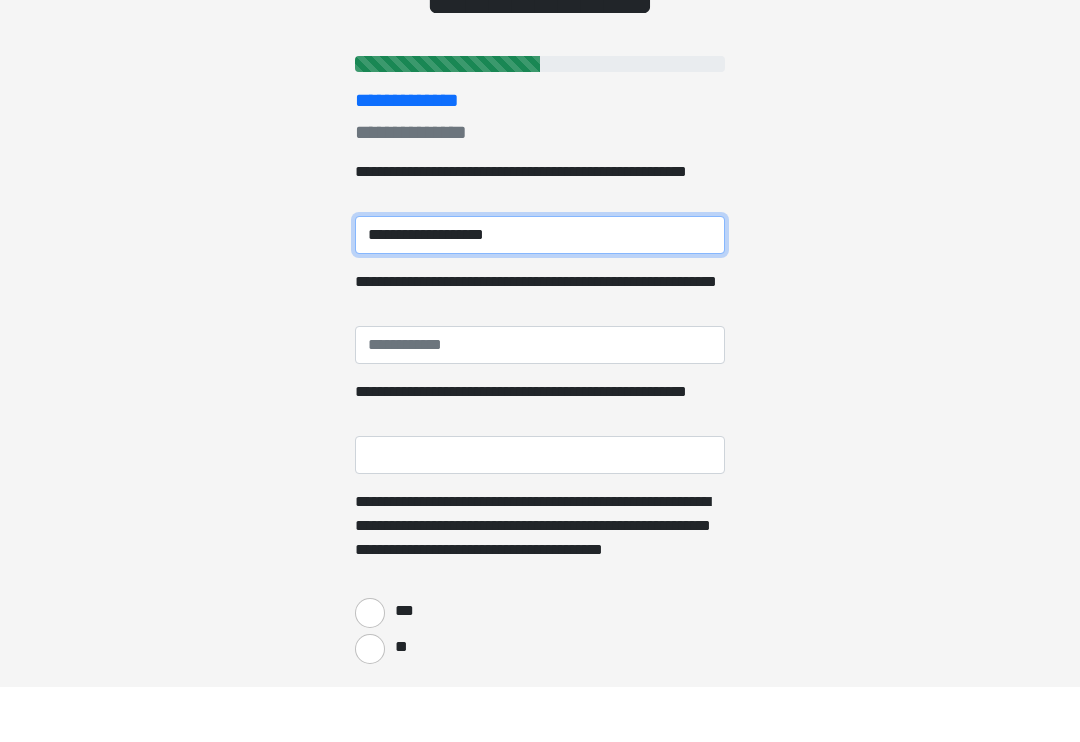 scroll, scrollTop: 150, scrollLeft: 0, axis: vertical 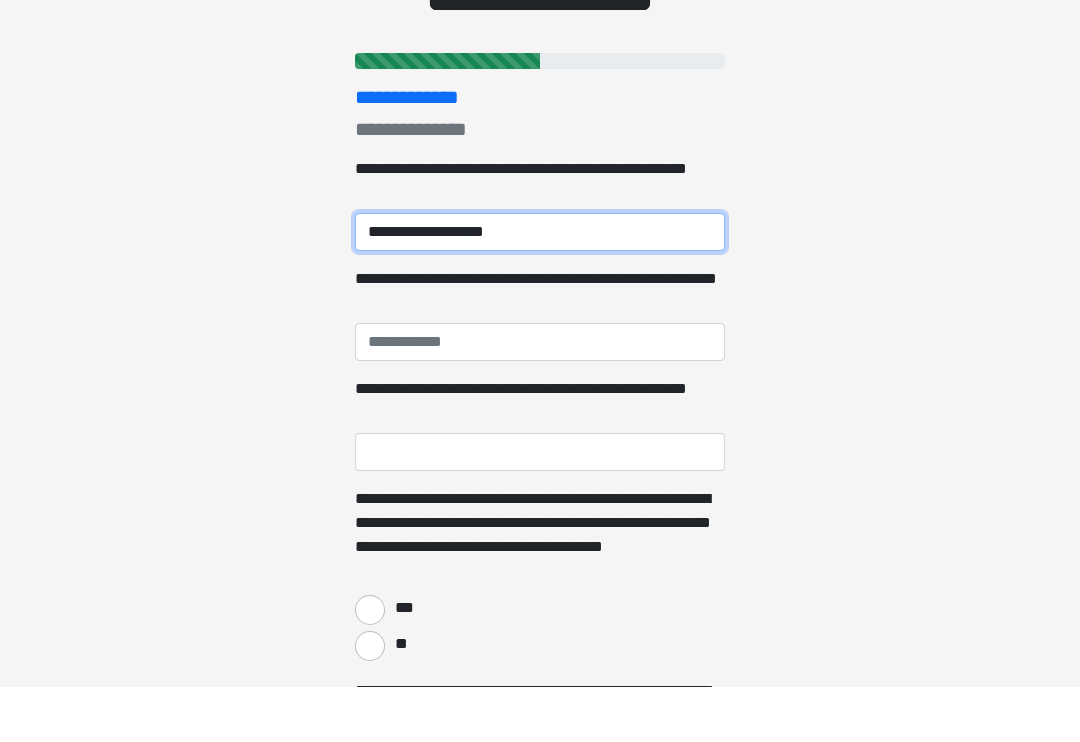 type on "**********" 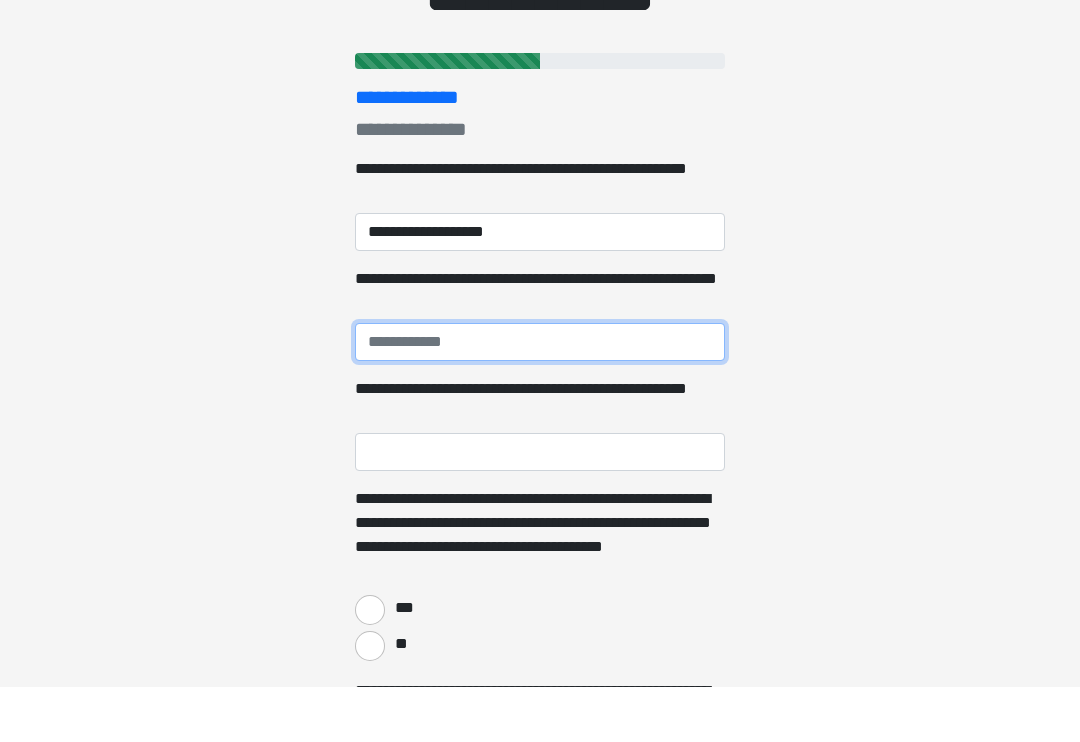 click on "**********" at bounding box center (540, 397) 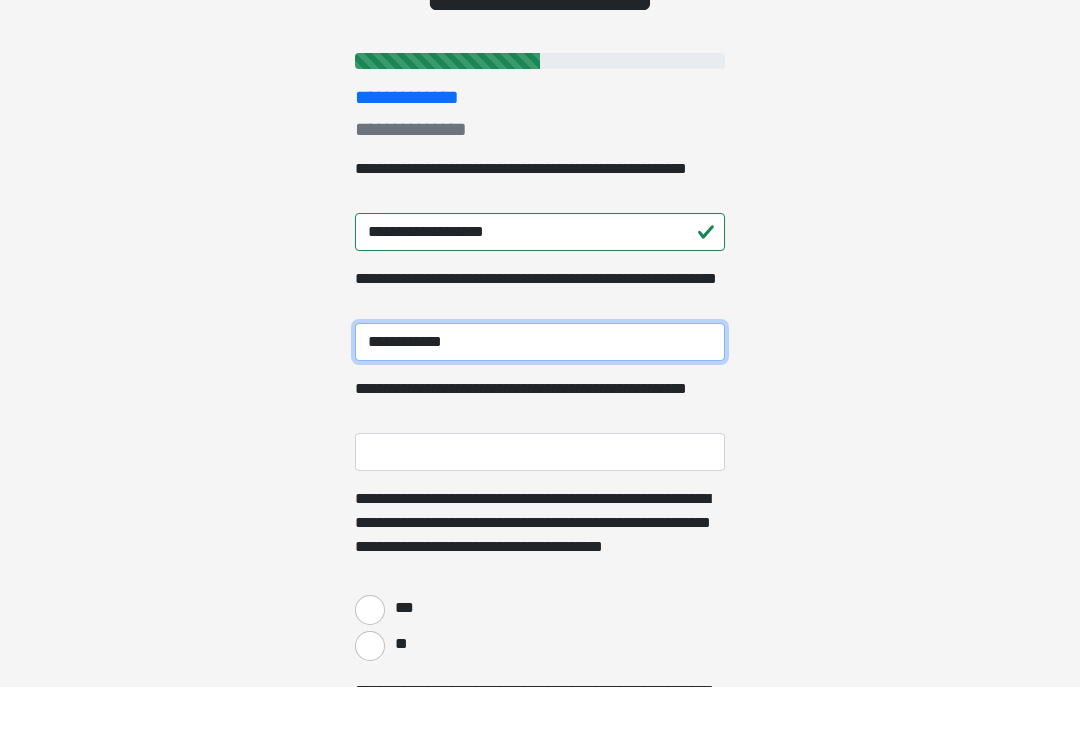 type on "**********" 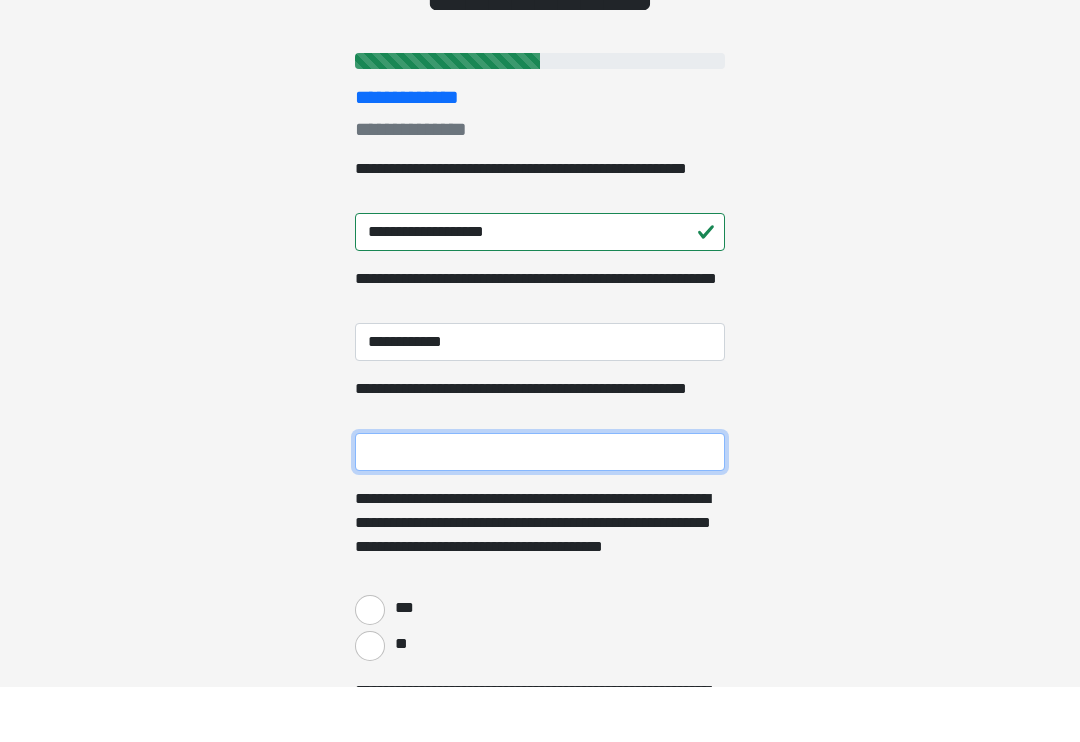 click on "**********" at bounding box center [540, 507] 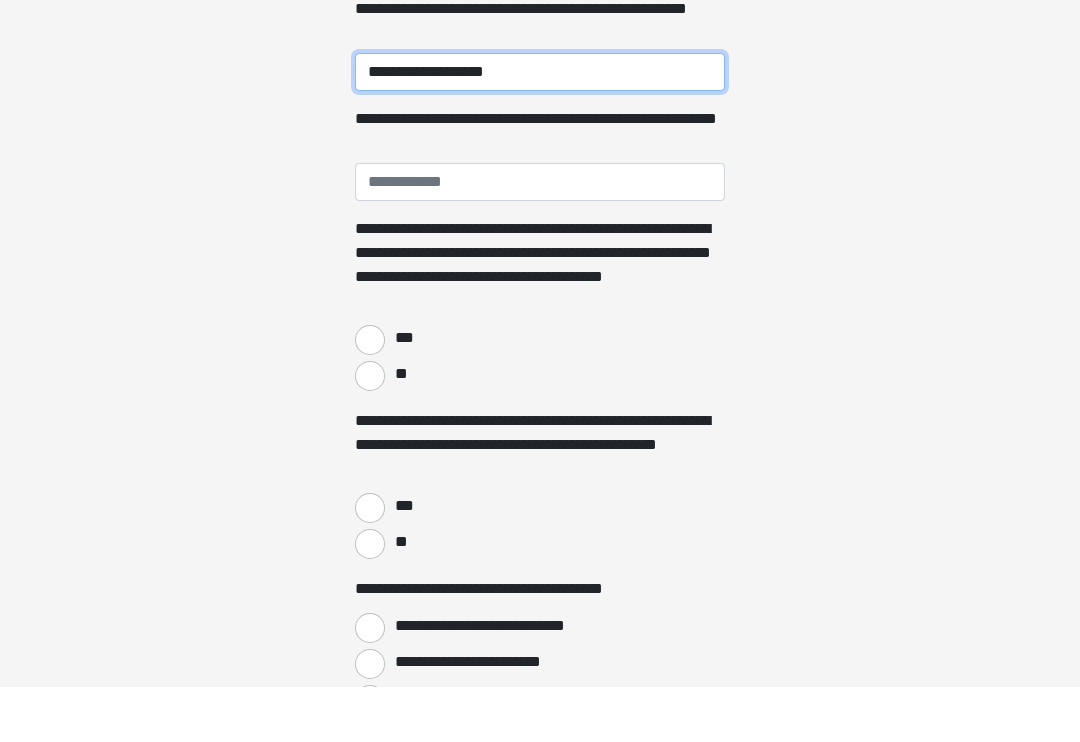 scroll, scrollTop: 532, scrollLeft: 0, axis: vertical 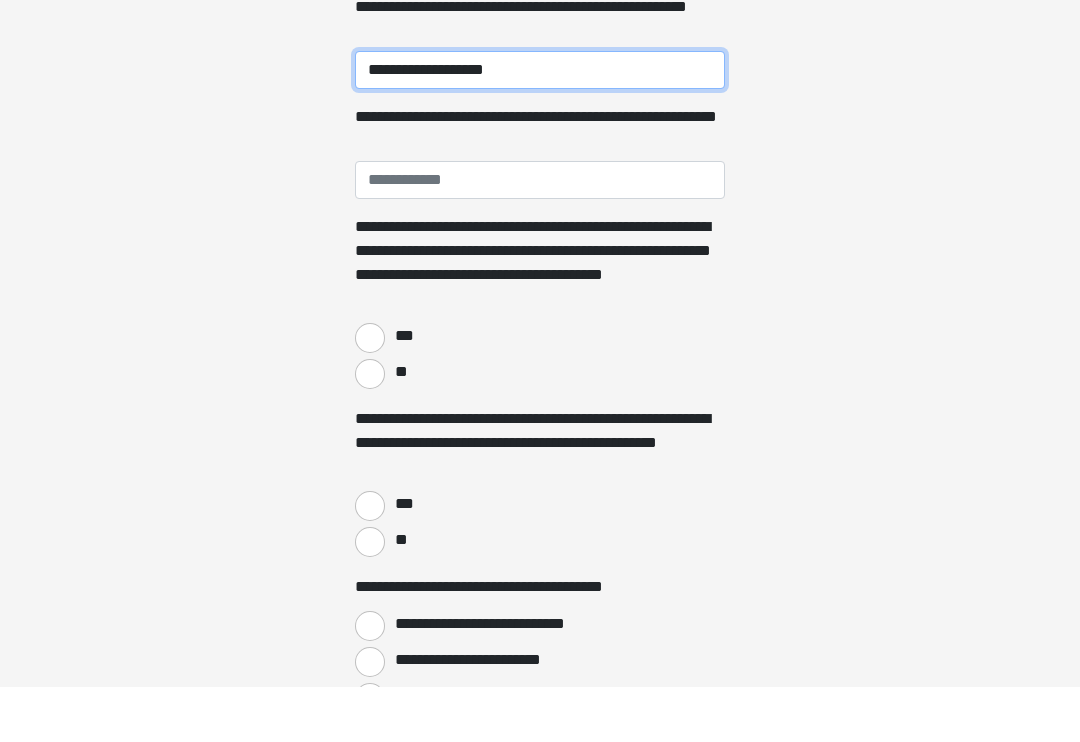 type on "**********" 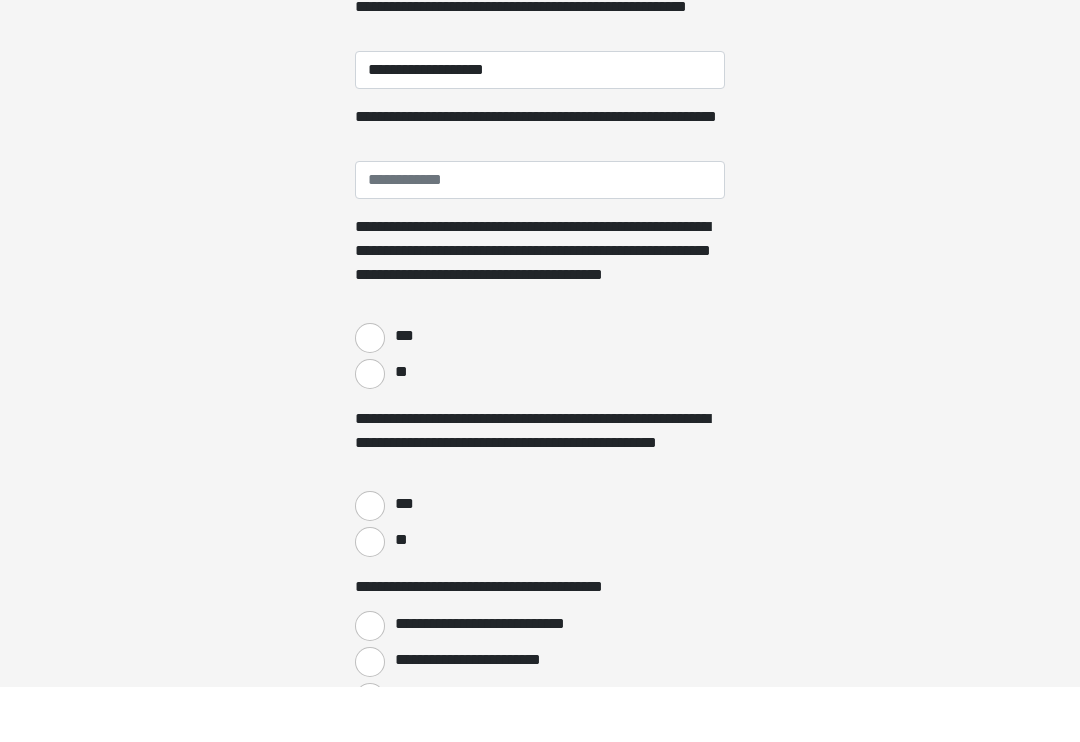 click on "***" at bounding box center (370, 393) 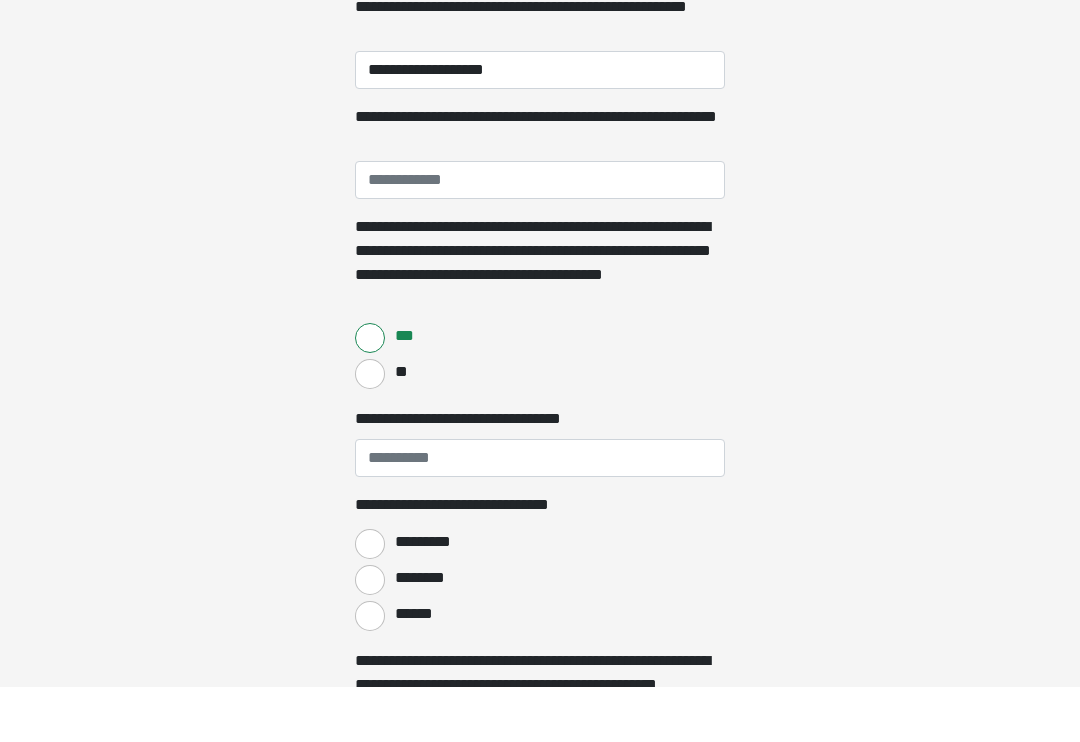 scroll, scrollTop: 587, scrollLeft: 0, axis: vertical 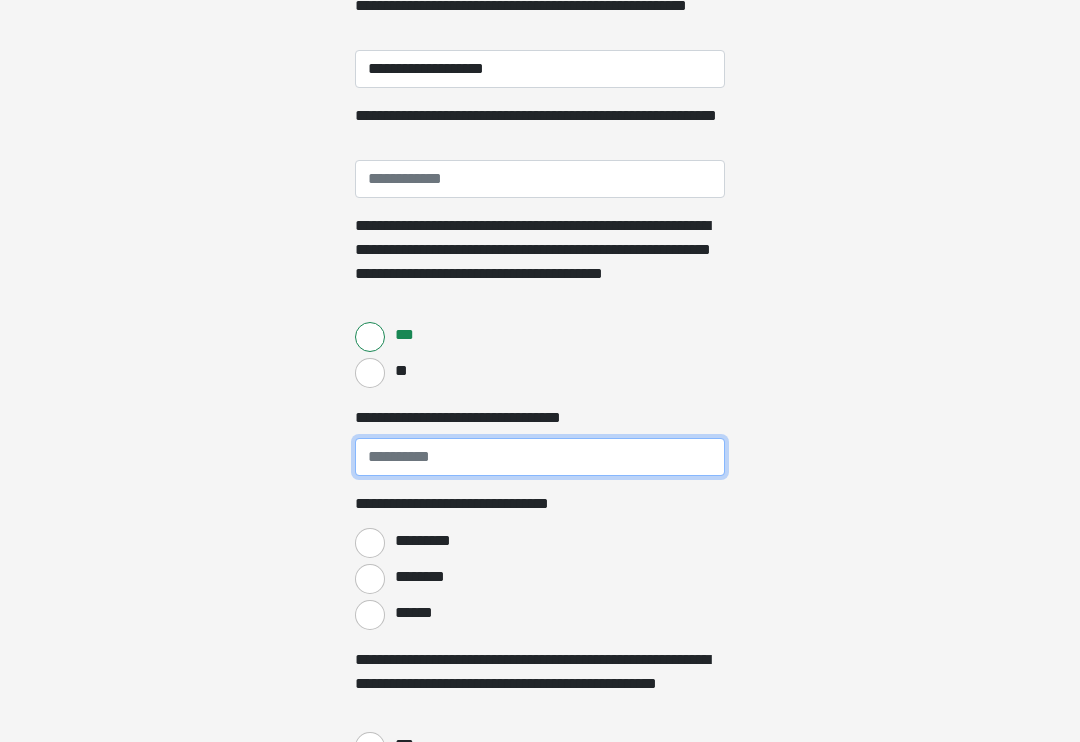 click on "**********" at bounding box center [540, 458] 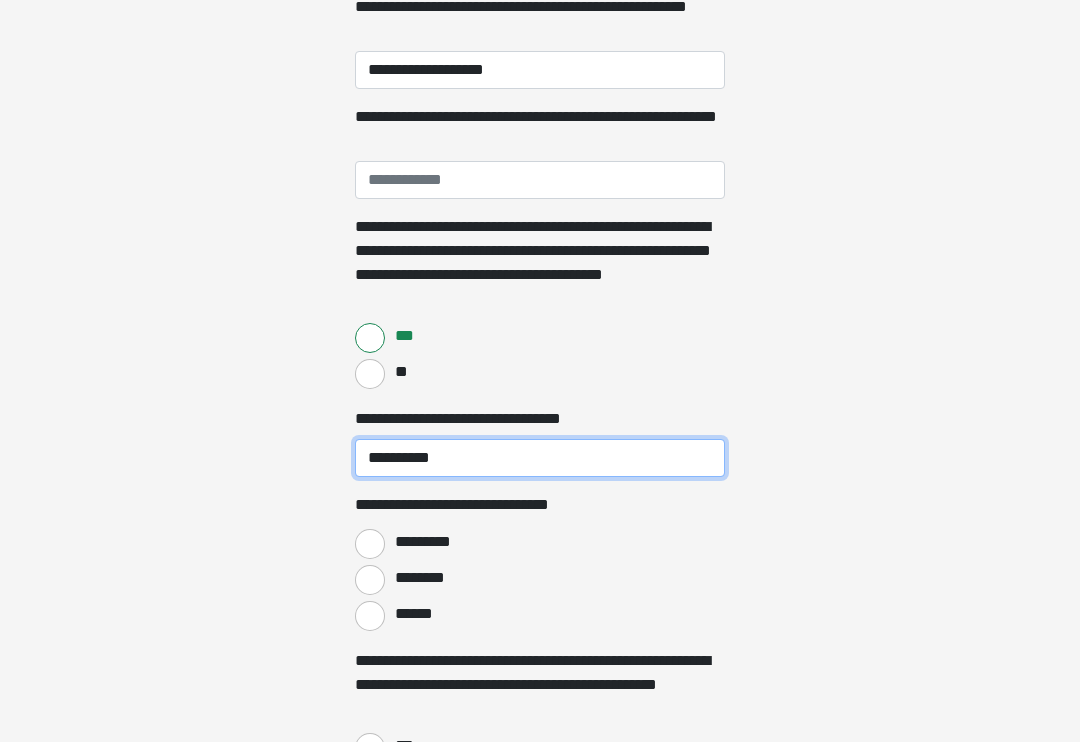 type on "**********" 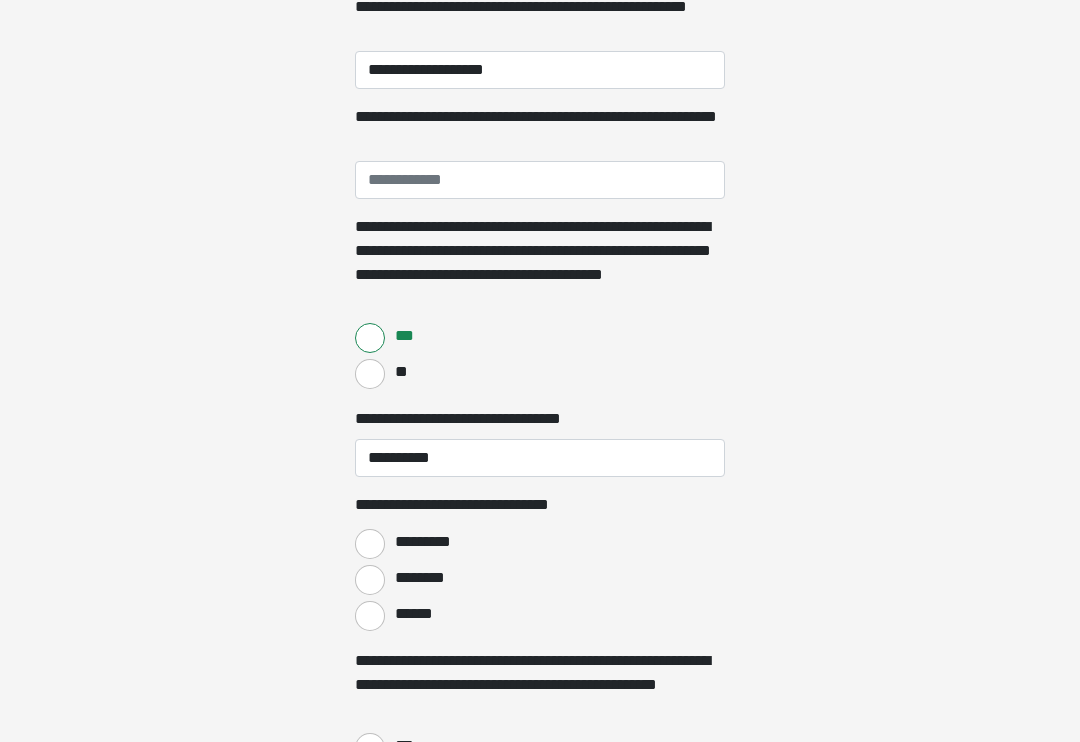 click on "********" at bounding box center [370, 580] 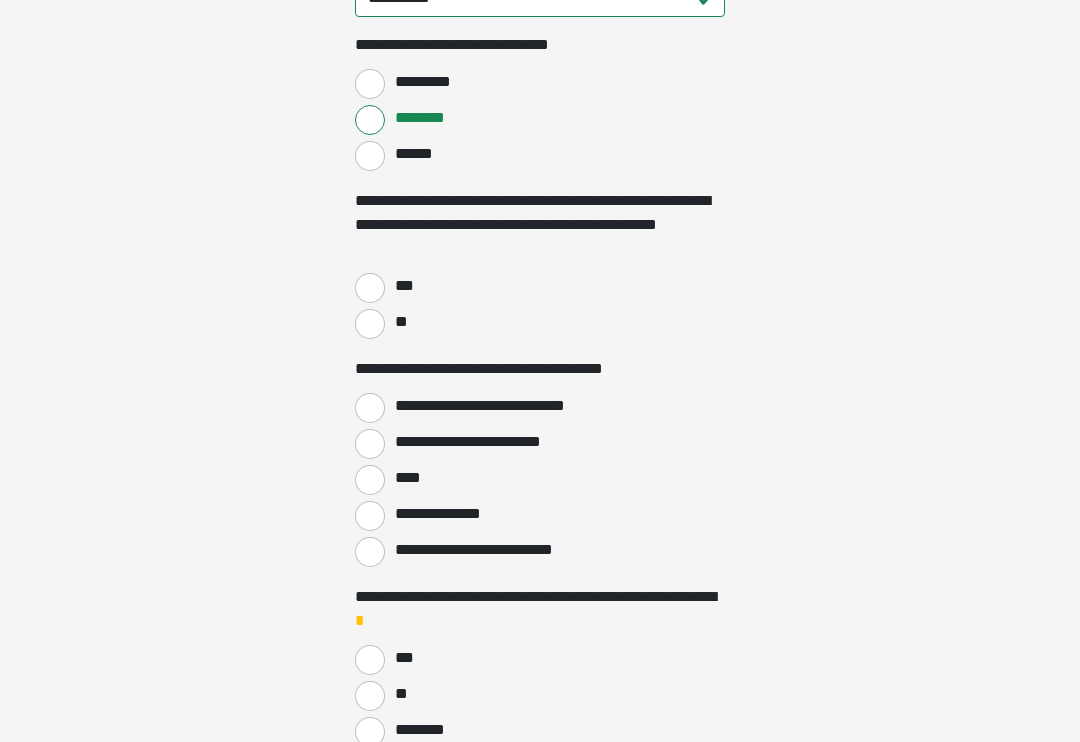 click on "***" at bounding box center [370, 289] 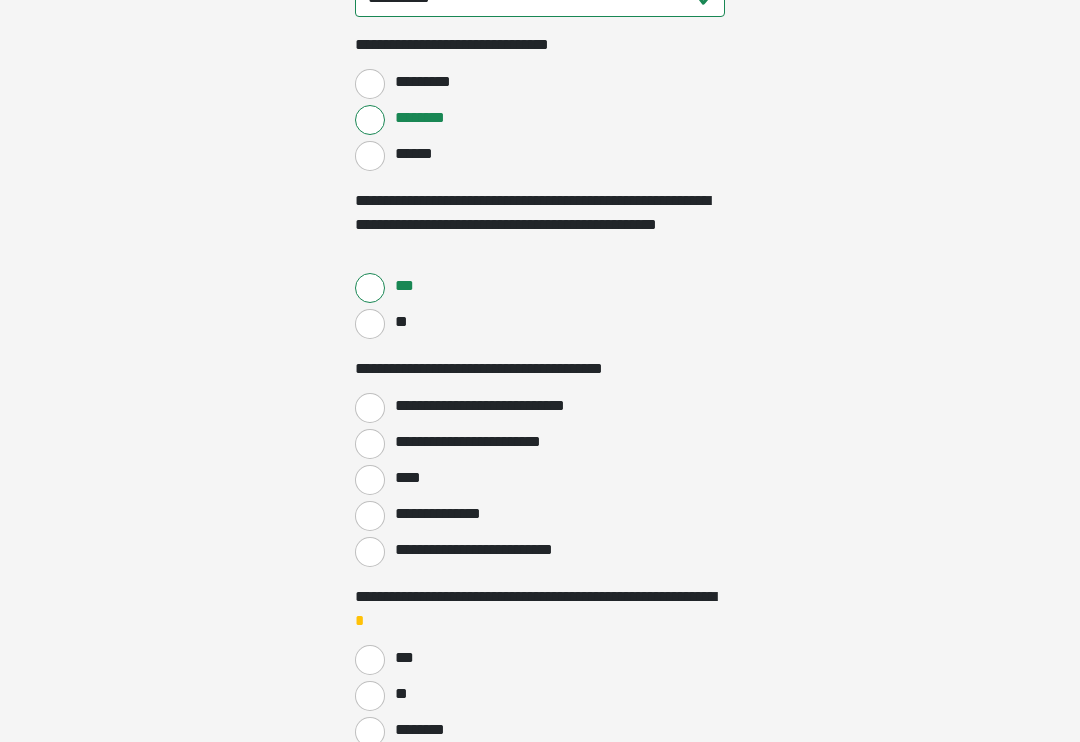 click on "**********" at bounding box center [370, 408] 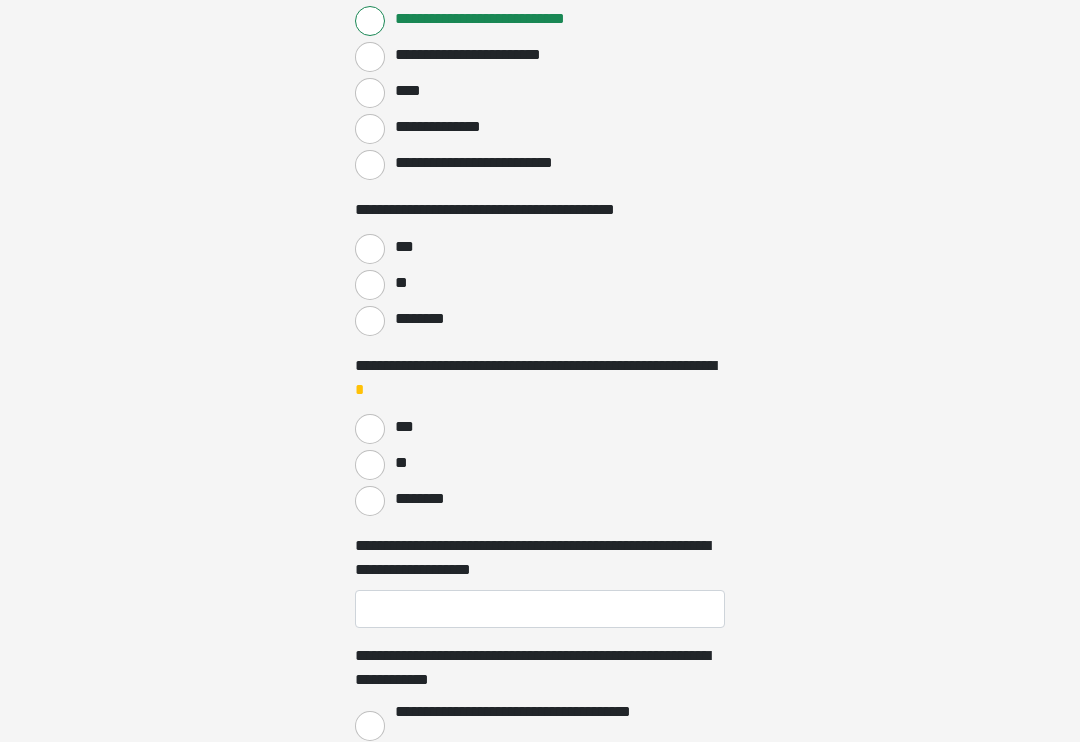scroll, scrollTop: 1438, scrollLeft: 0, axis: vertical 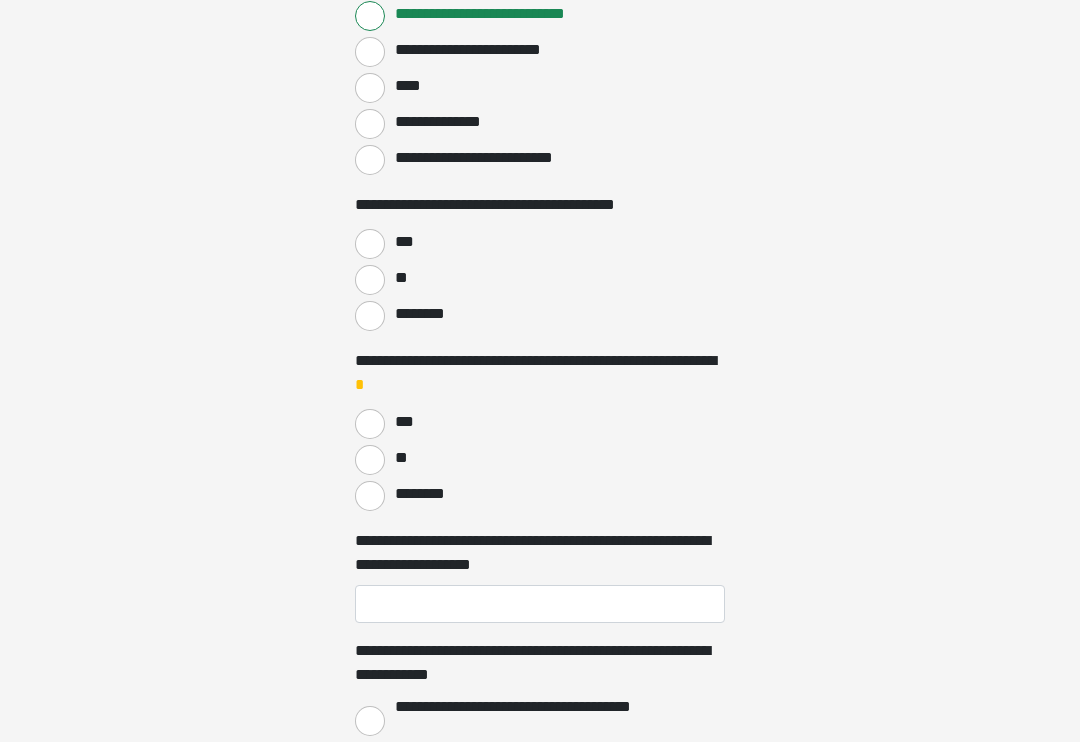 click on "***" at bounding box center (370, 245) 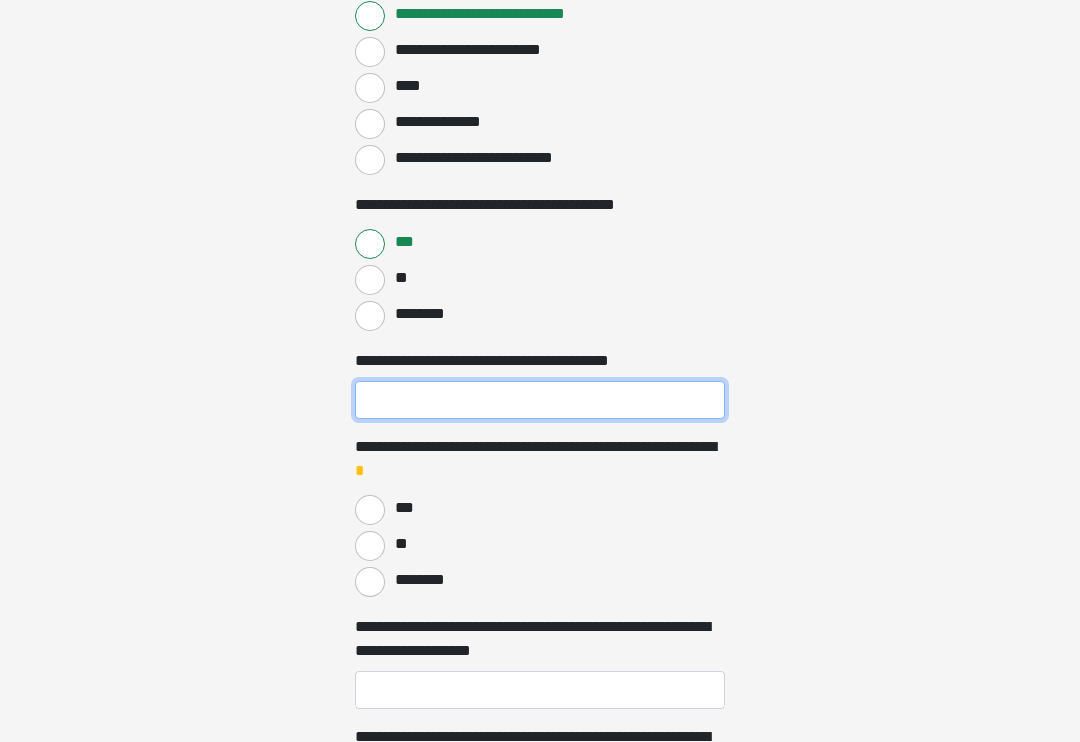 click on "**********" at bounding box center [540, 400] 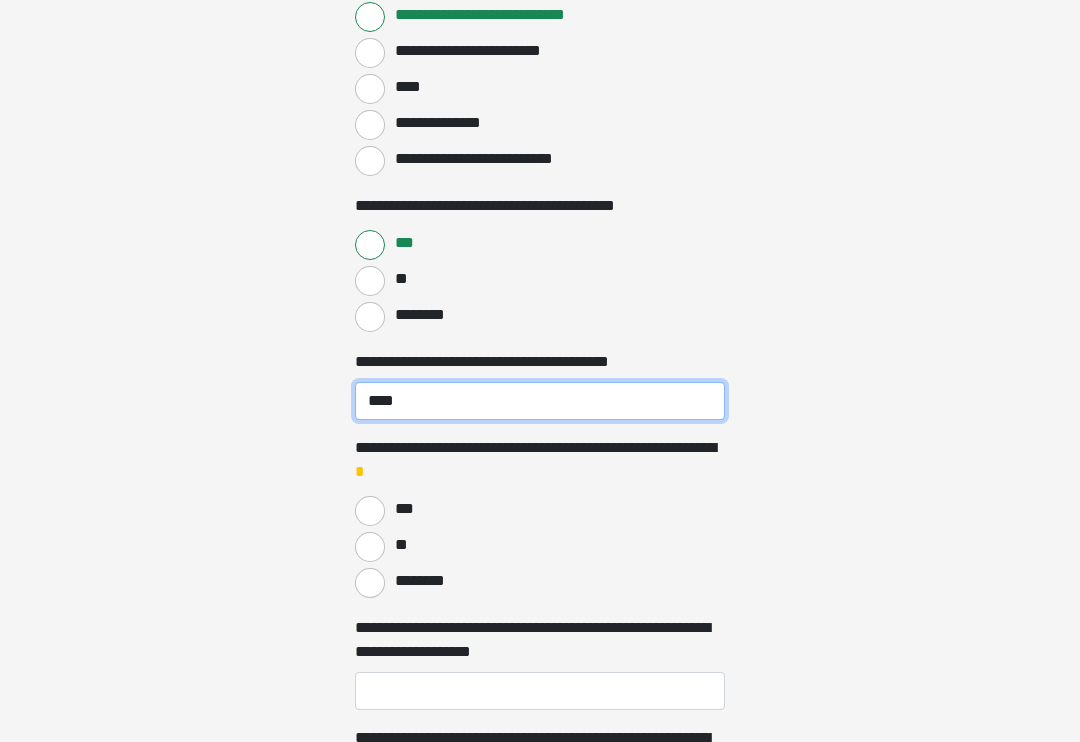type on "****" 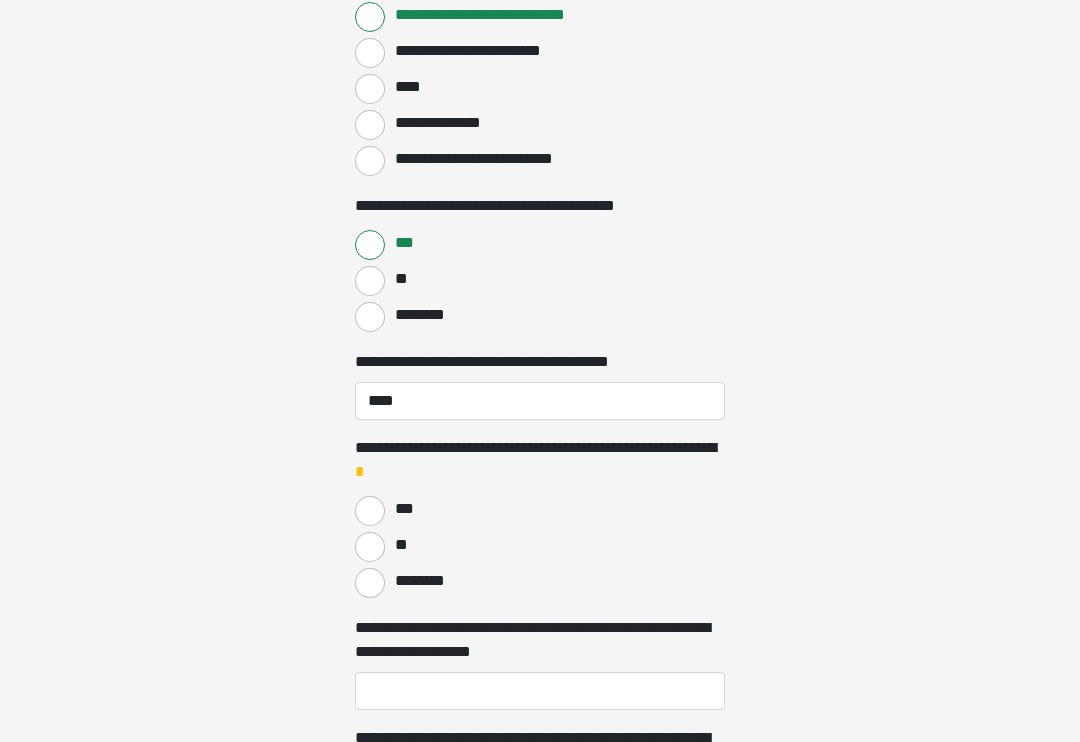 click on "**" at bounding box center (370, 547) 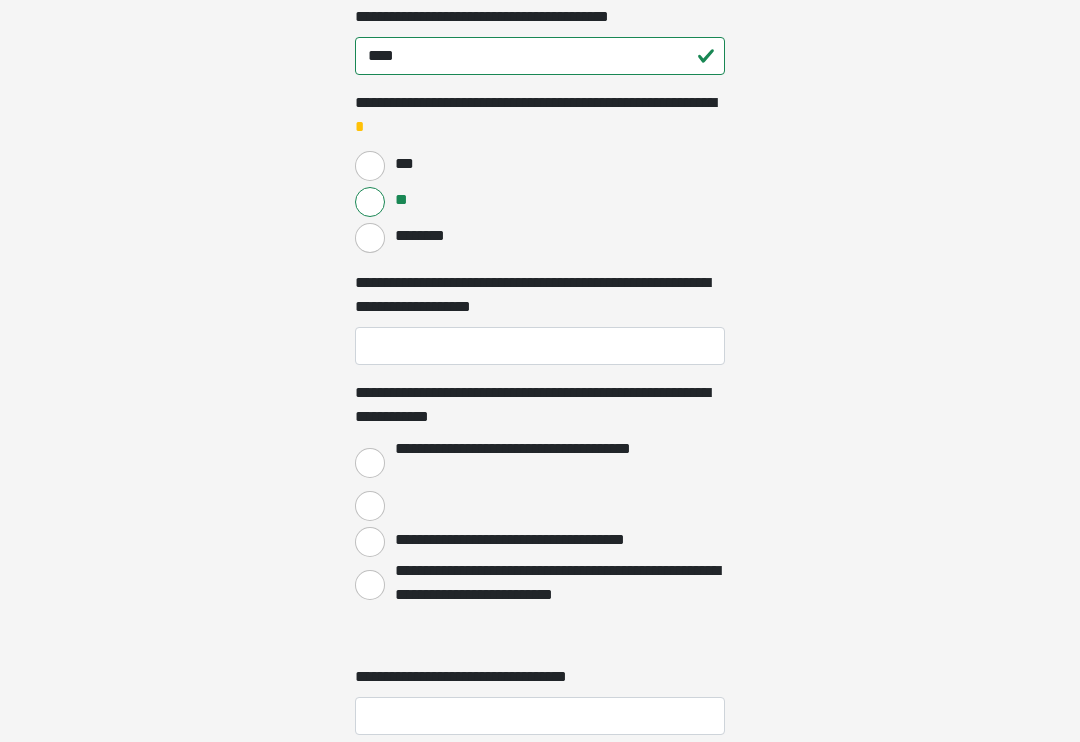 scroll, scrollTop: 1782, scrollLeft: 0, axis: vertical 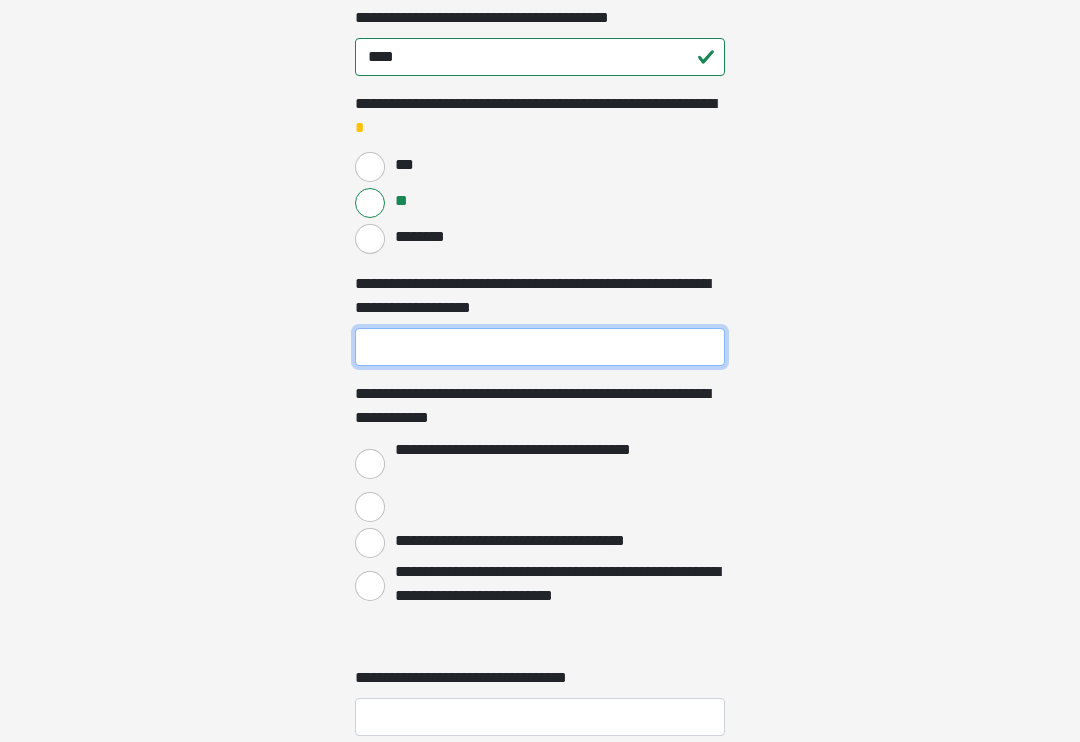 click on "**********" at bounding box center (540, 348) 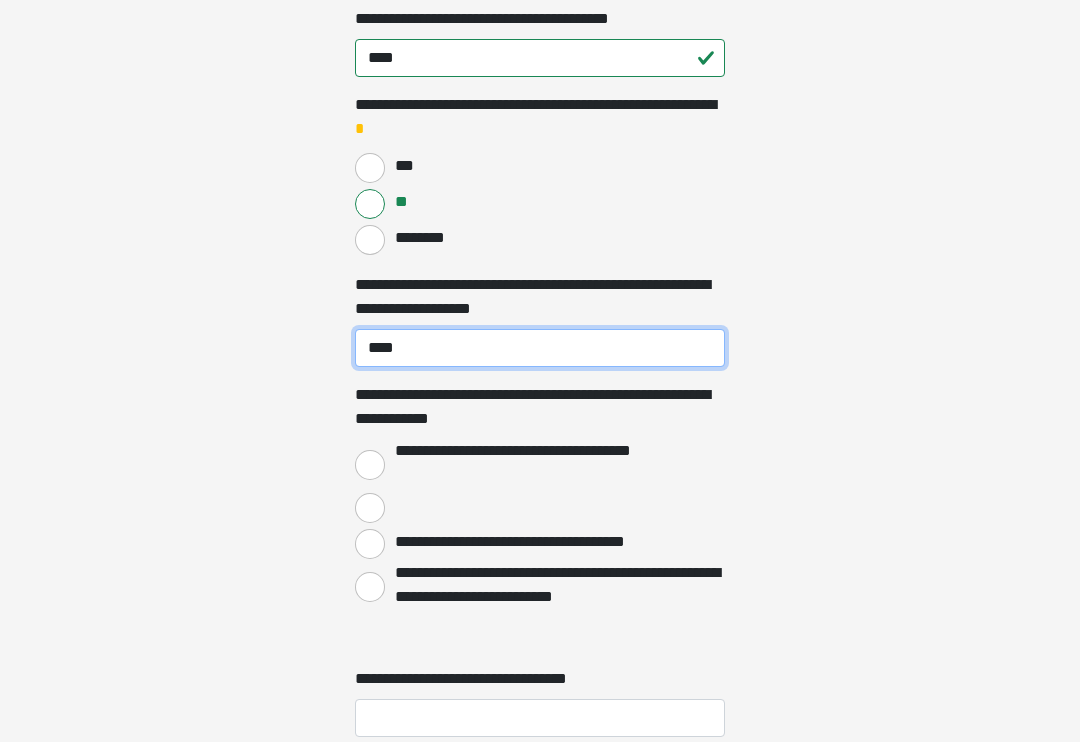 type on "****" 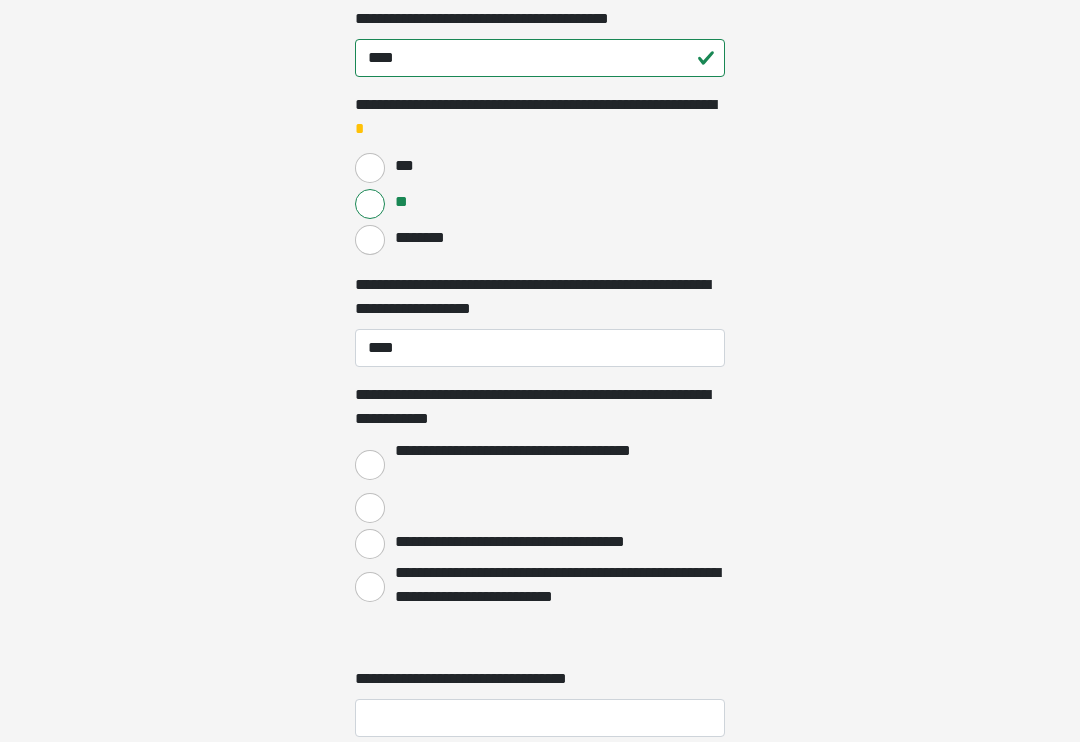 click on "**********" at bounding box center (370, 465) 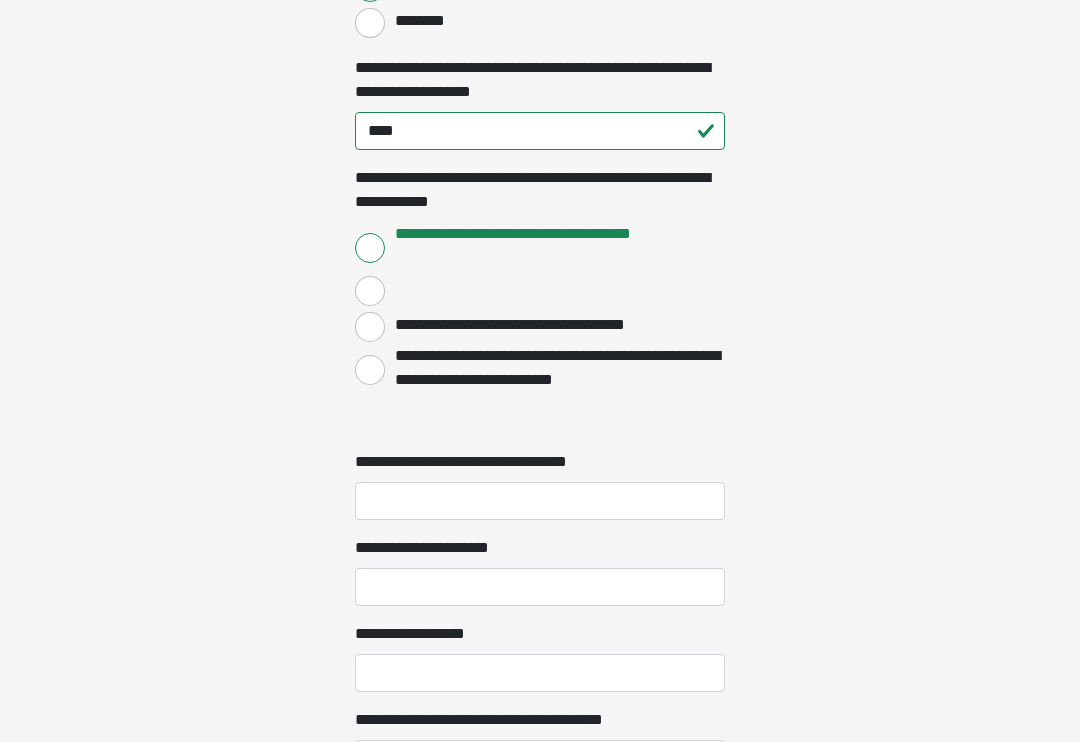 scroll, scrollTop: 2000, scrollLeft: 0, axis: vertical 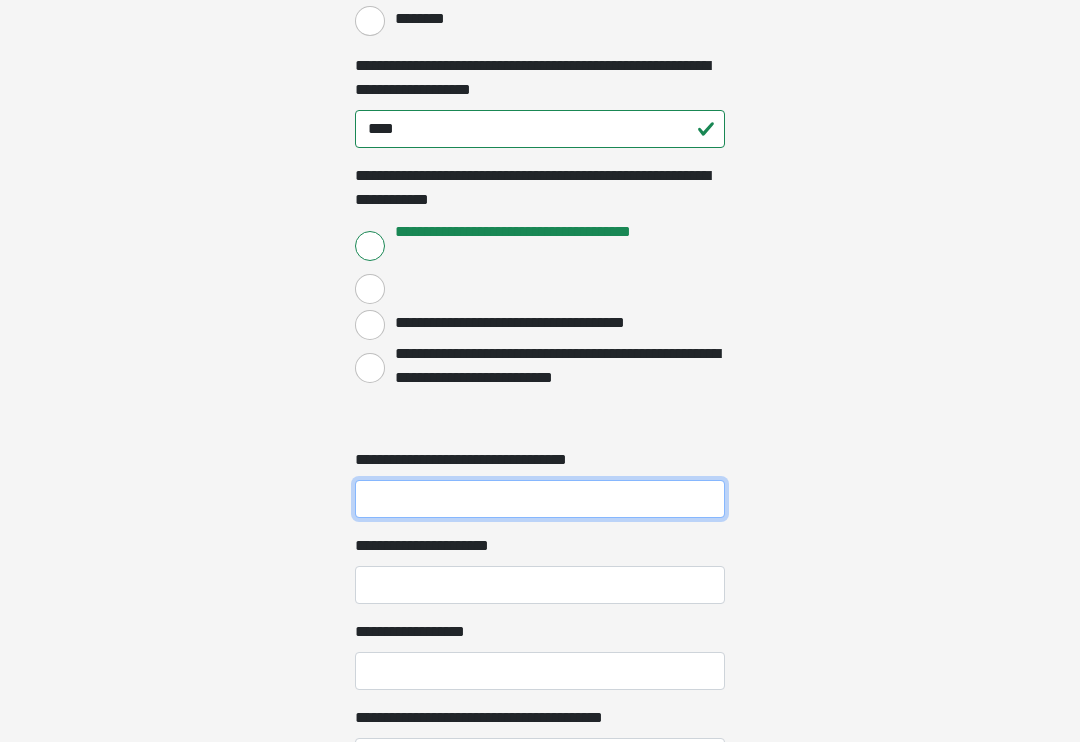 click on "**********" at bounding box center (540, 499) 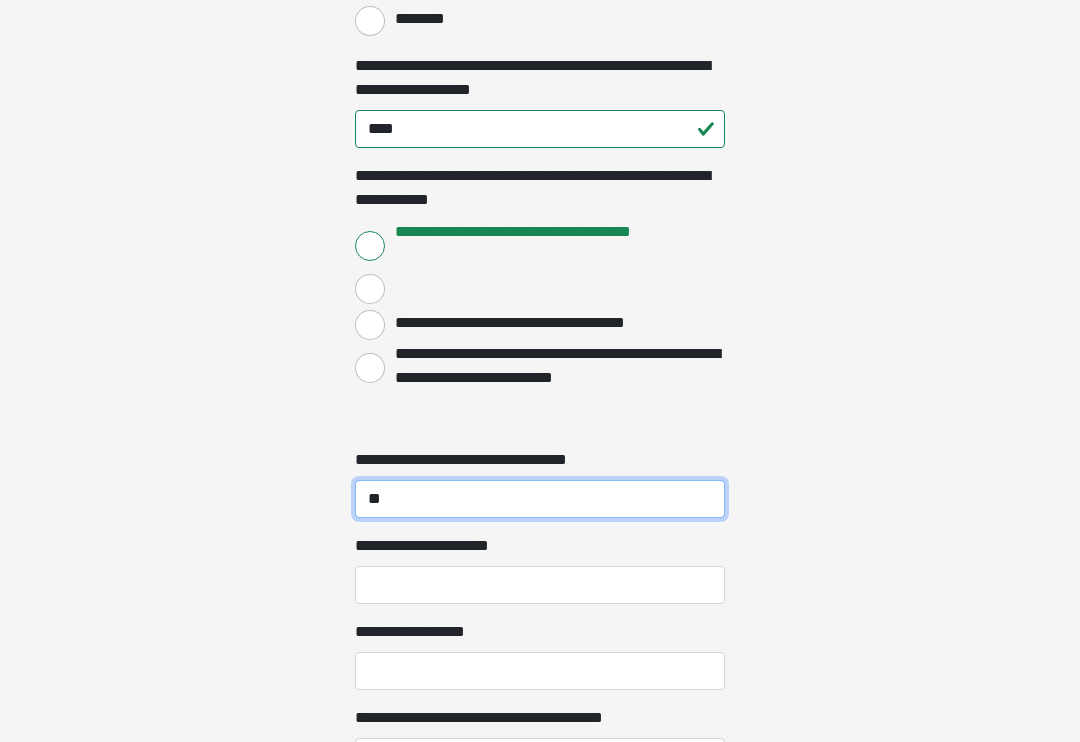 type on "**" 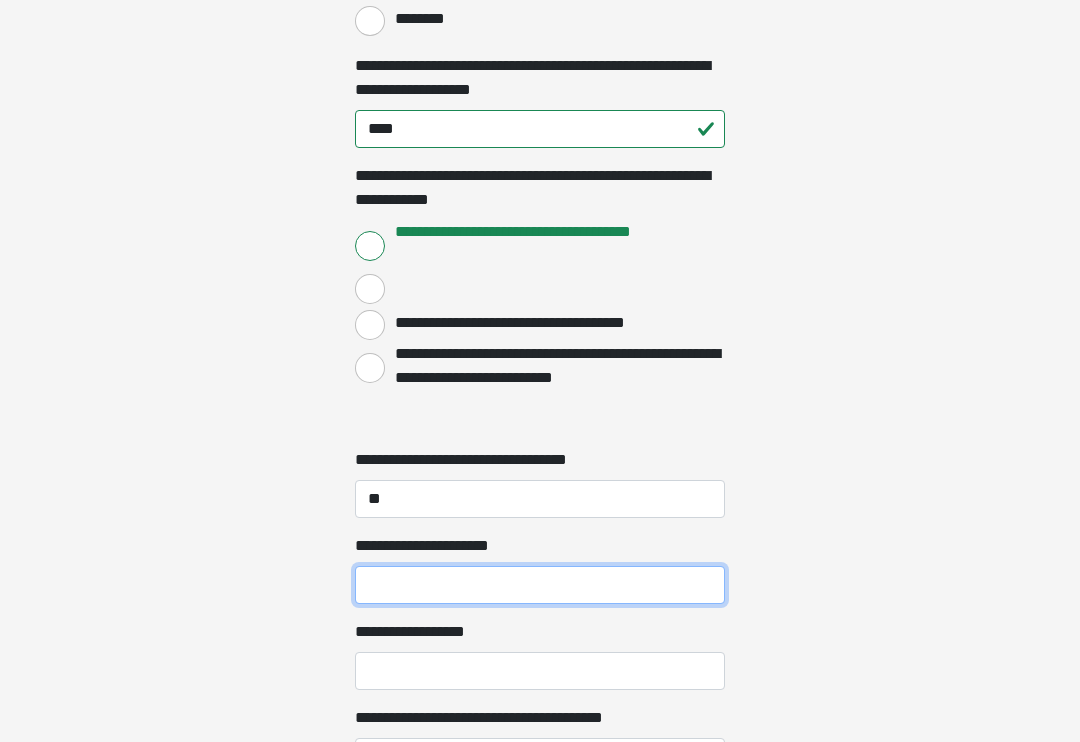 click on "**********" at bounding box center (540, 585) 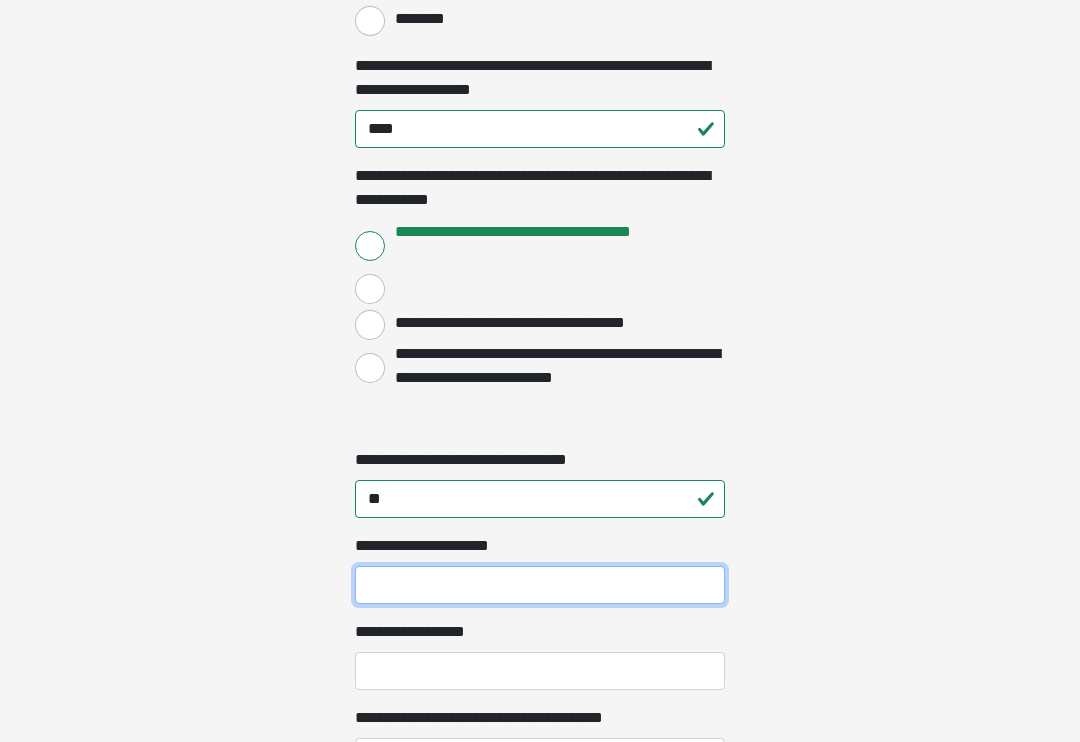 type on "*" 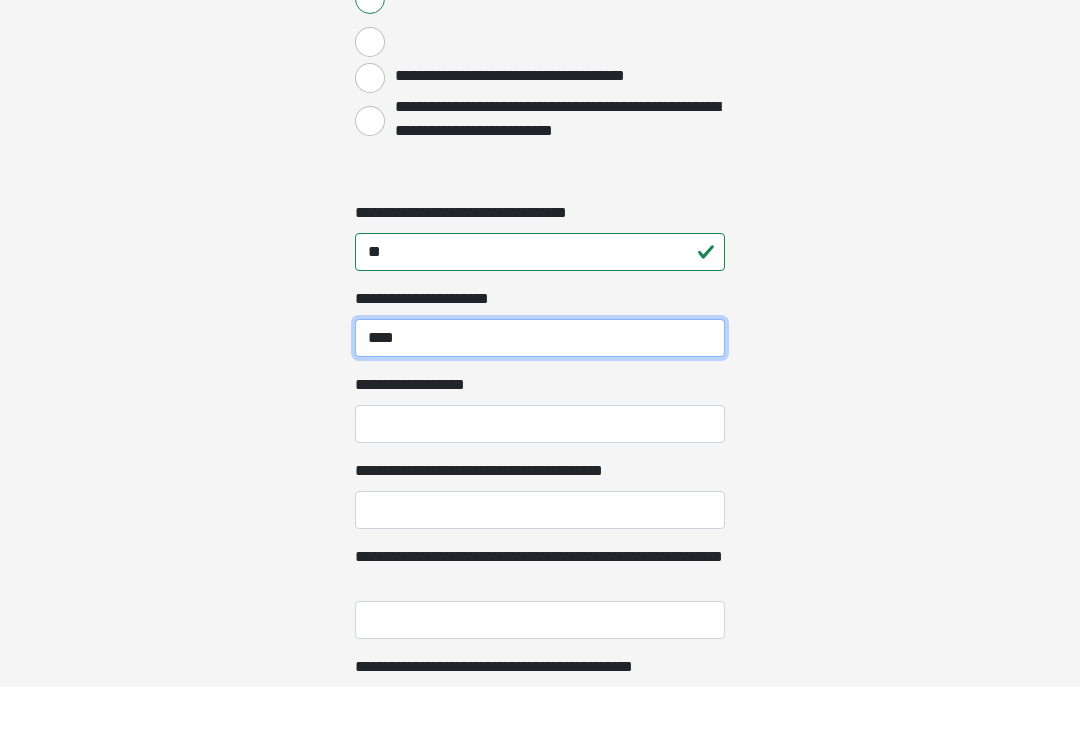scroll, scrollTop: 2193, scrollLeft: 0, axis: vertical 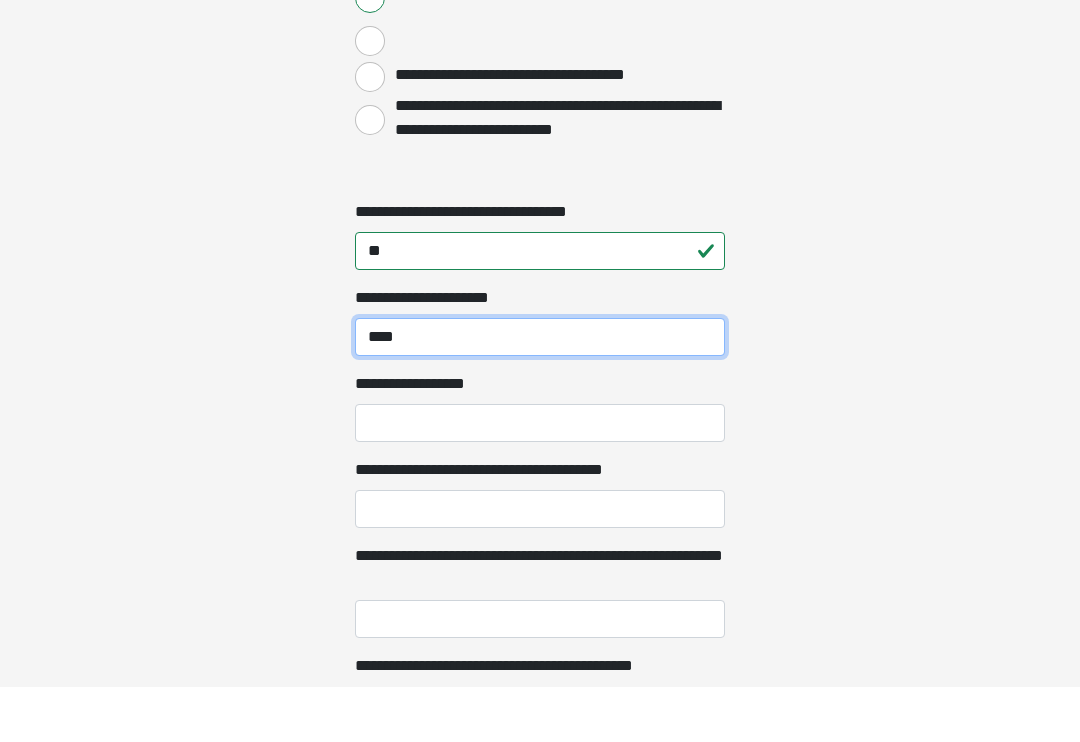 type on "****" 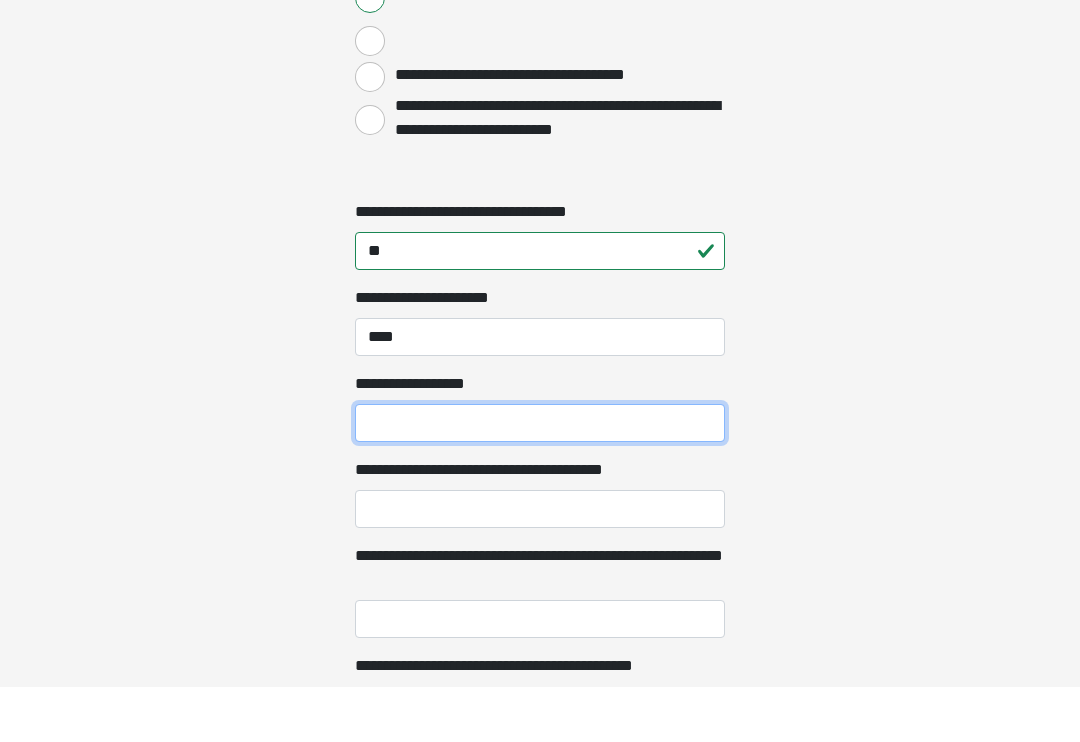 click on "**********" at bounding box center (540, 478) 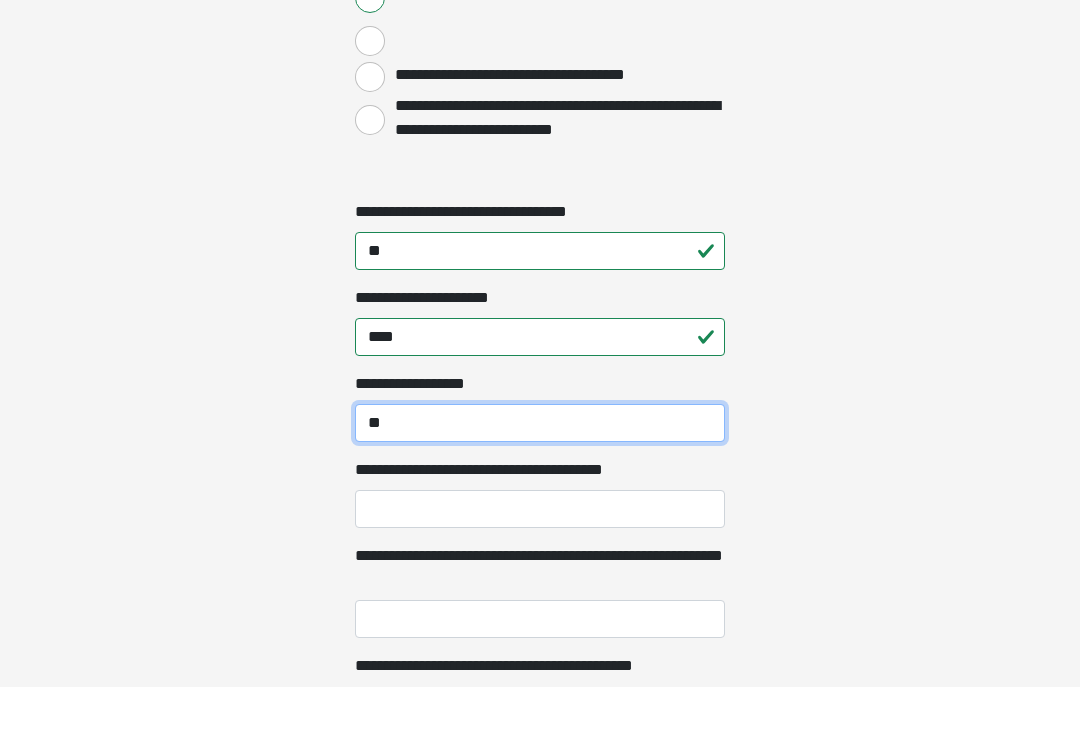 type on "**" 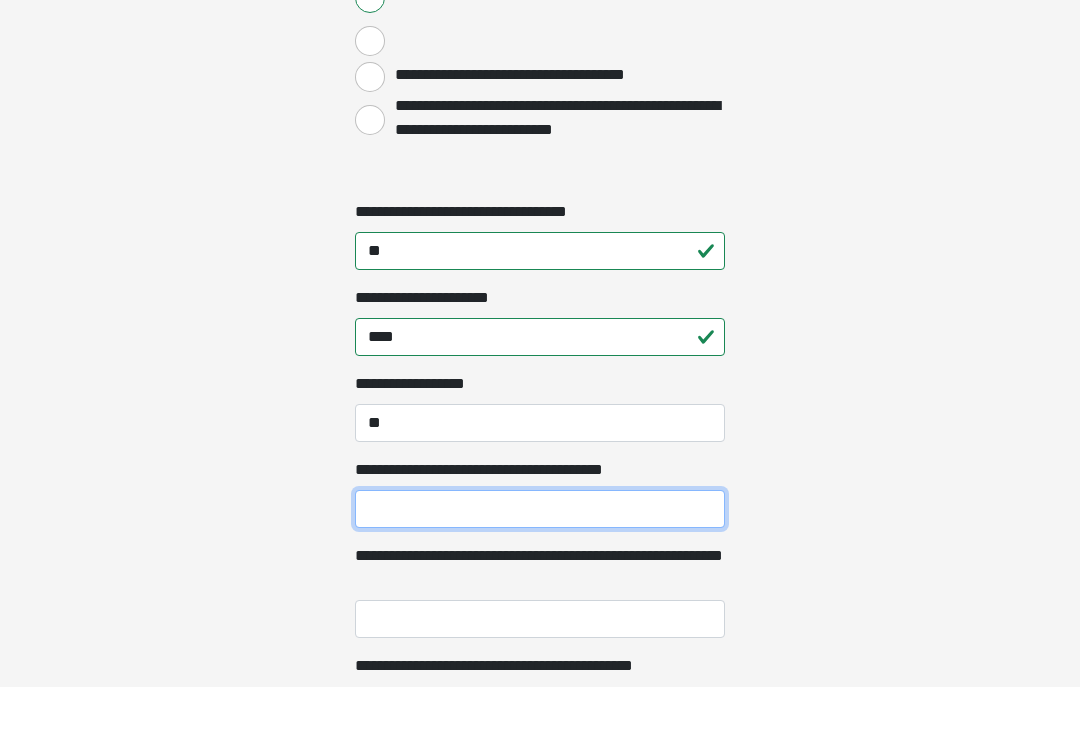 click on "**********" at bounding box center (540, 564) 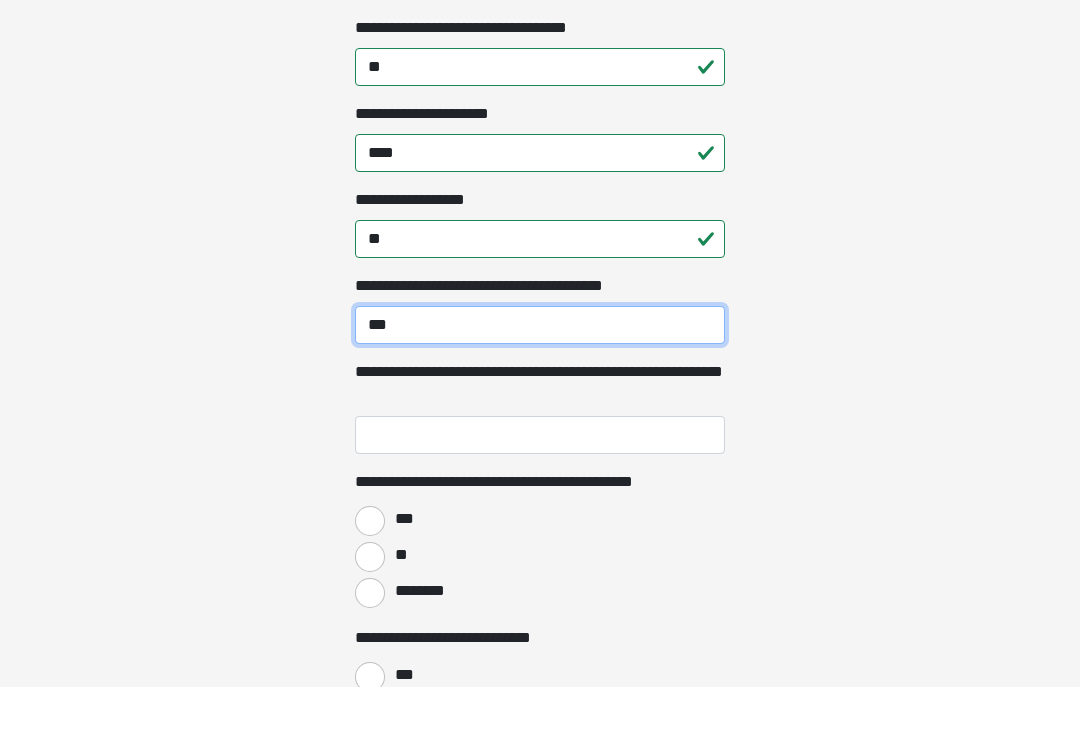 scroll, scrollTop: 2395, scrollLeft: 0, axis: vertical 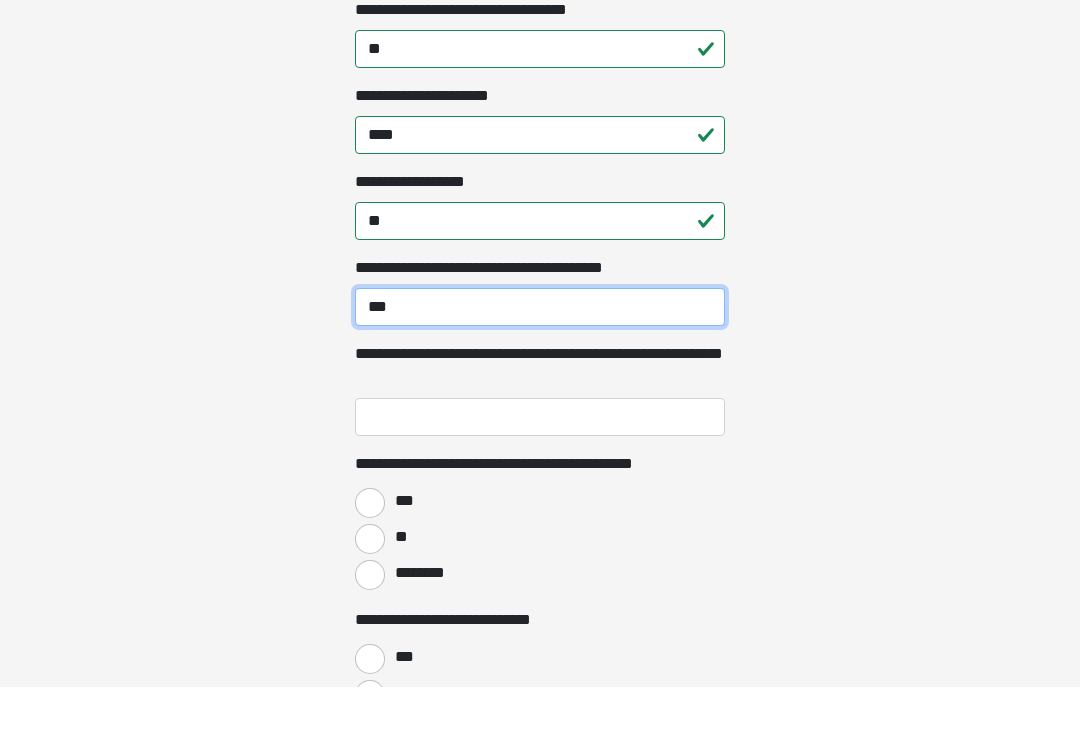 type on "***" 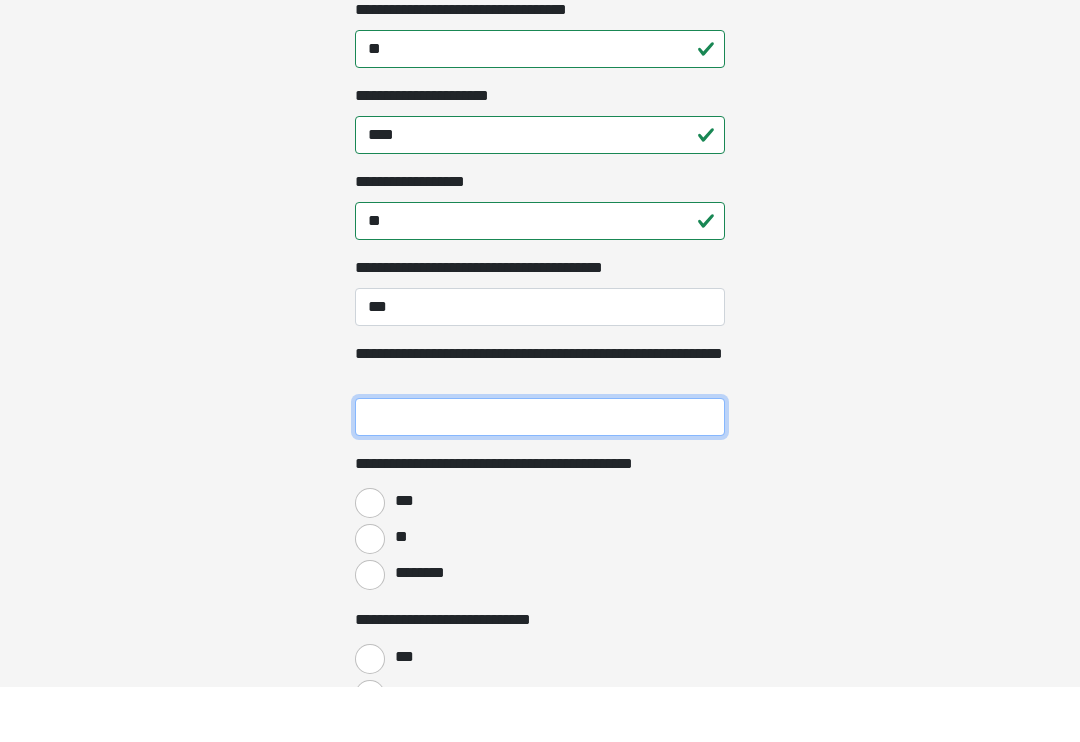 click on "**********" at bounding box center [540, 472] 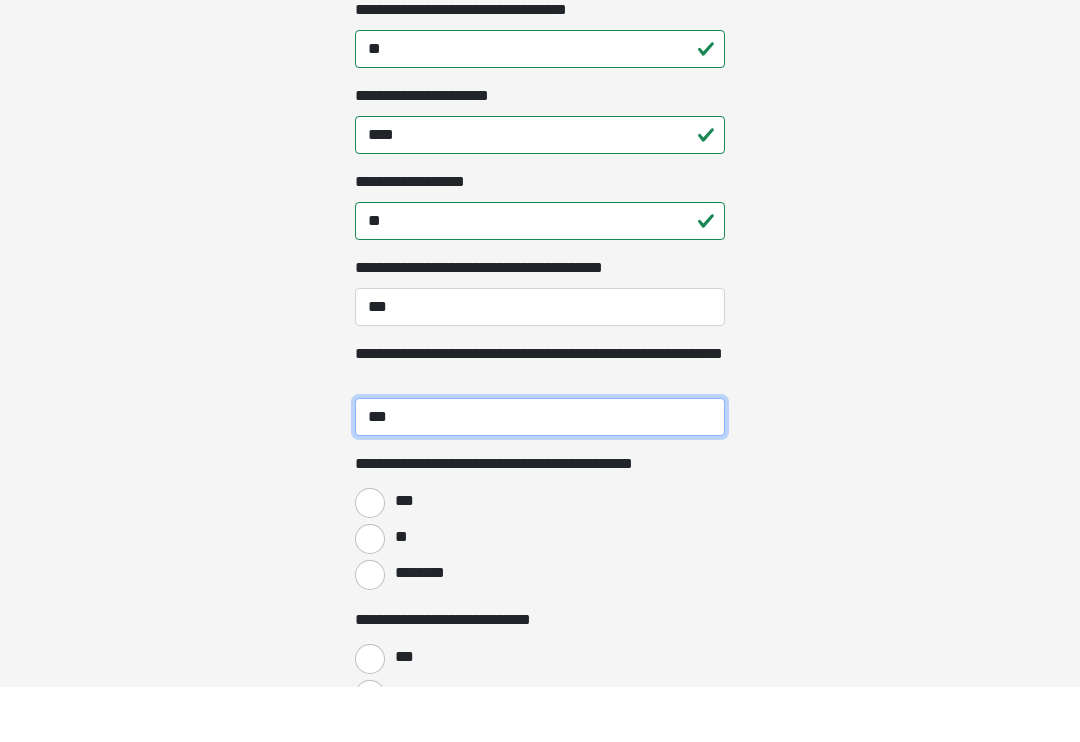 type on "***" 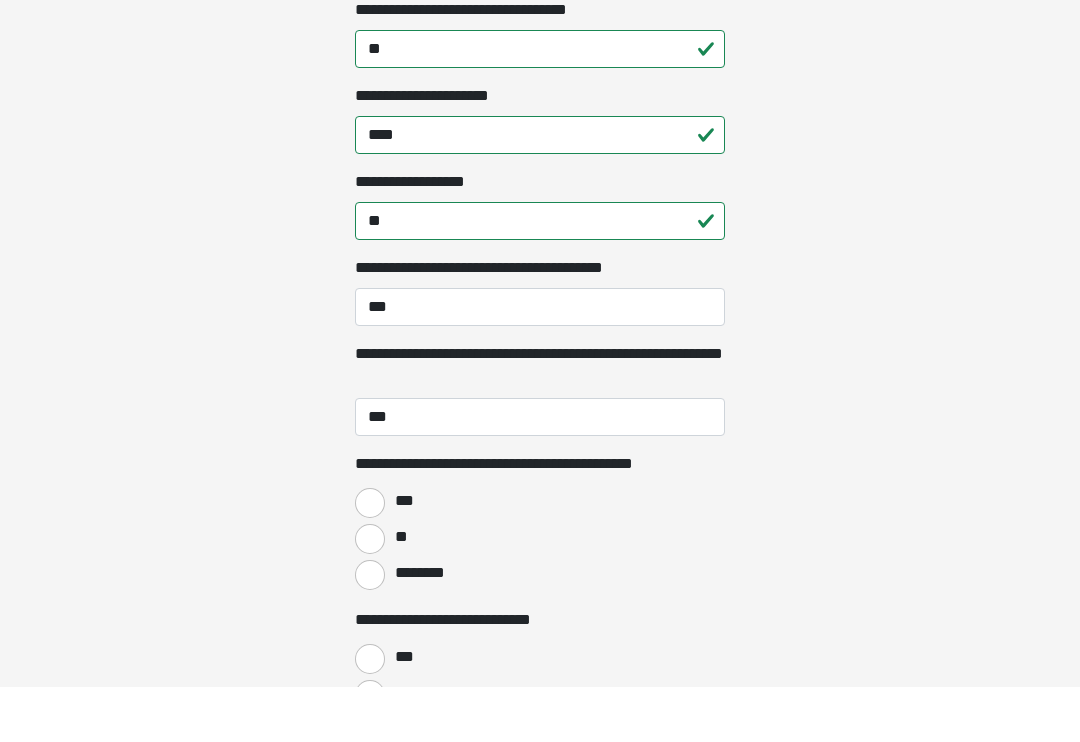click on "**" at bounding box center [370, 594] 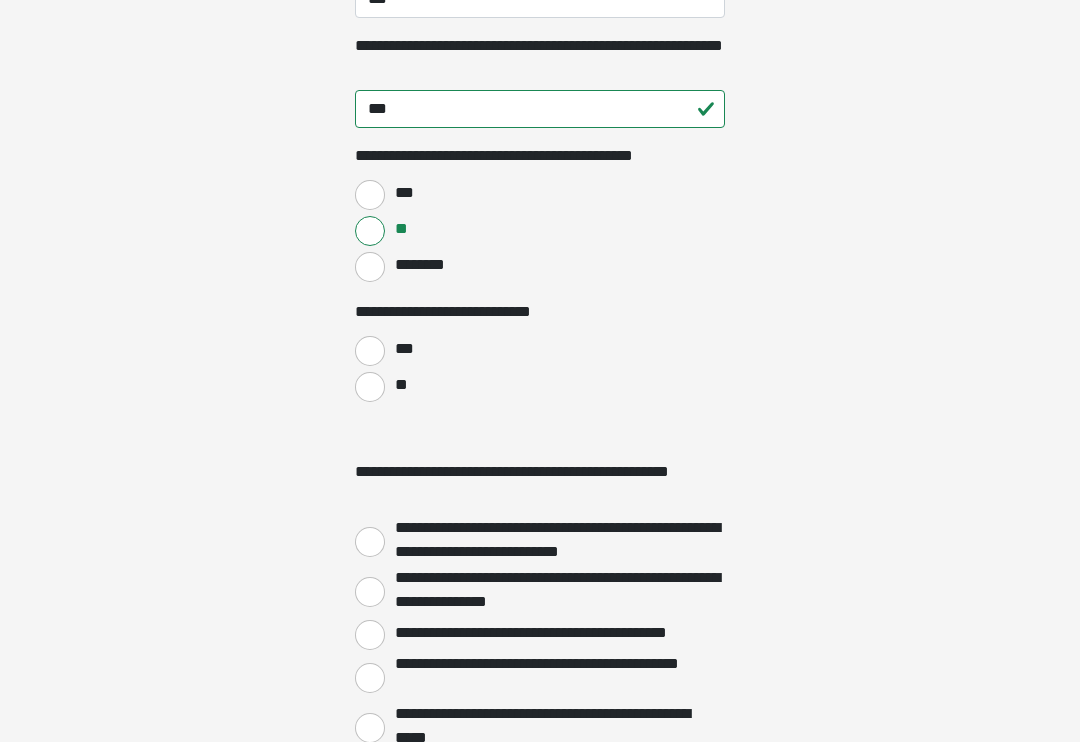 scroll, scrollTop: 2758, scrollLeft: 0, axis: vertical 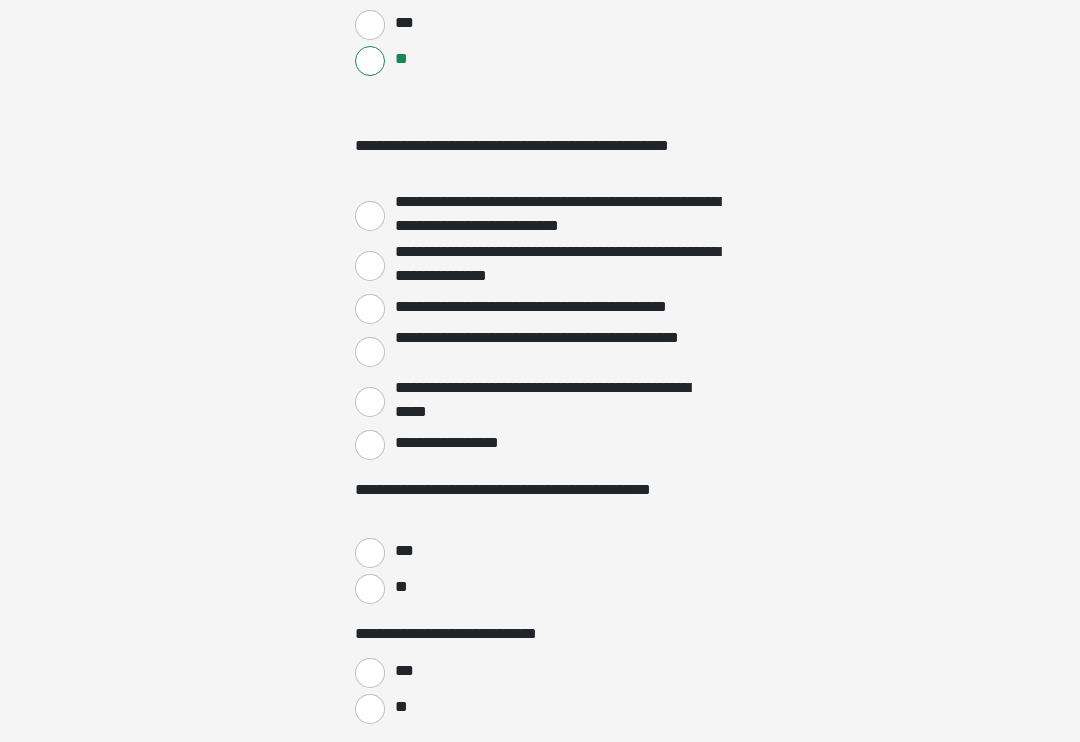 click on "**********" at bounding box center (370, 445) 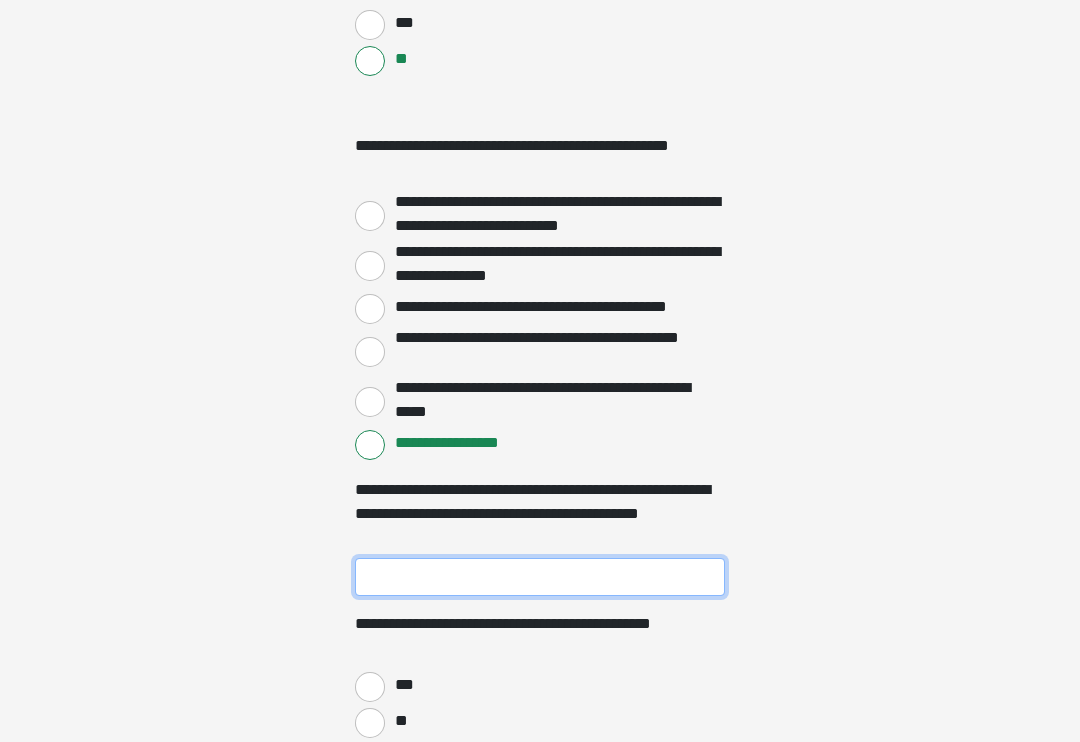click on "**********" at bounding box center [540, 577] 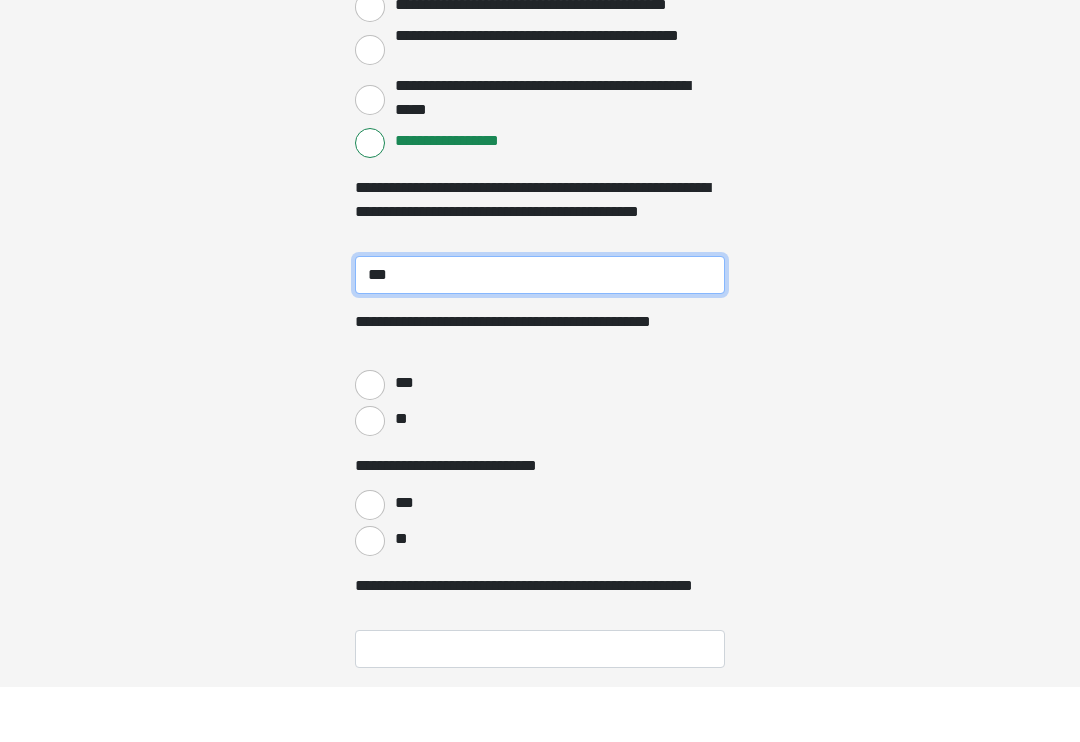 scroll, scrollTop: 3343, scrollLeft: 0, axis: vertical 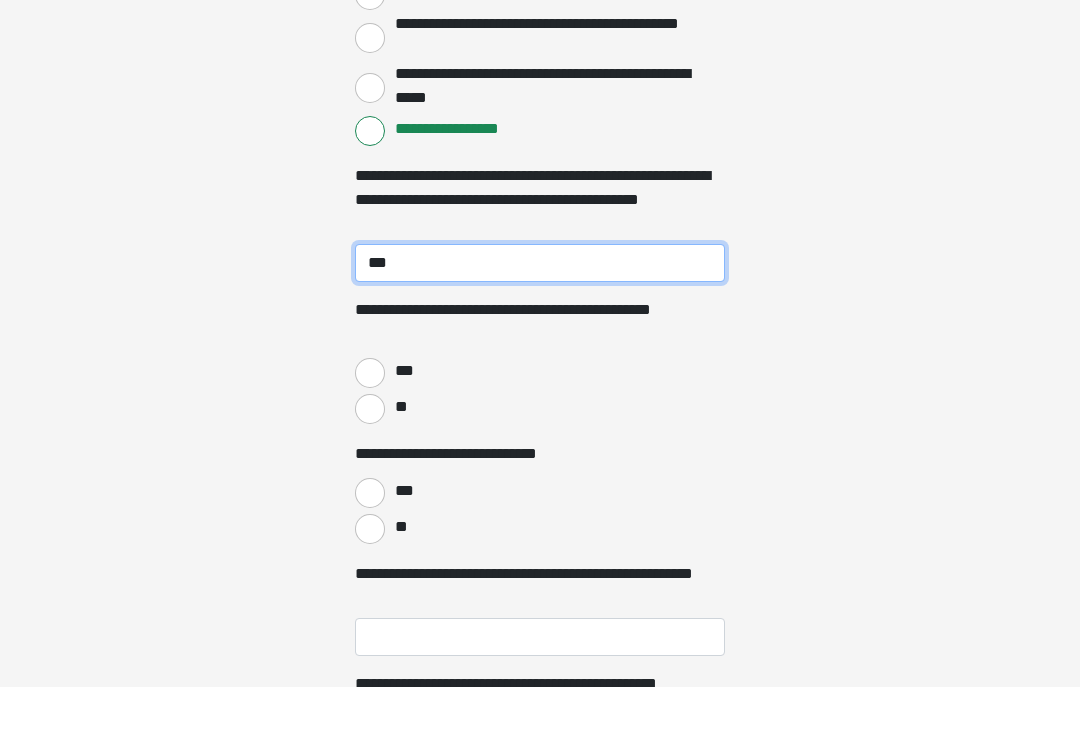 type on "**" 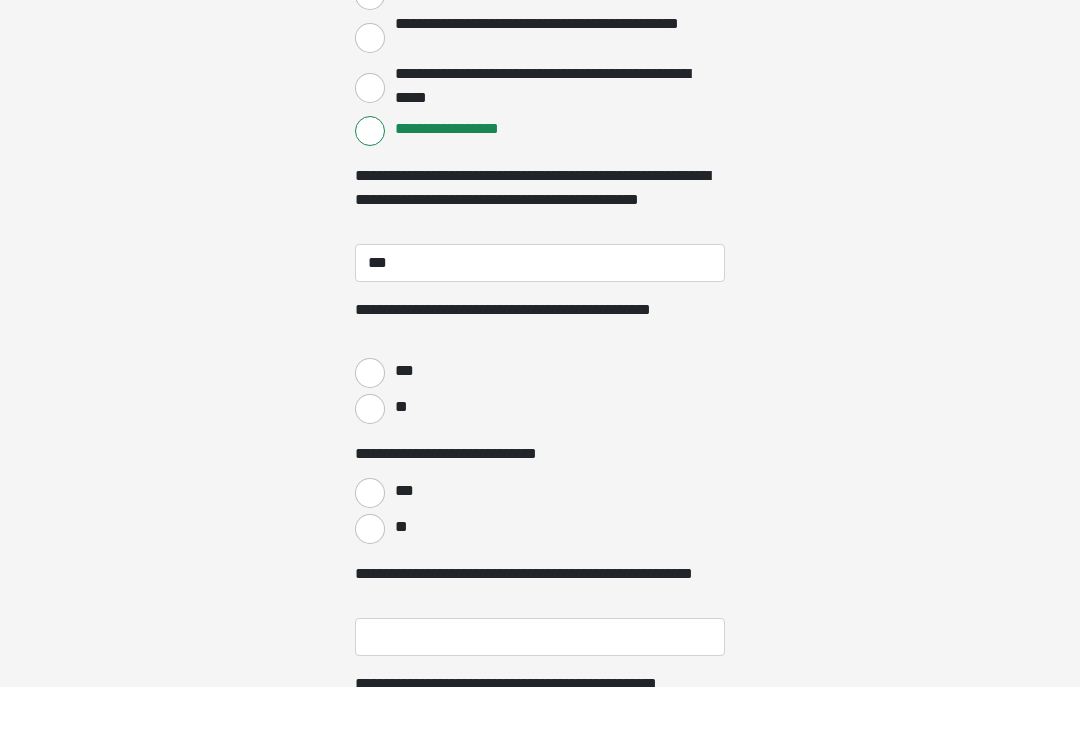 click on "***" at bounding box center (370, 428) 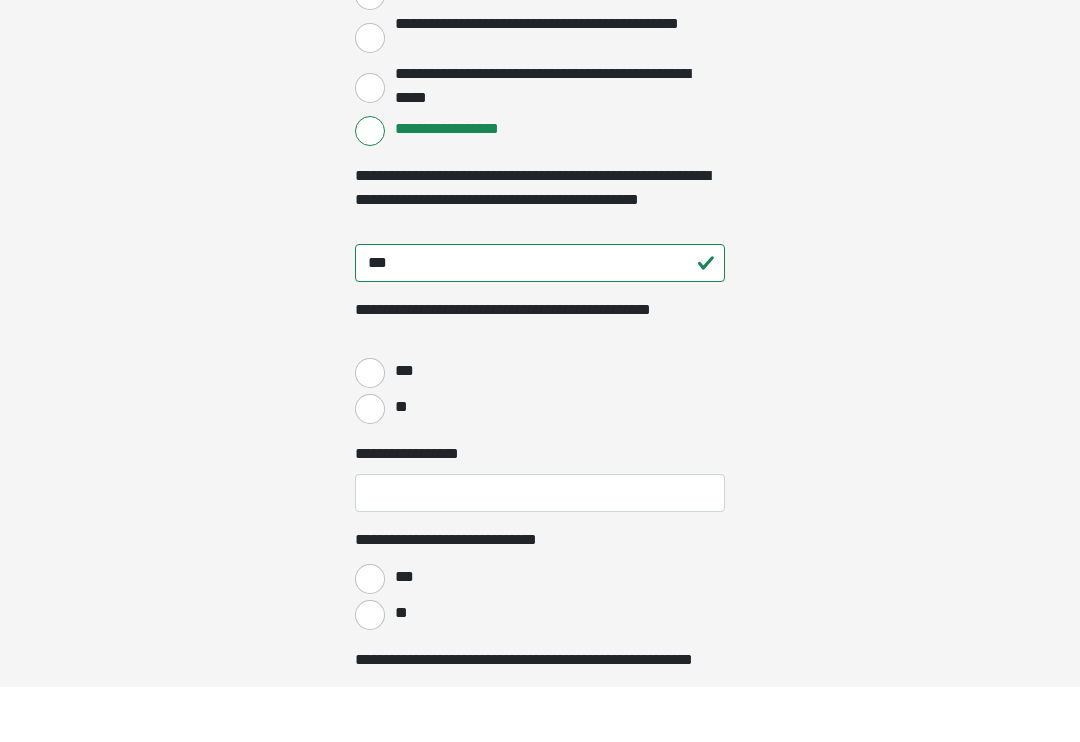 scroll, scrollTop: 3398, scrollLeft: 0, axis: vertical 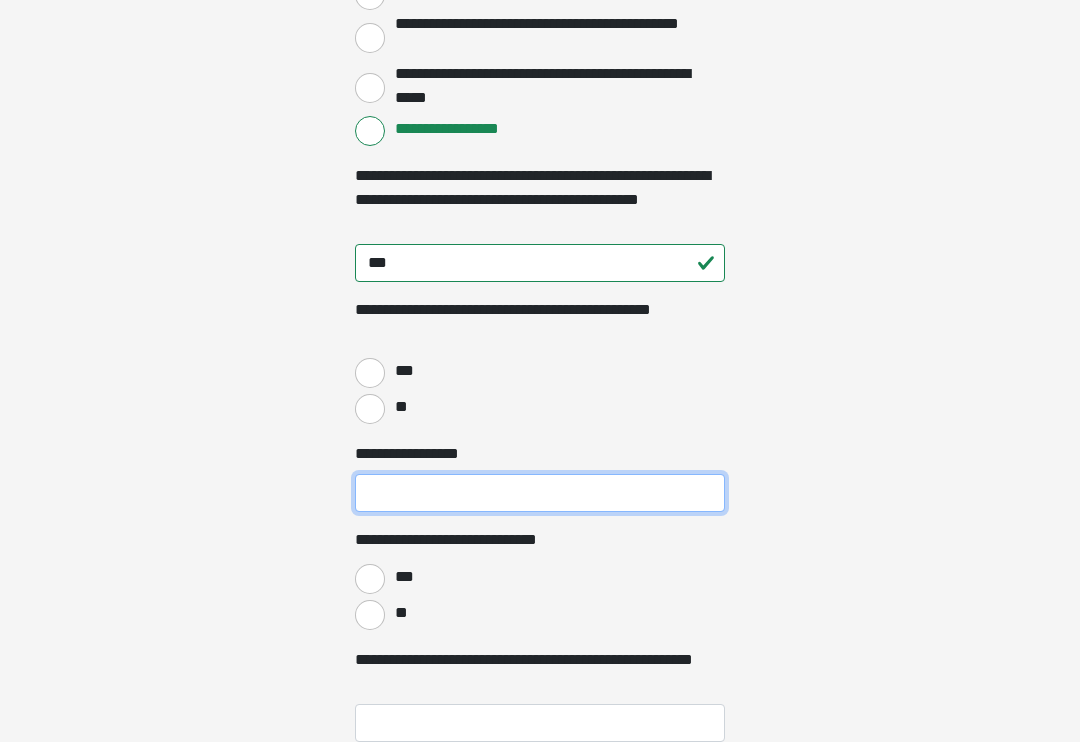 click on "**********" at bounding box center (540, 493) 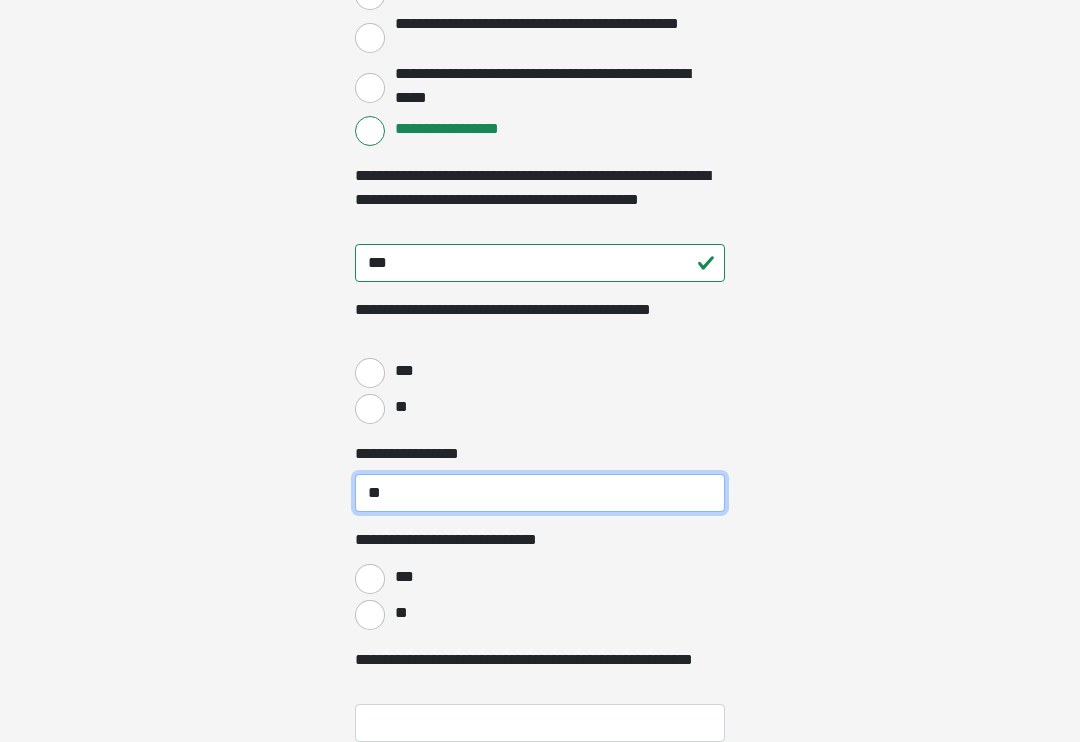 type on "**" 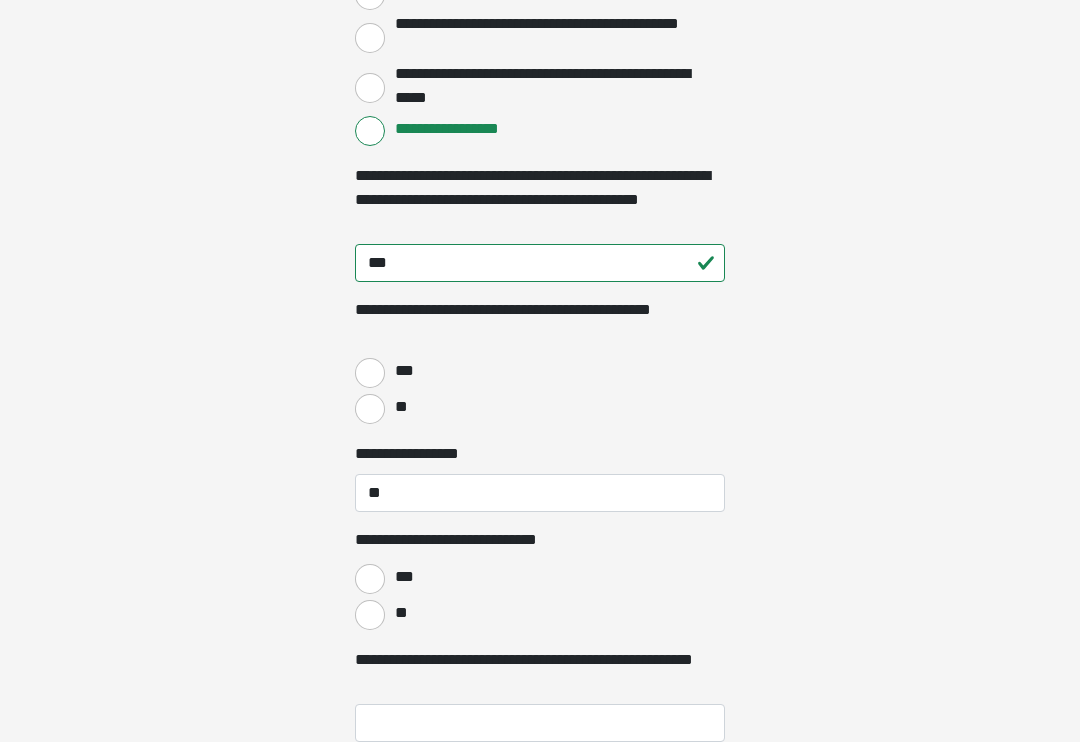 click on "**" at bounding box center [370, 615] 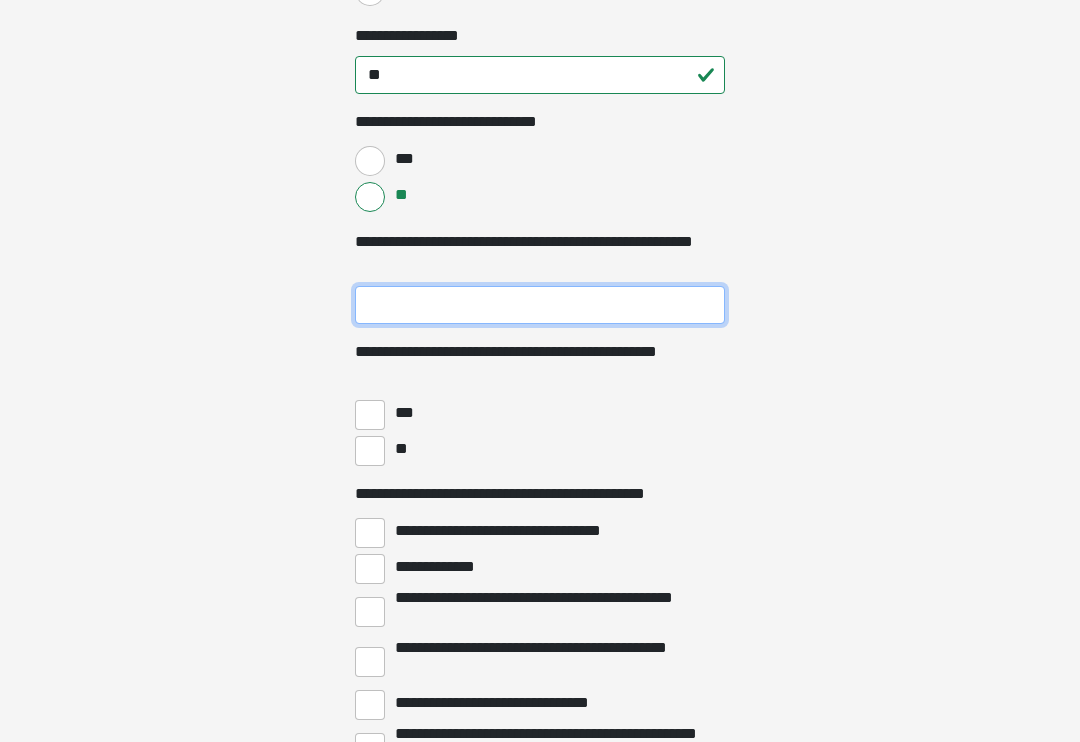 click on "**********" at bounding box center (540, 306) 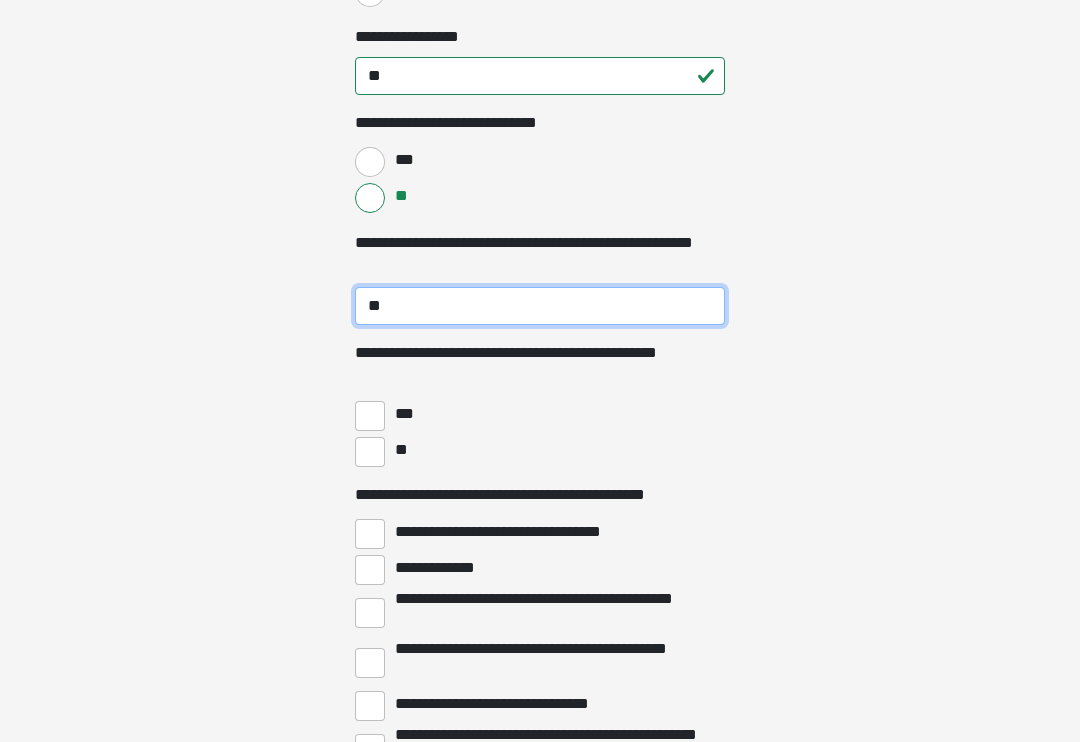type on "**" 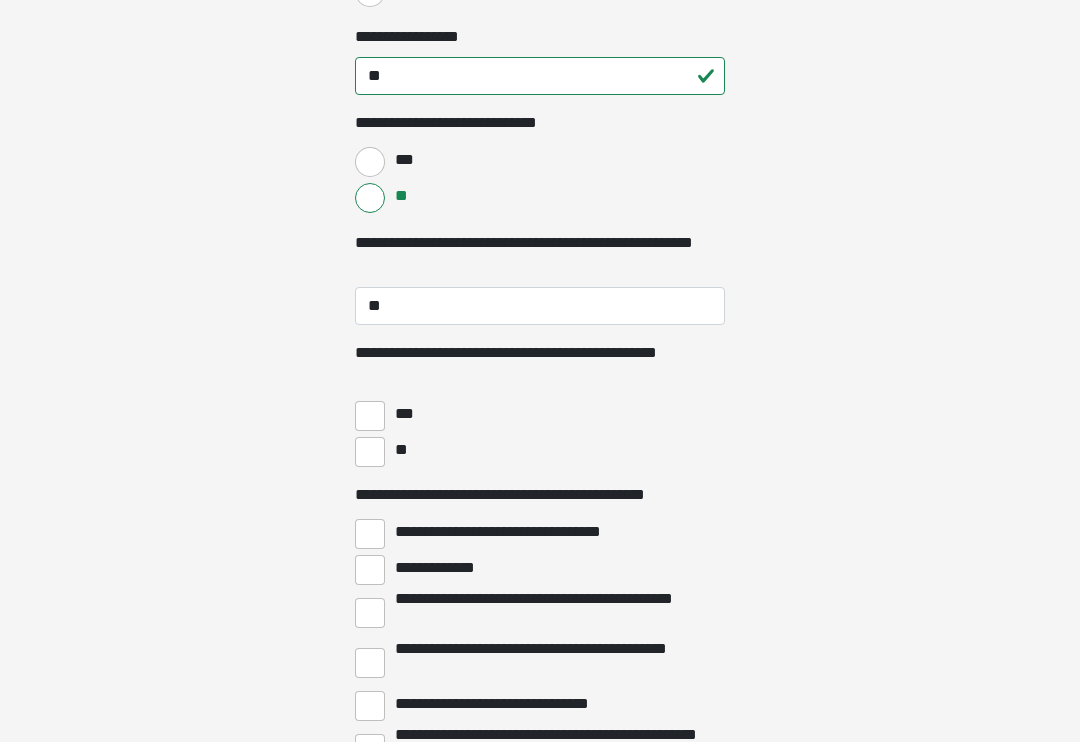 click on "**" at bounding box center (370, 452) 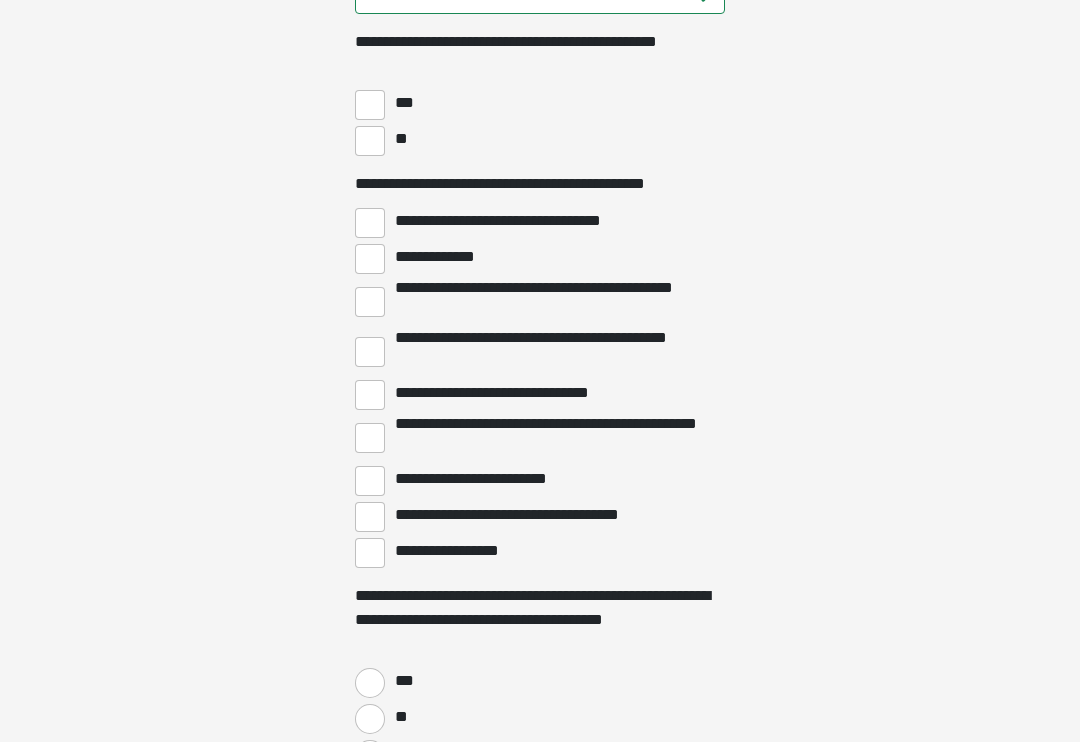 scroll, scrollTop: 4126, scrollLeft: 0, axis: vertical 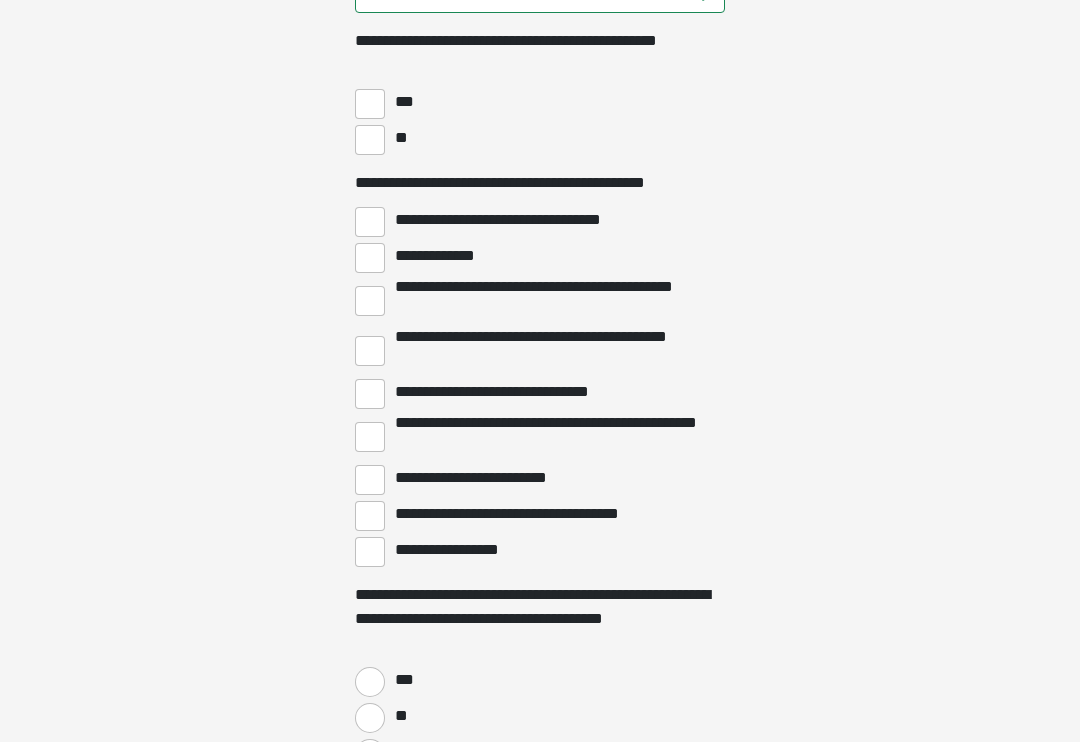 click on "**********" at bounding box center [370, 552] 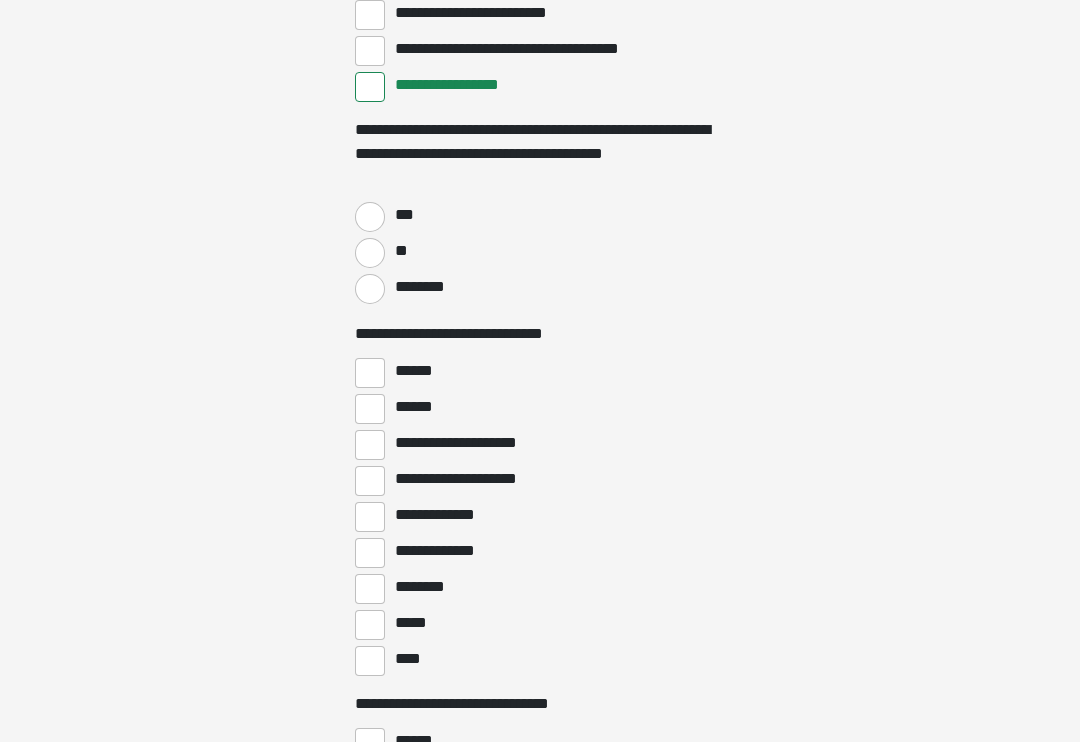 click on "**" at bounding box center [370, 254] 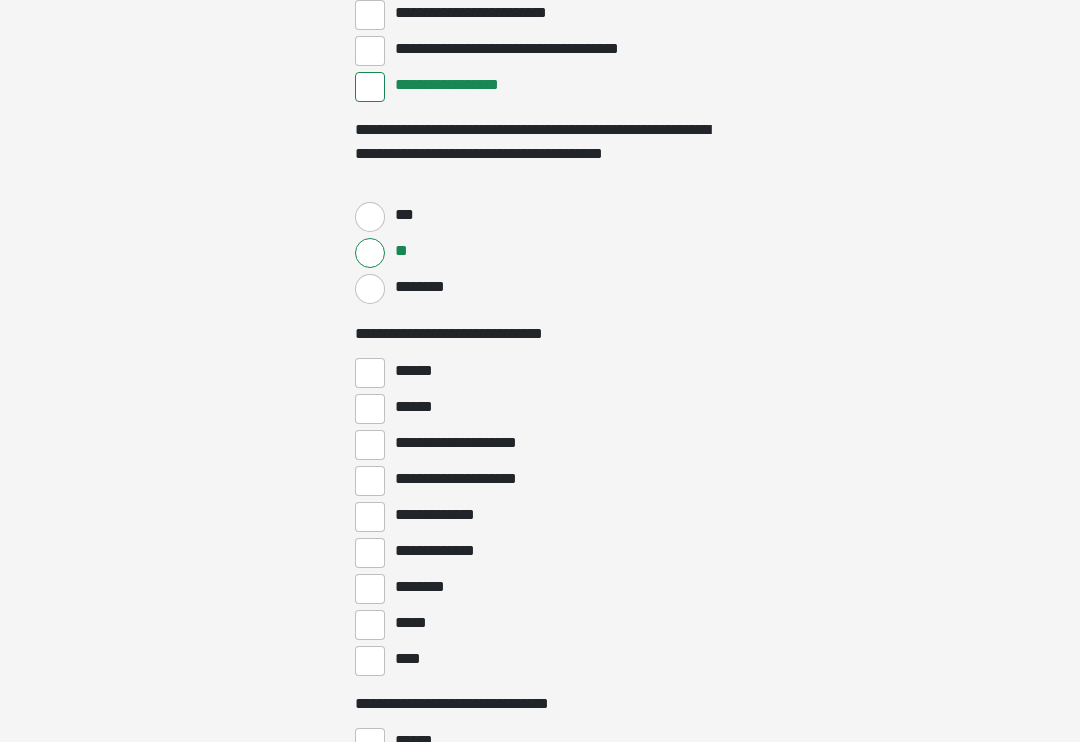 click on "****" at bounding box center [370, 661] 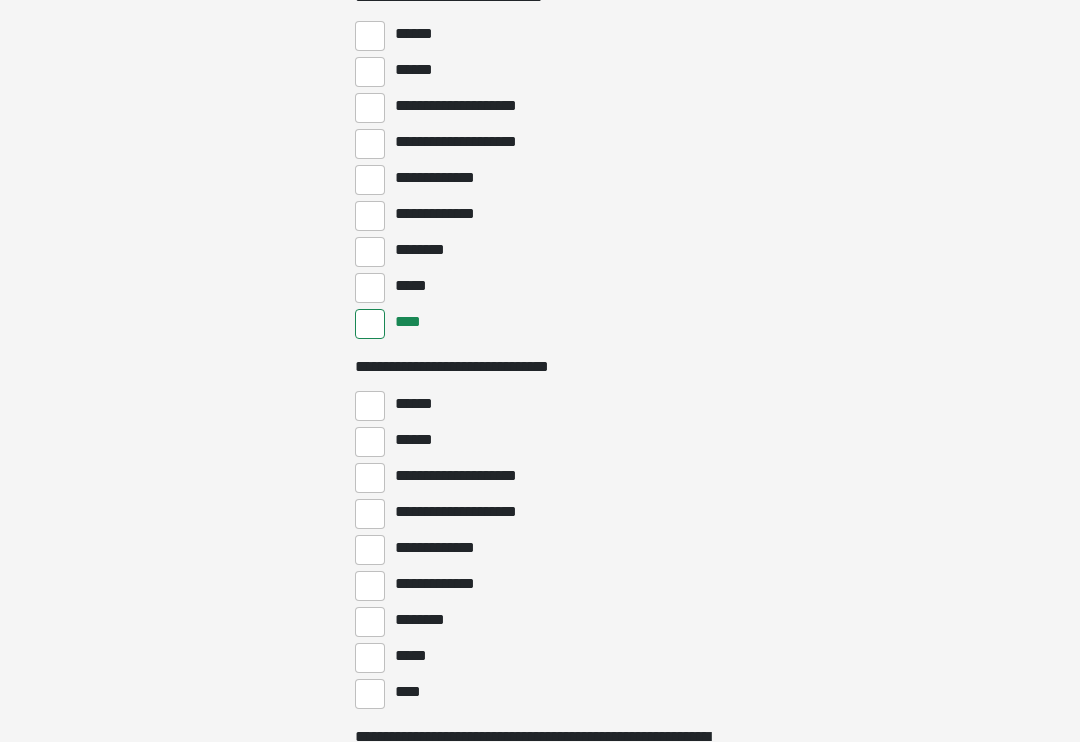 scroll, scrollTop: 4950, scrollLeft: 0, axis: vertical 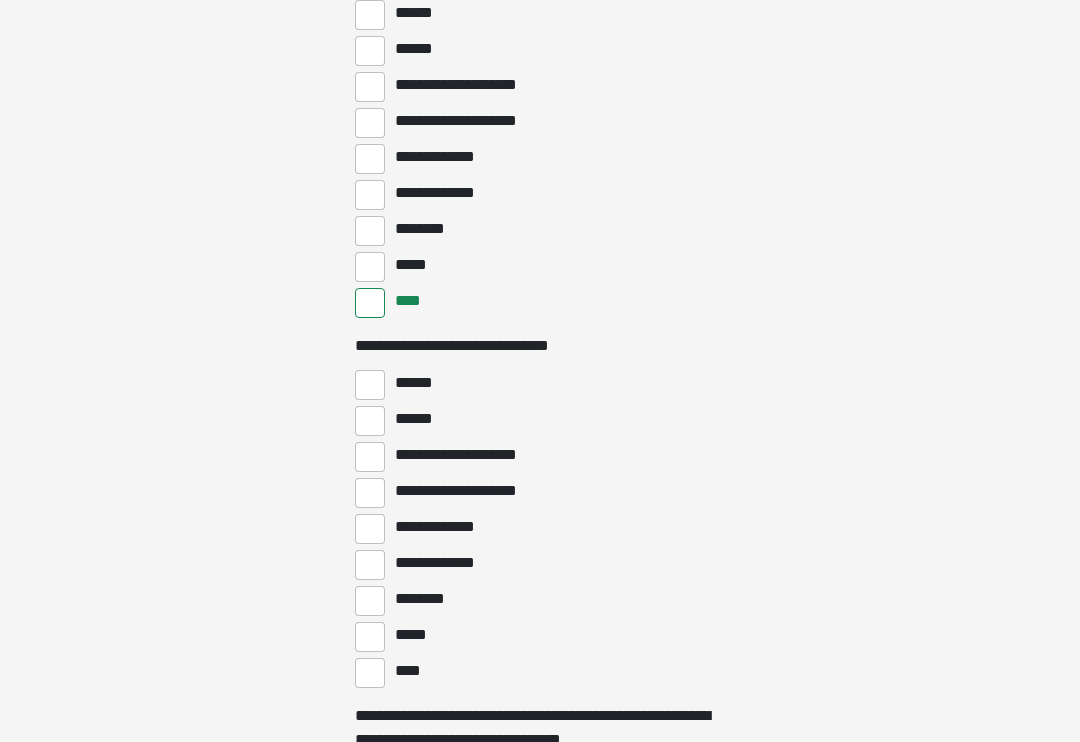 click on "****" at bounding box center [370, 673] 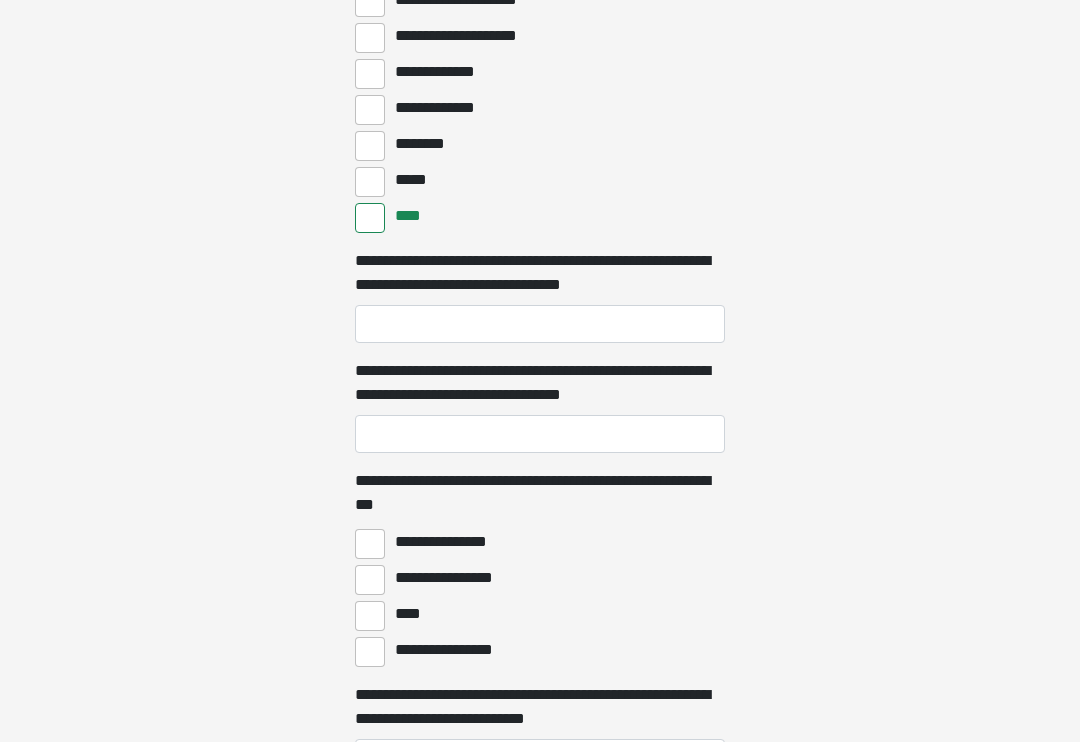 scroll, scrollTop: 5407, scrollLeft: 0, axis: vertical 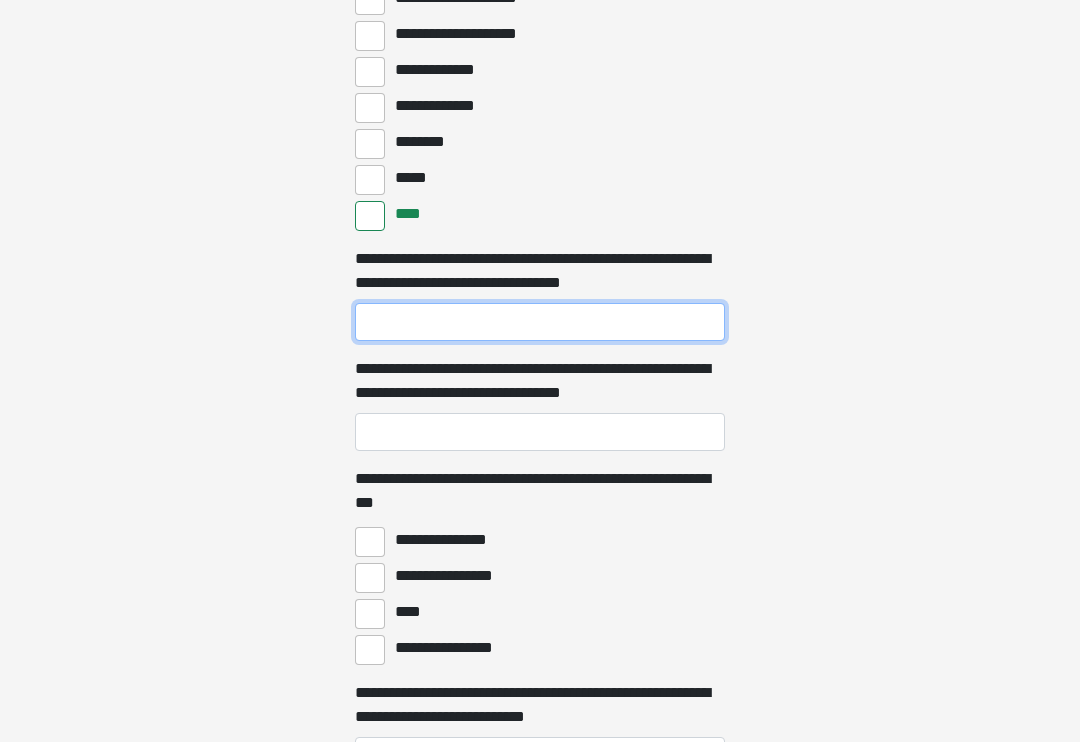 click on "**********" at bounding box center [540, 322] 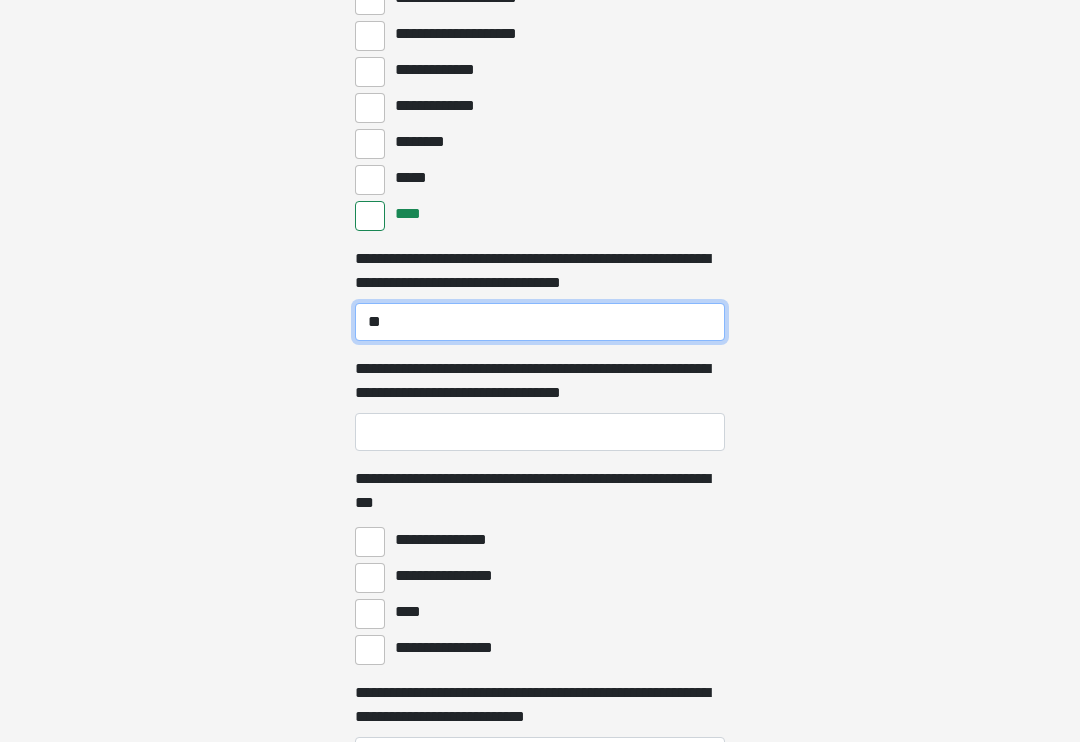 type on "**" 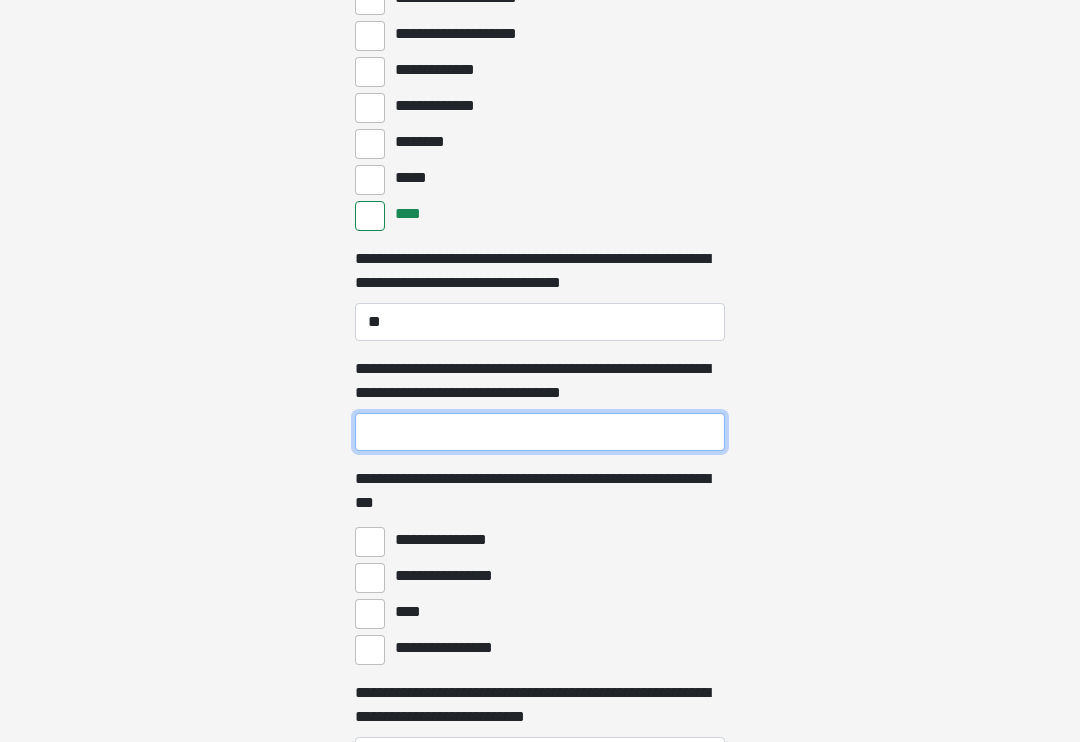 click on "**********" at bounding box center (540, 432) 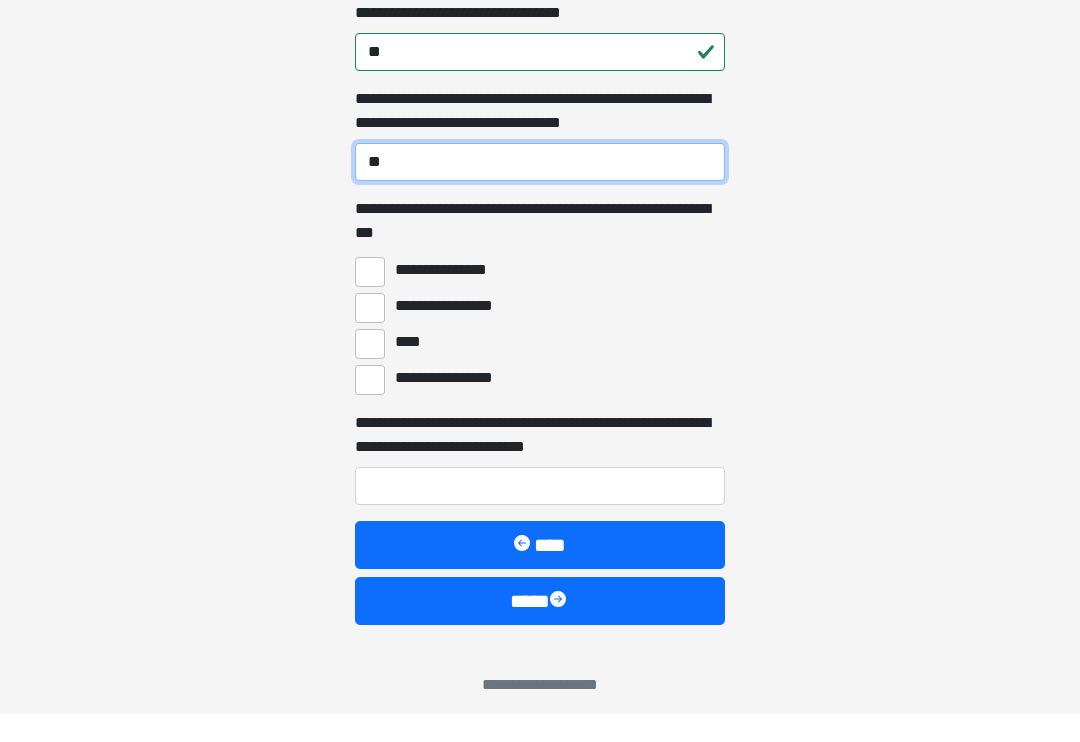 scroll, scrollTop: 5663, scrollLeft: 0, axis: vertical 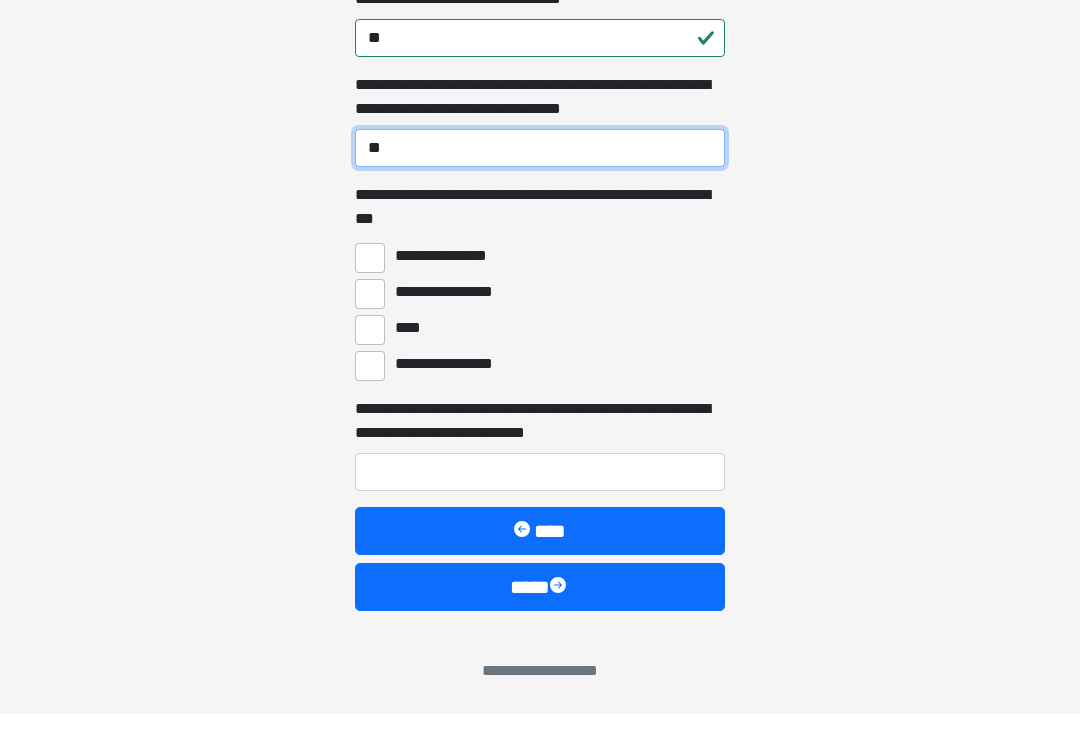 type on "**" 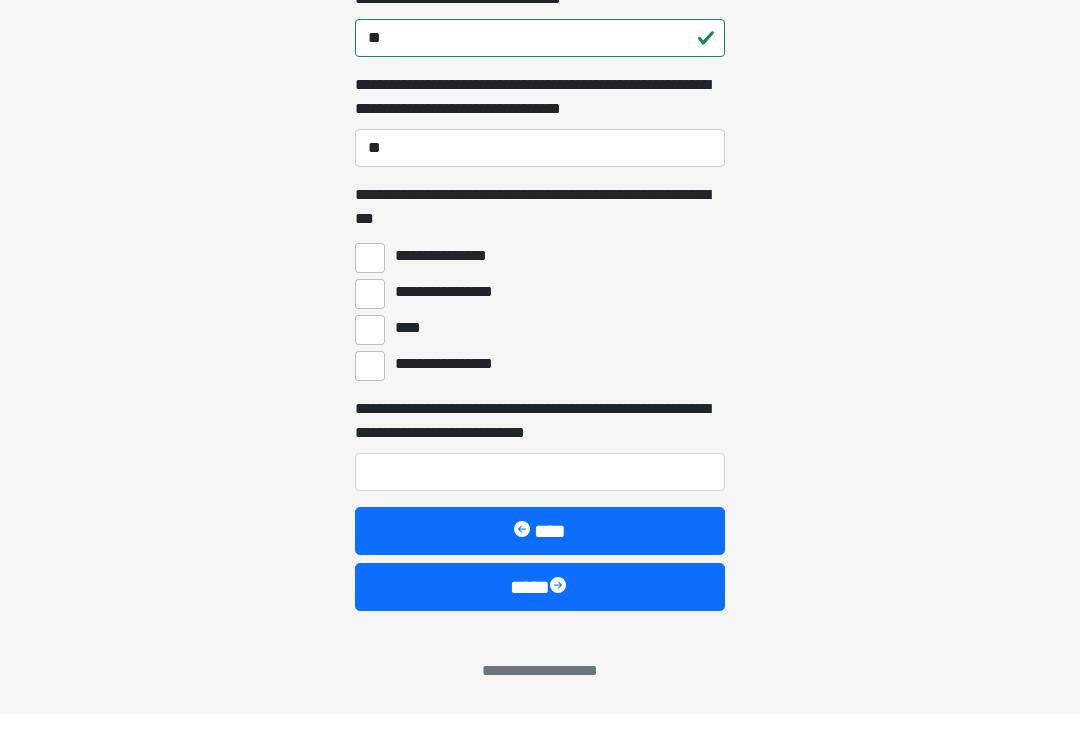 click on "****" at bounding box center [409, 356] 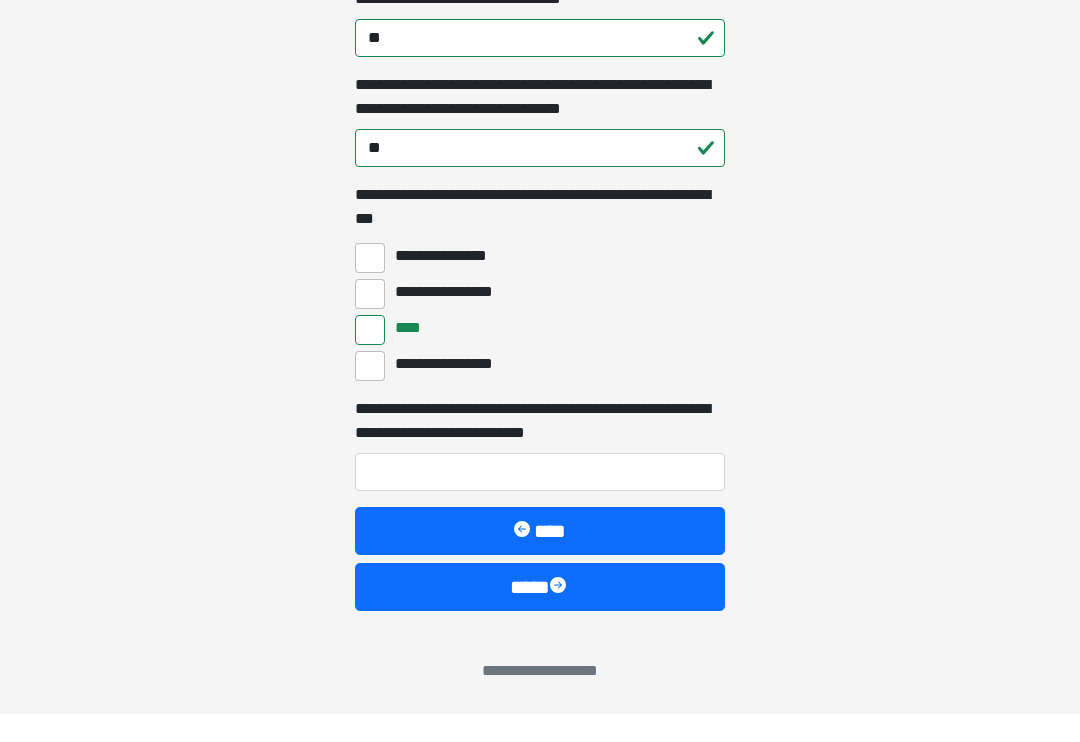 scroll, scrollTop: 5636, scrollLeft: 0, axis: vertical 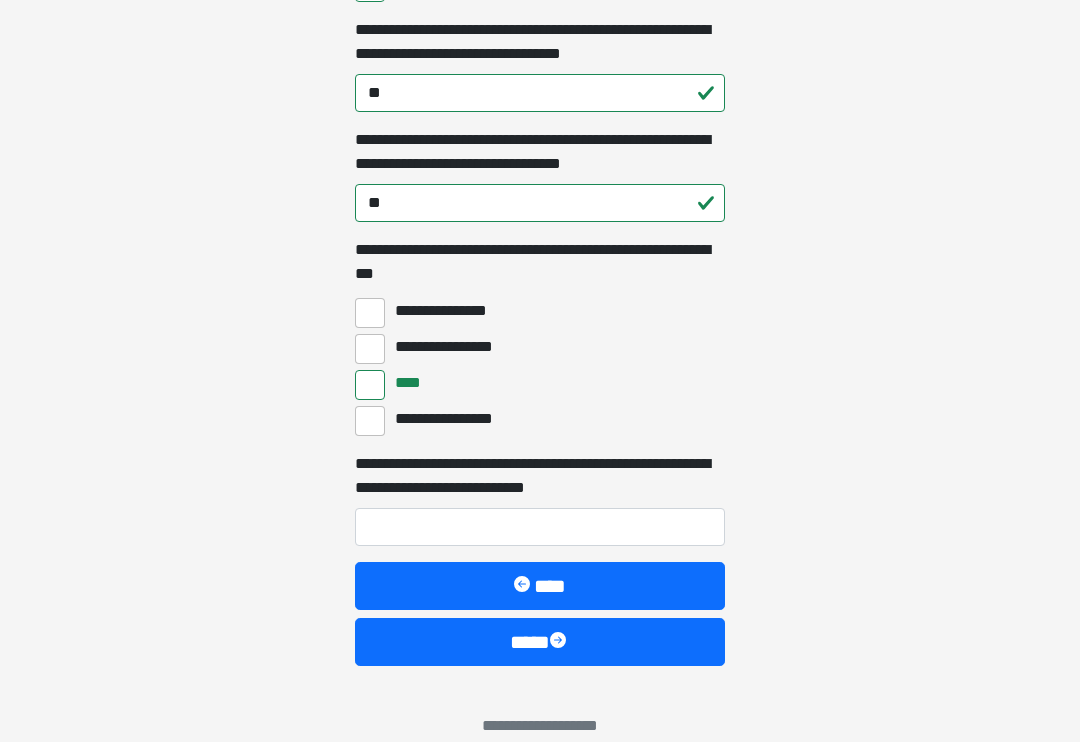 click on "**********" at bounding box center [540, 476] 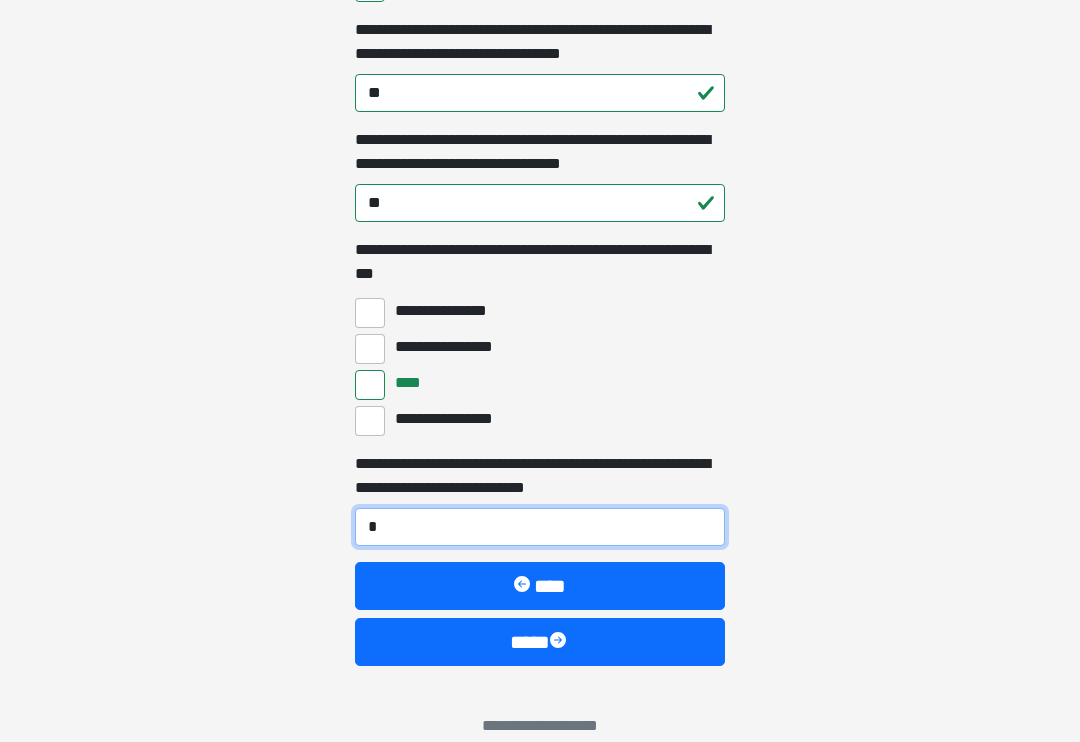 type on "**" 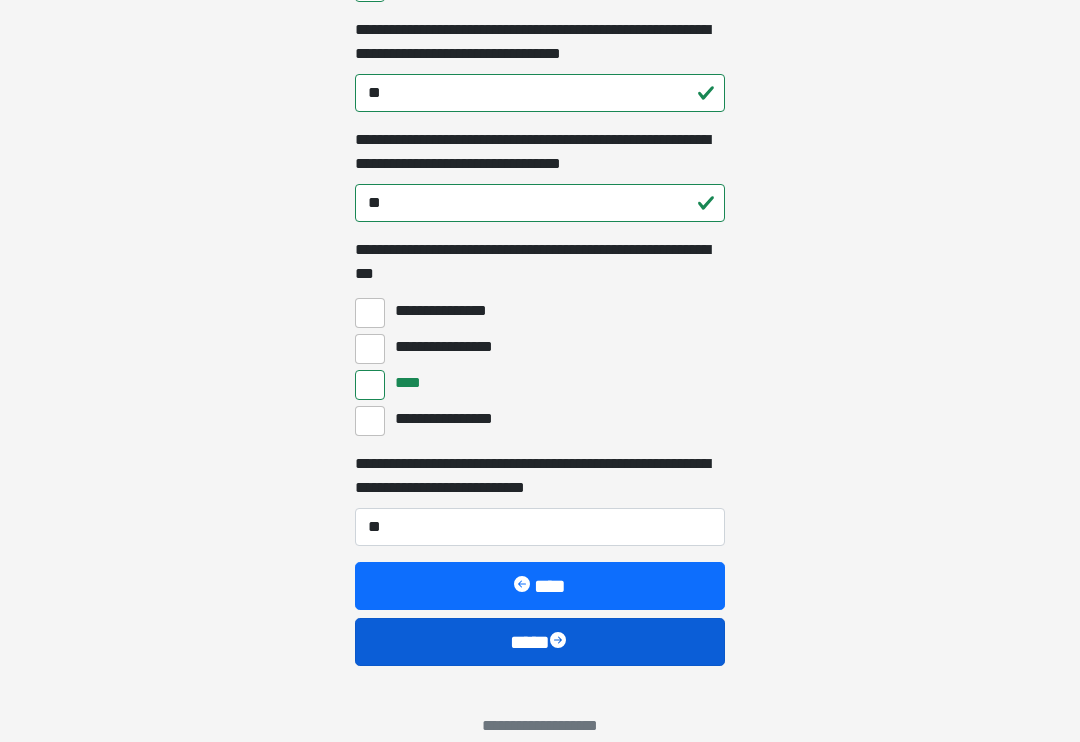 click at bounding box center [560, 642] 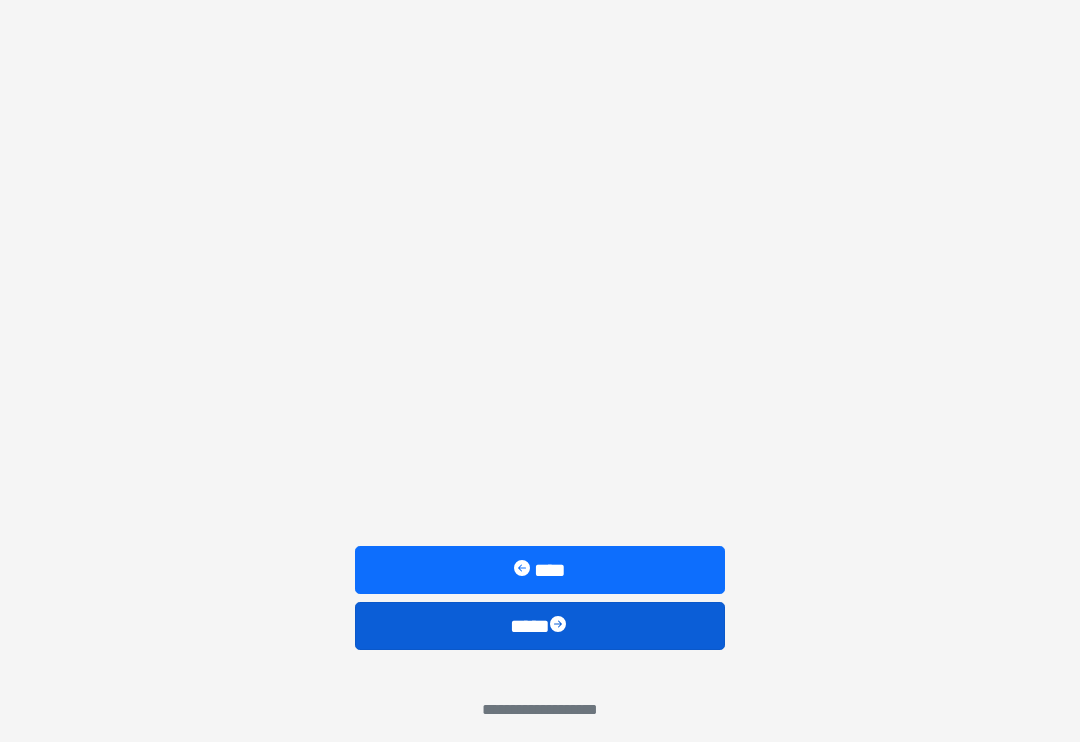 scroll, scrollTop: 1456, scrollLeft: 0, axis: vertical 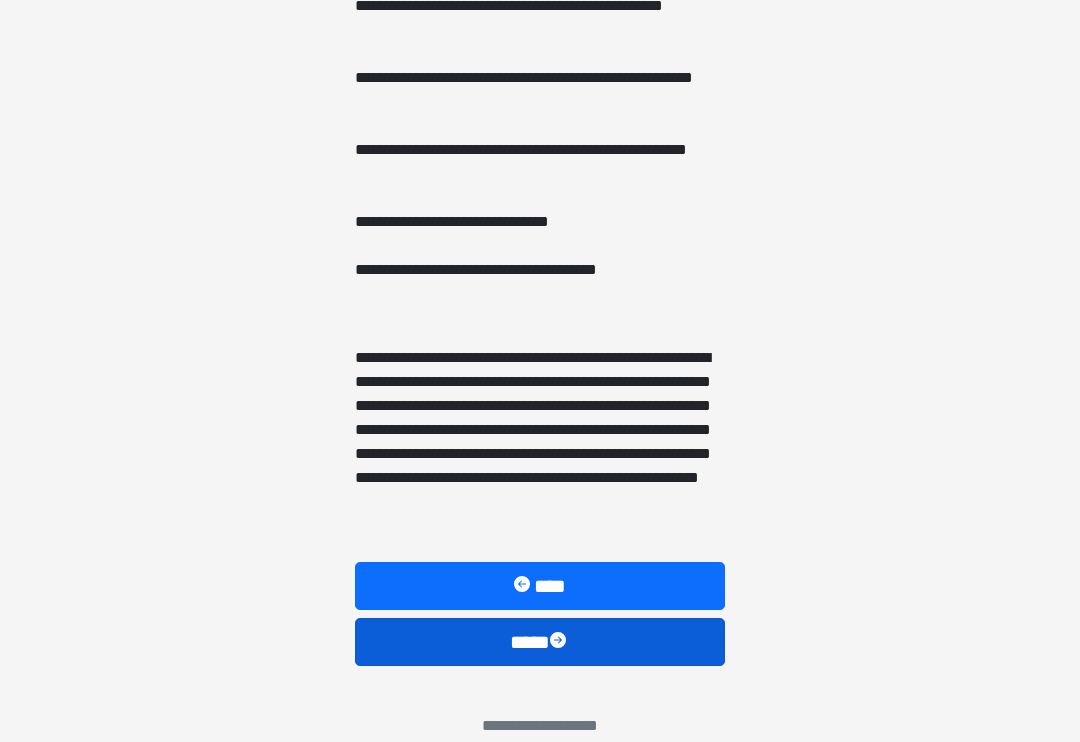 click on "****" at bounding box center (540, 642) 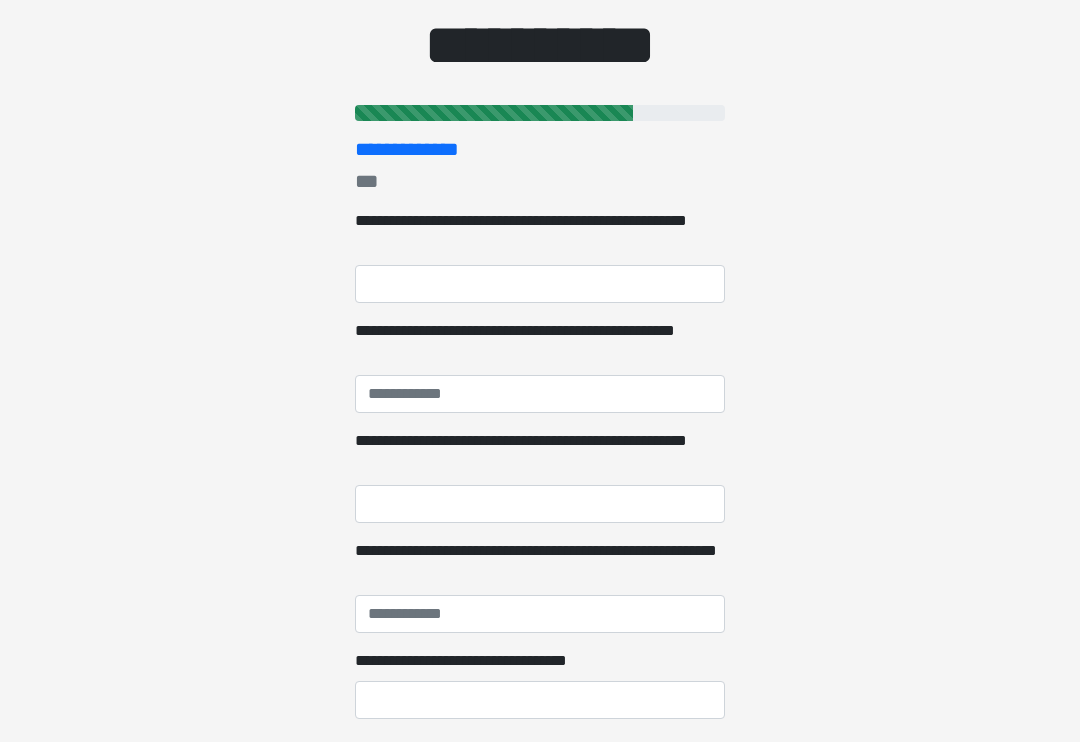 scroll, scrollTop: 0, scrollLeft: 0, axis: both 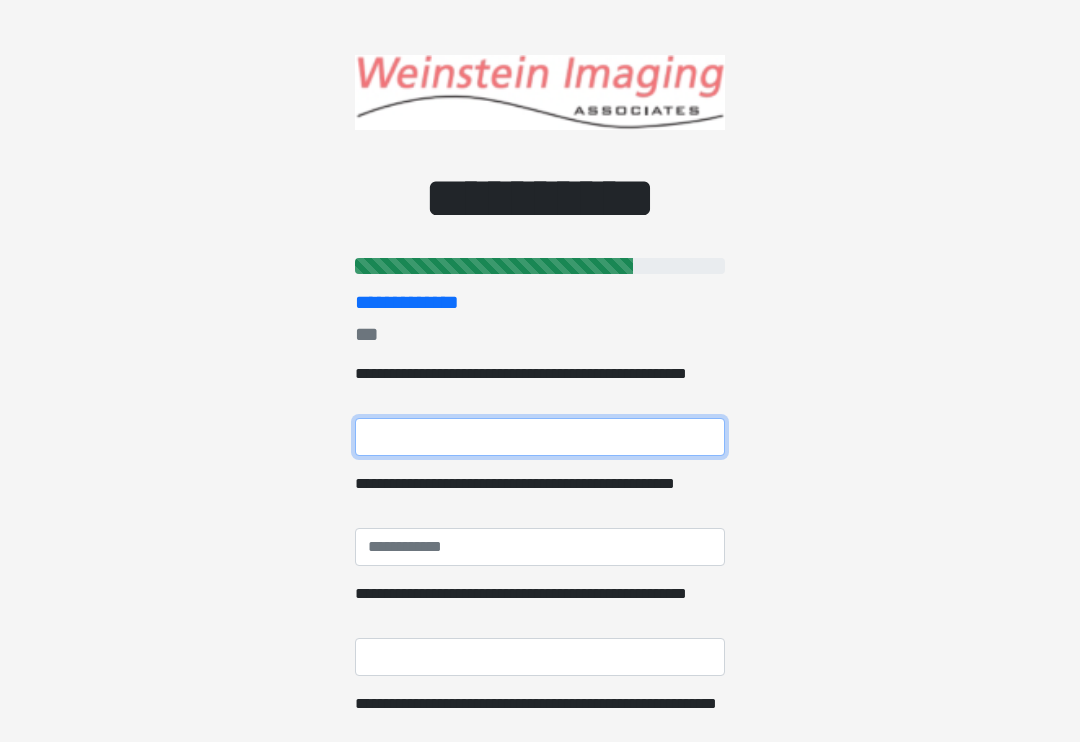 click on "**********" at bounding box center [540, 437] 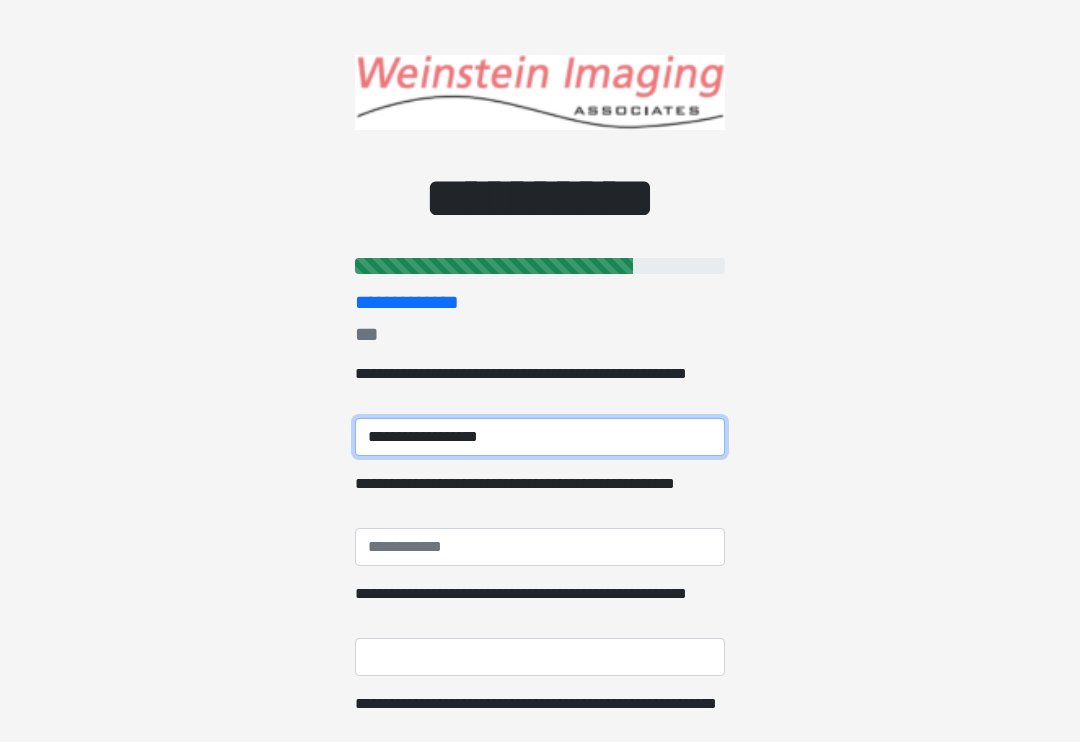 type on "**********" 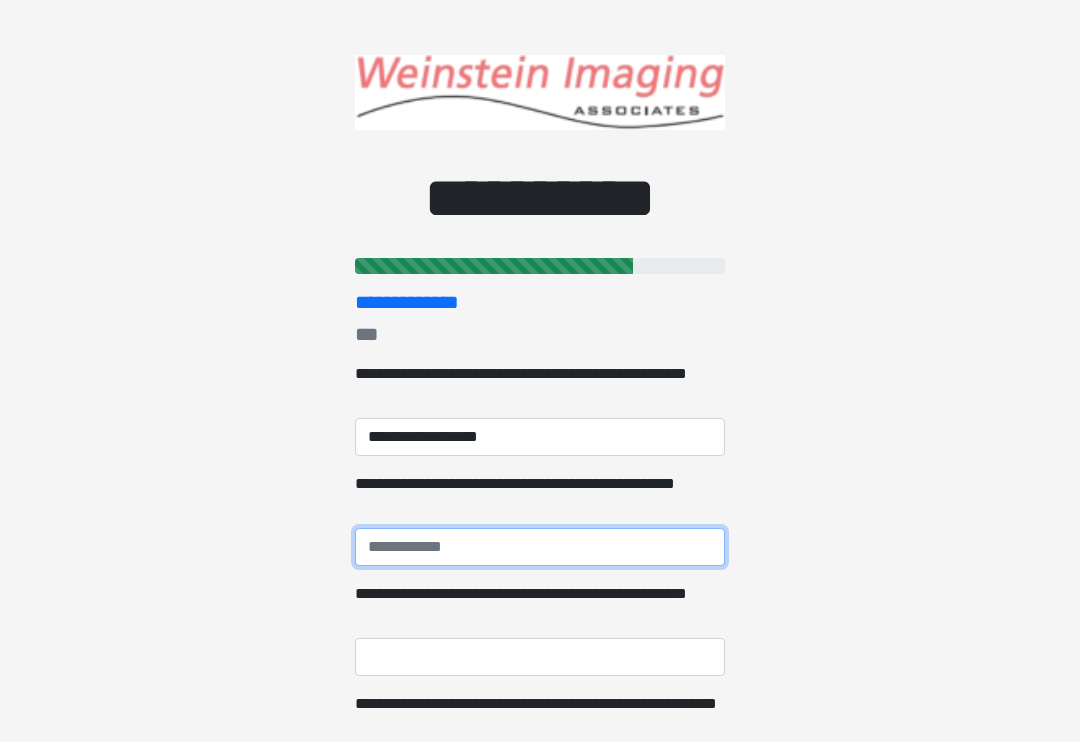 click on "**********" at bounding box center (540, 547) 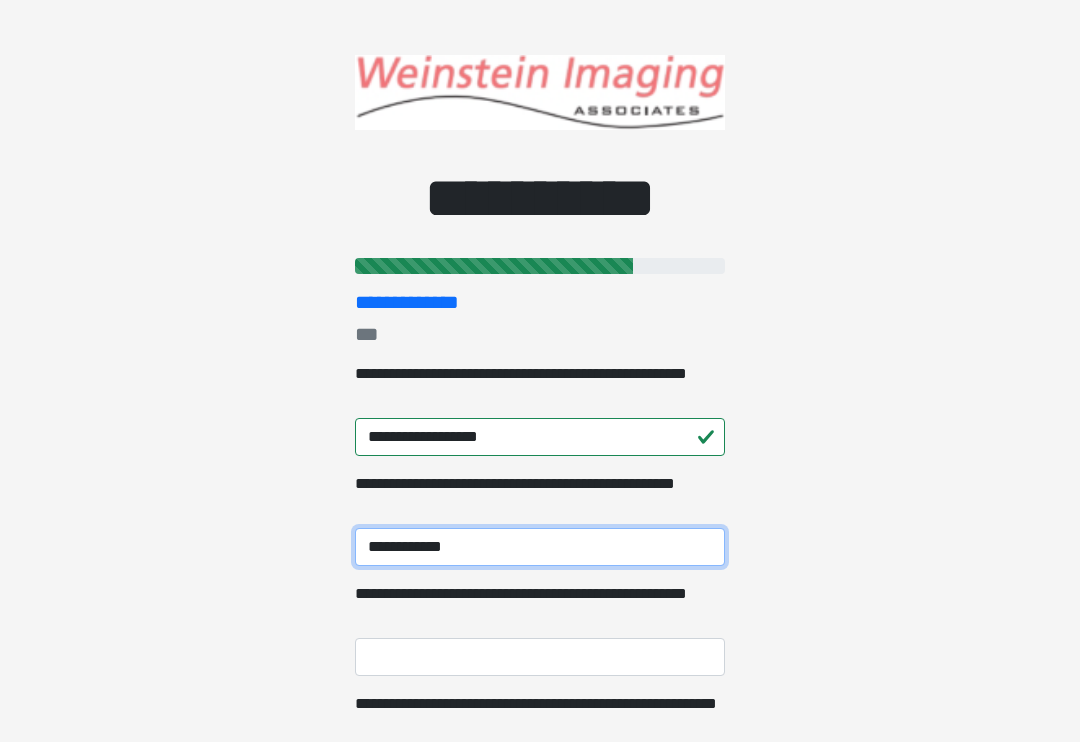 type on "**********" 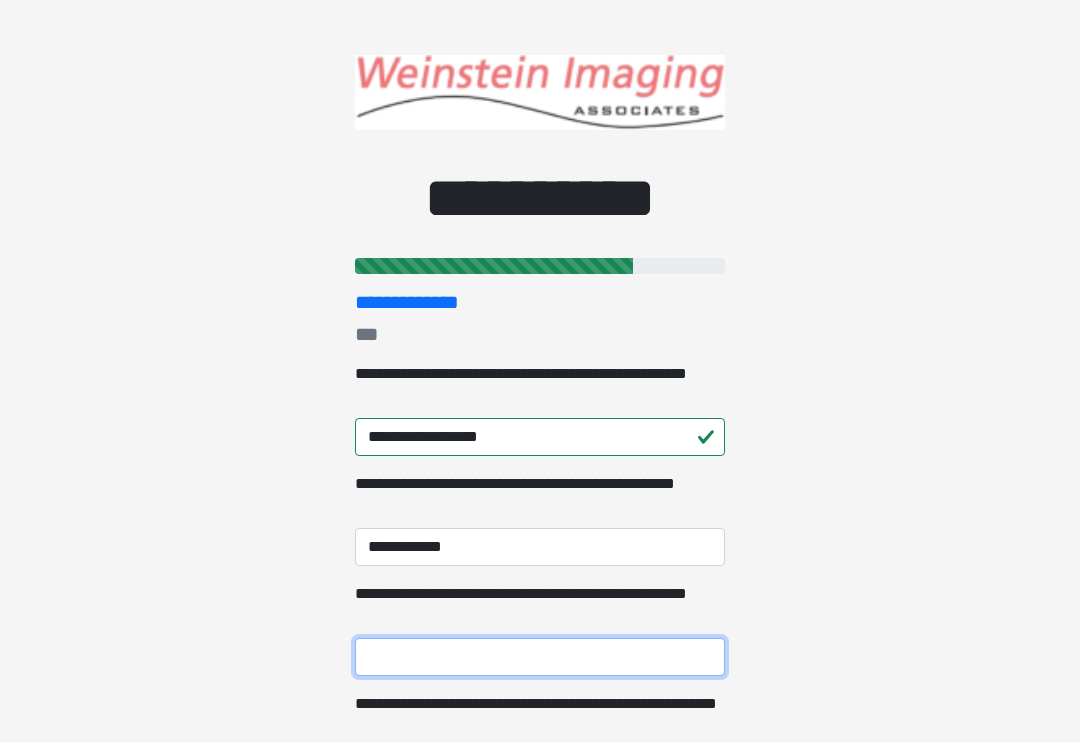 click on "**********" at bounding box center (540, 657) 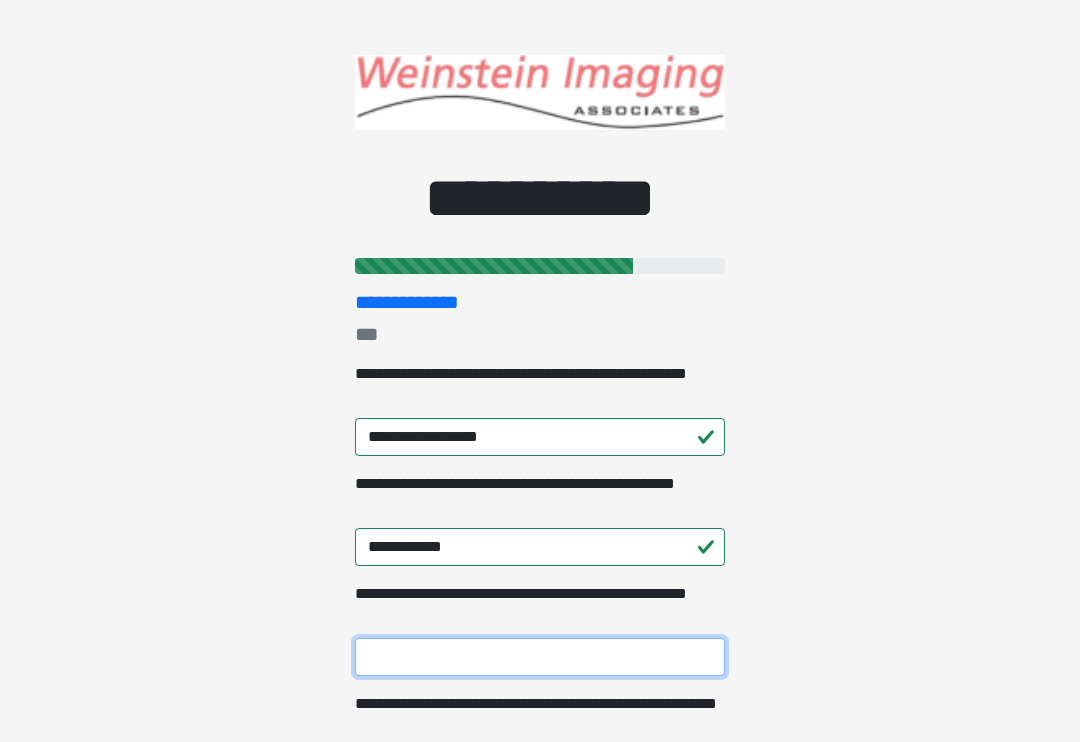 scroll, scrollTop: 244, scrollLeft: 0, axis: vertical 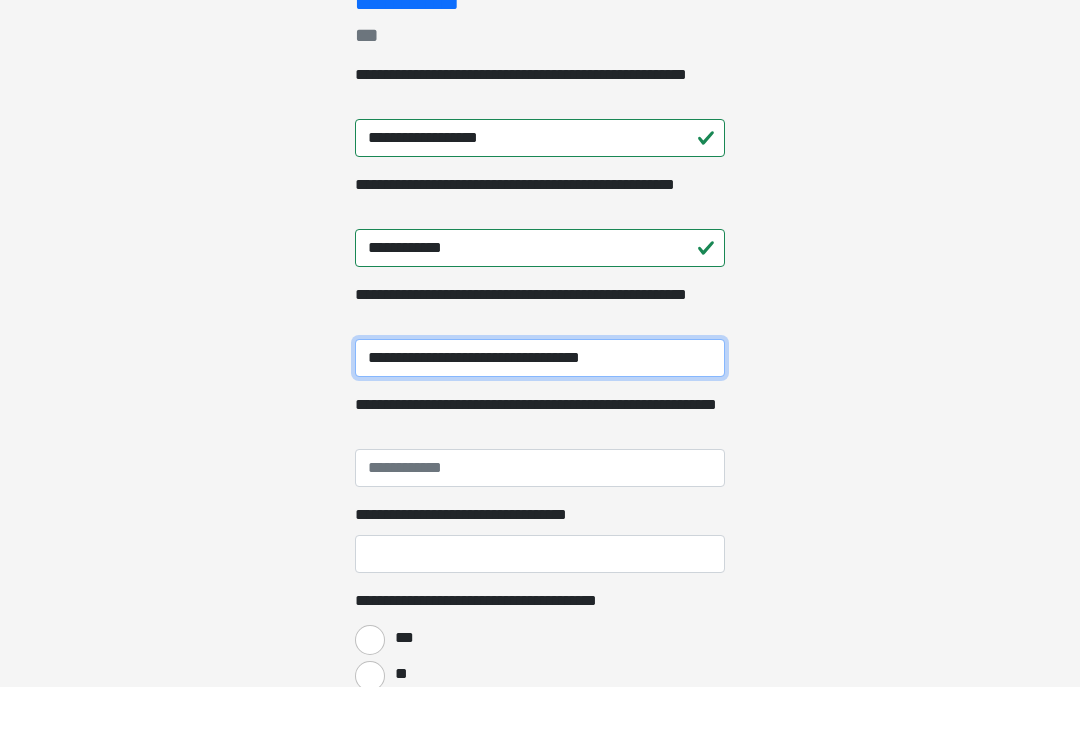 type on "**********" 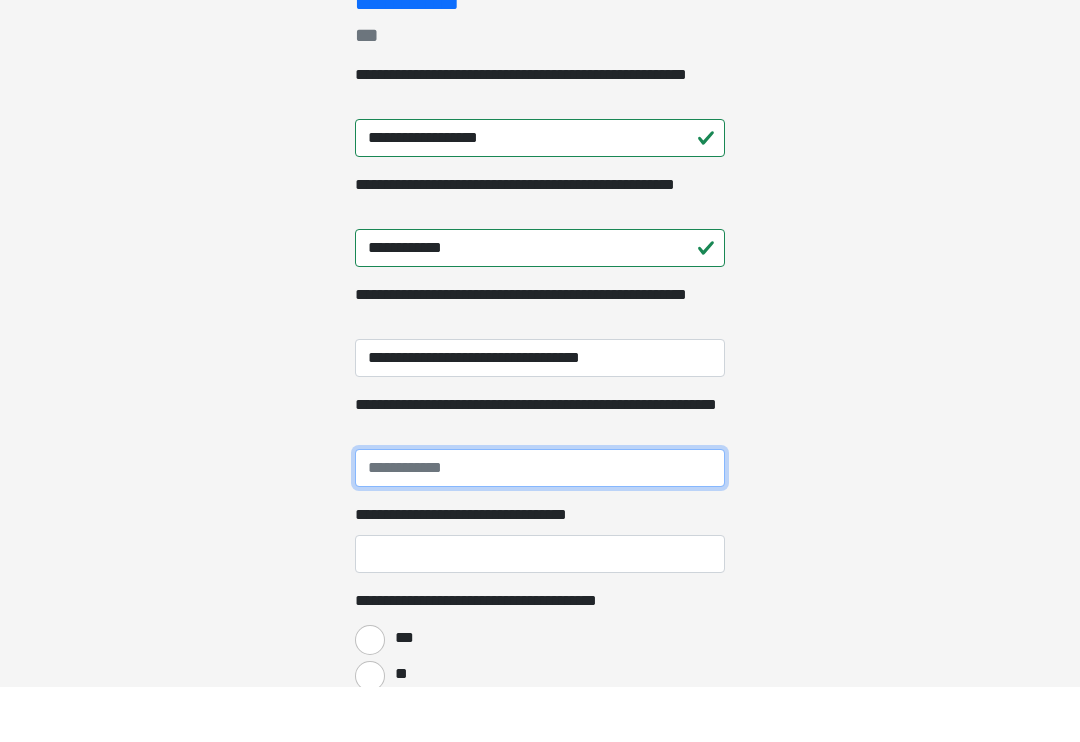 click on "**********" at bounding box center (540, 523) 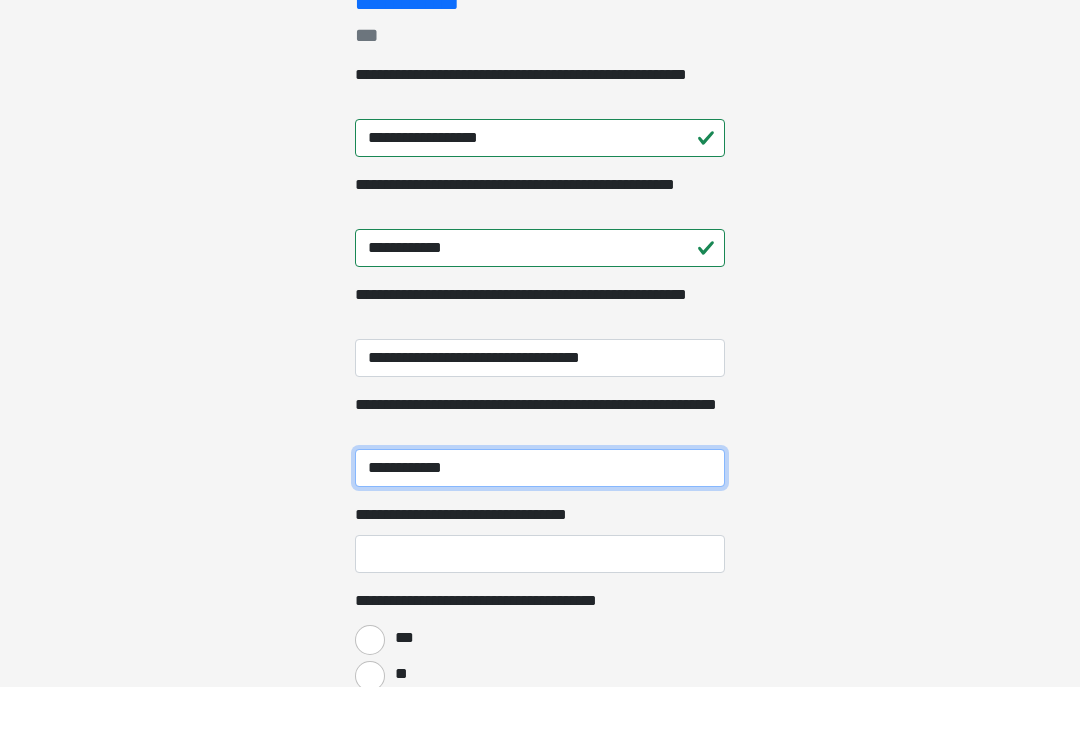 type on "**********" 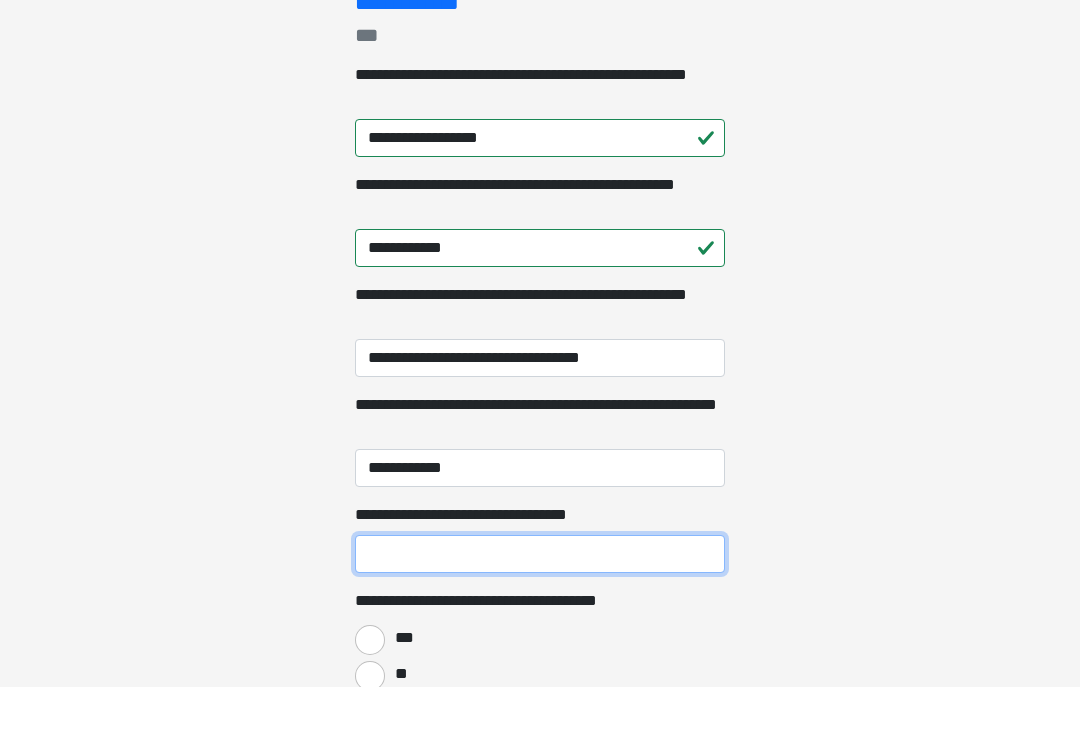 click on "**********" at bounding box center [540, 609] 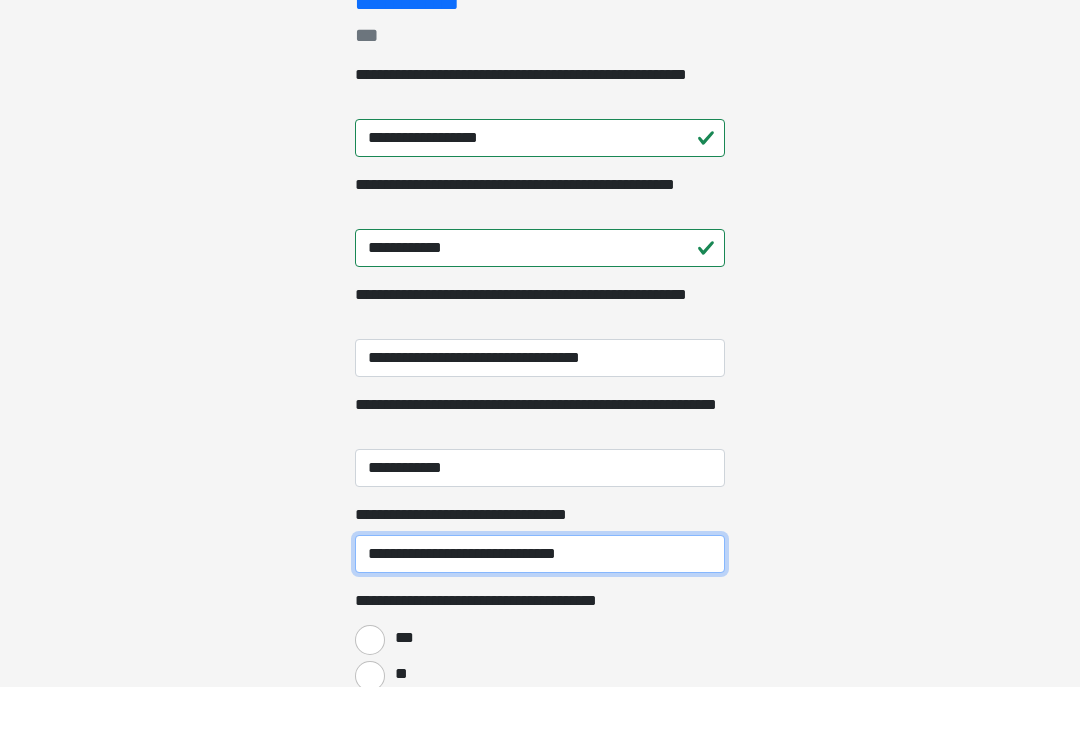 type on "**********" 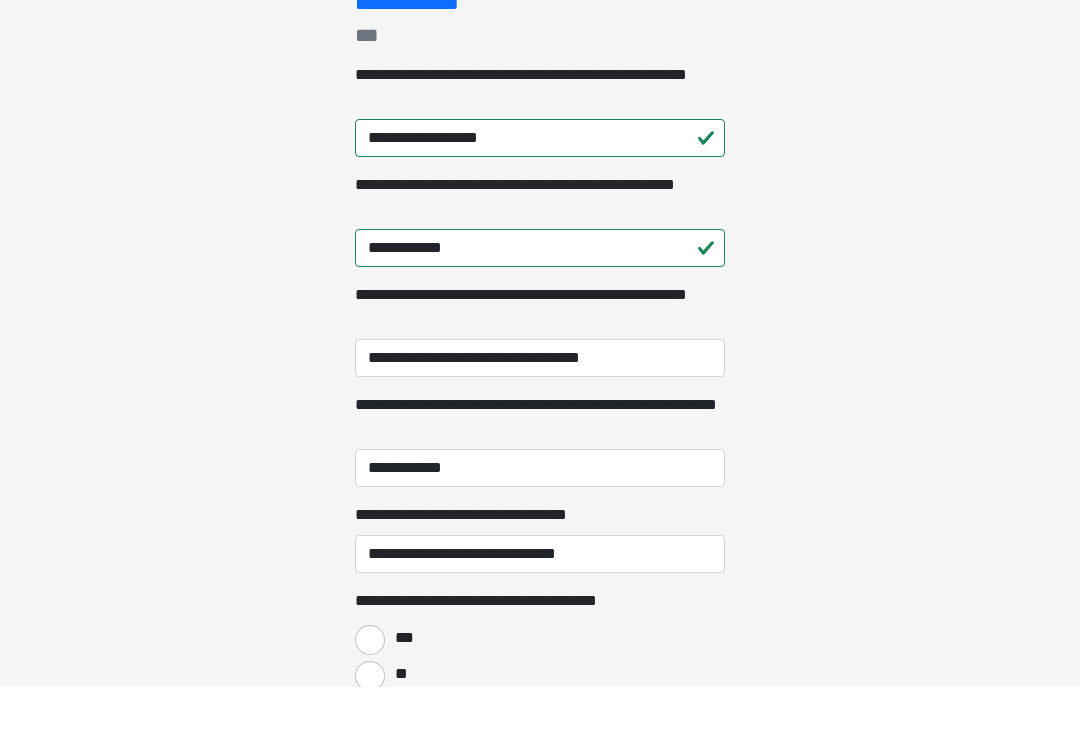 click on "***" at bounding box center [370, 695] 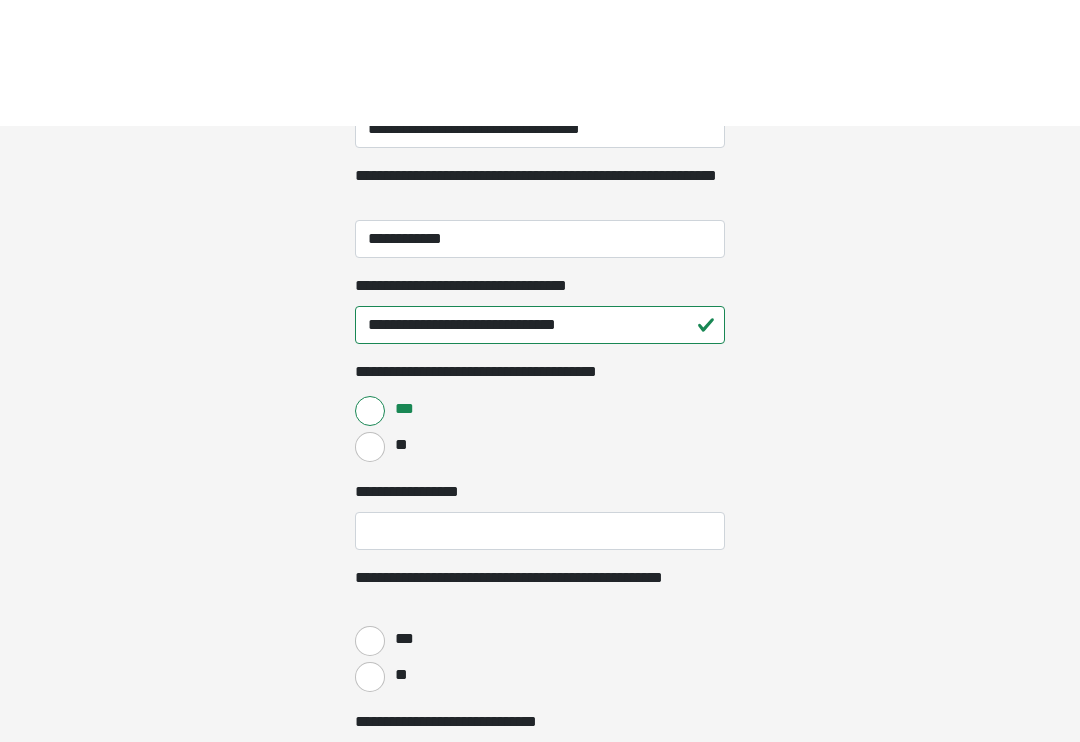 scroll, scrollTop: 664, scrollLeft: 0, axis: vertical 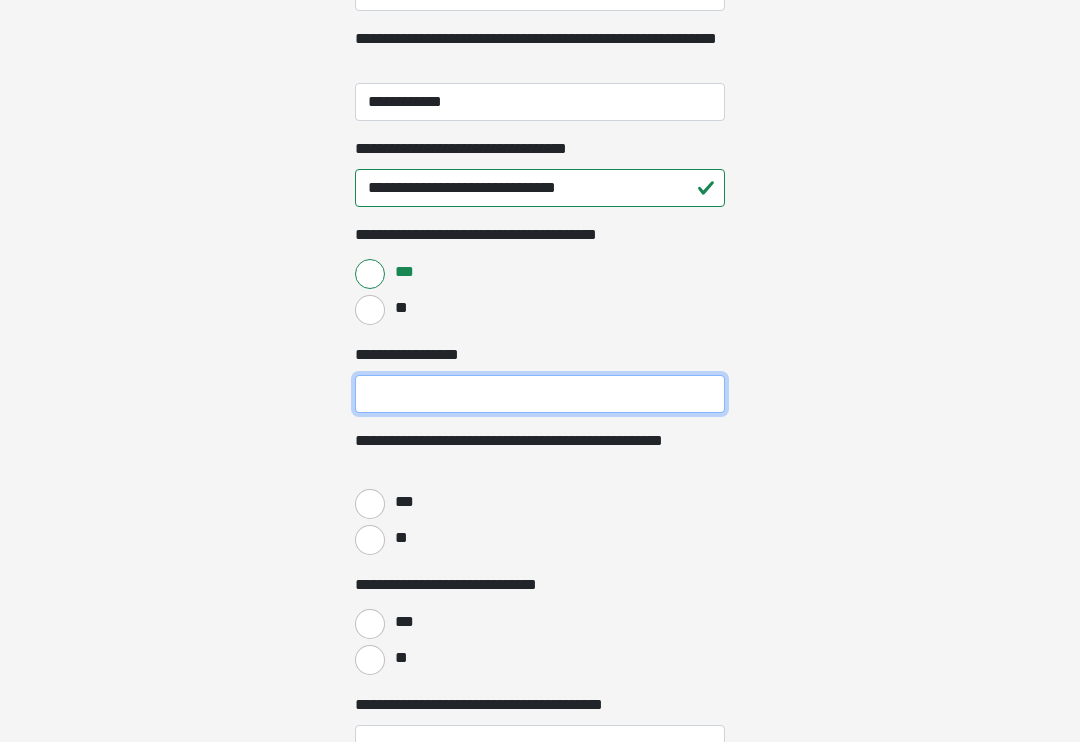 click on "**********" at bounding box center [540, 395] 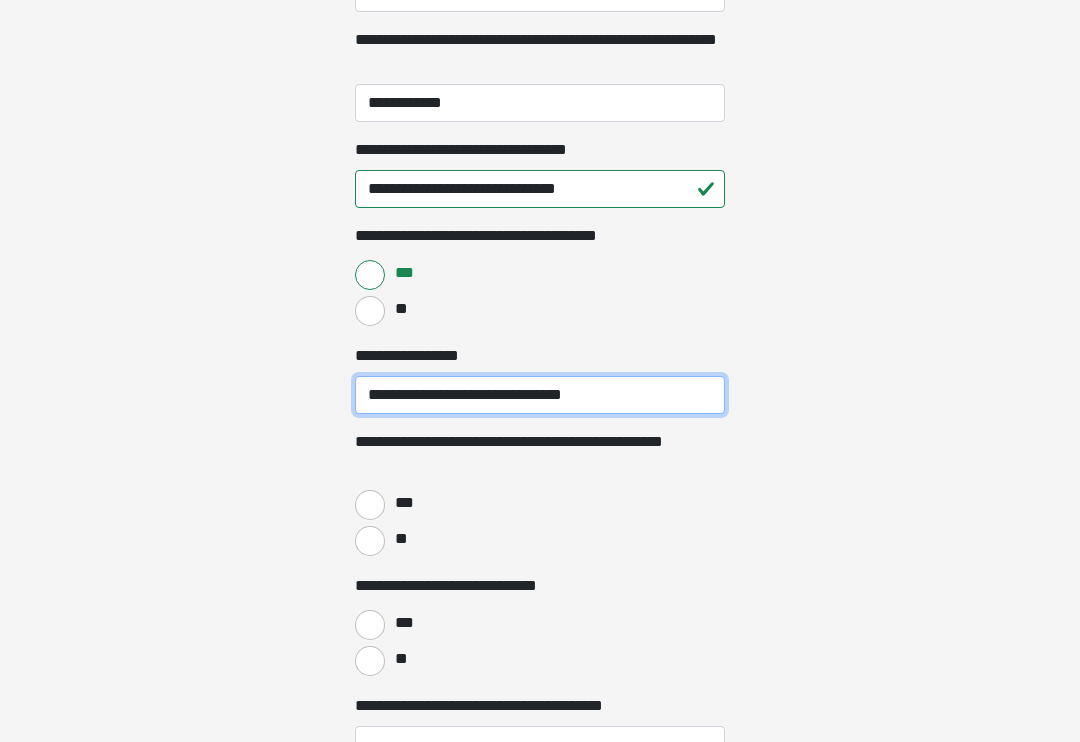 type on "**********" 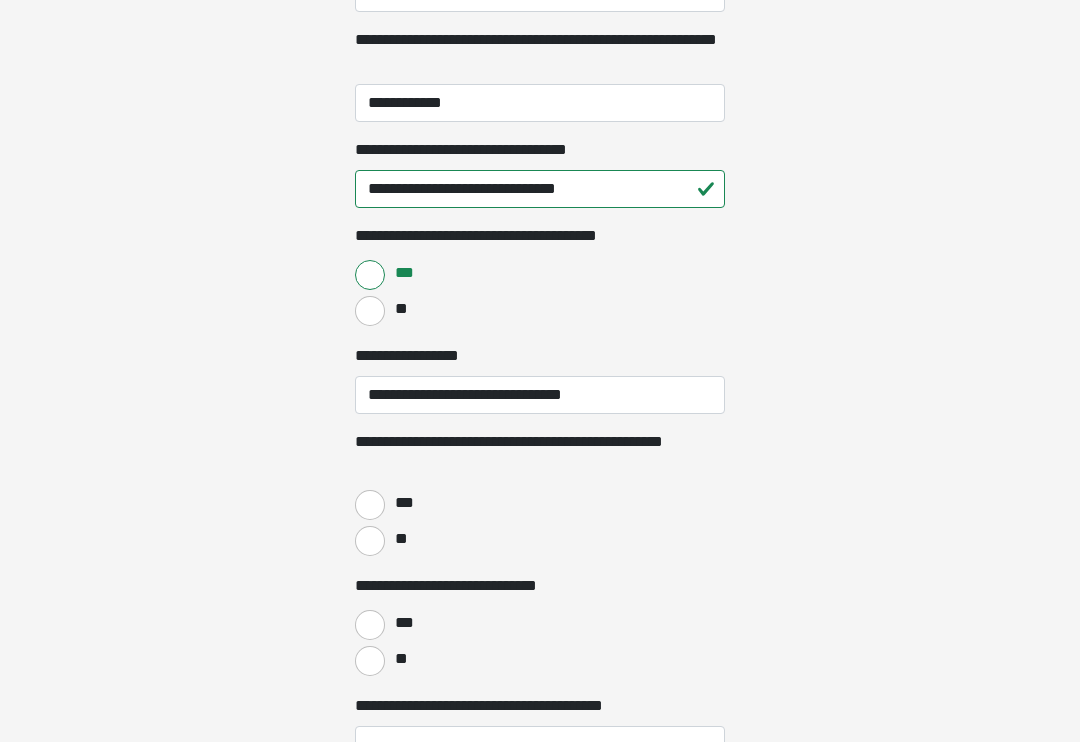 click on "***" at bounding box center (370, 505) 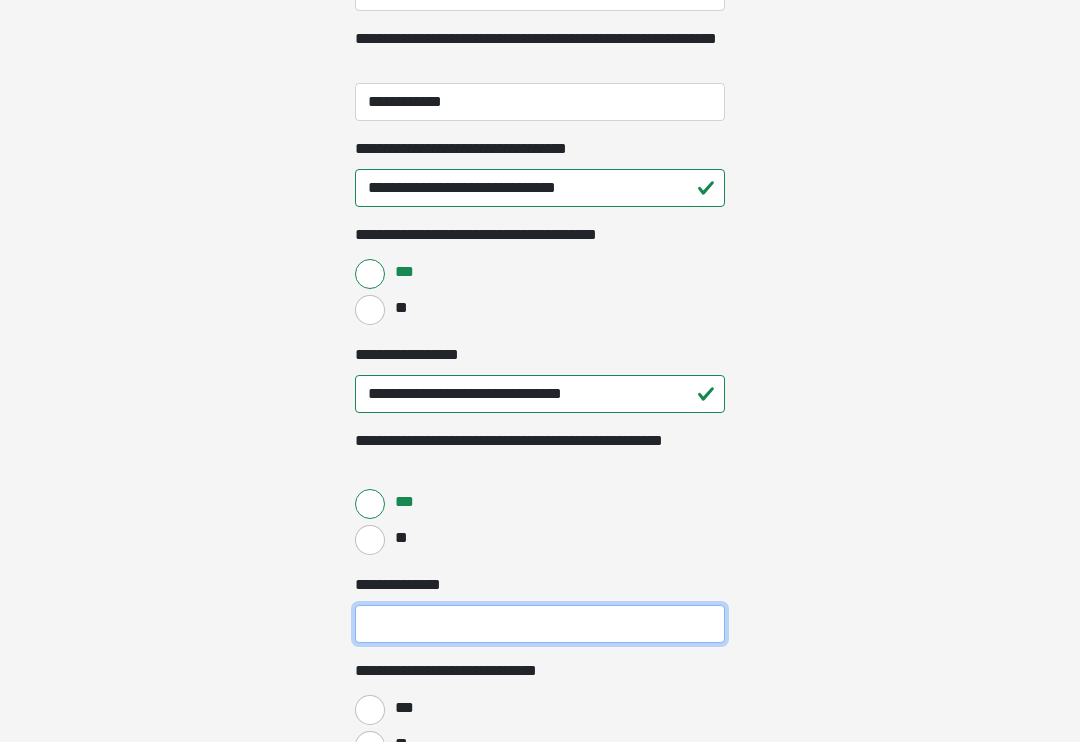 click on "**********" at bounding box center [540, 625] 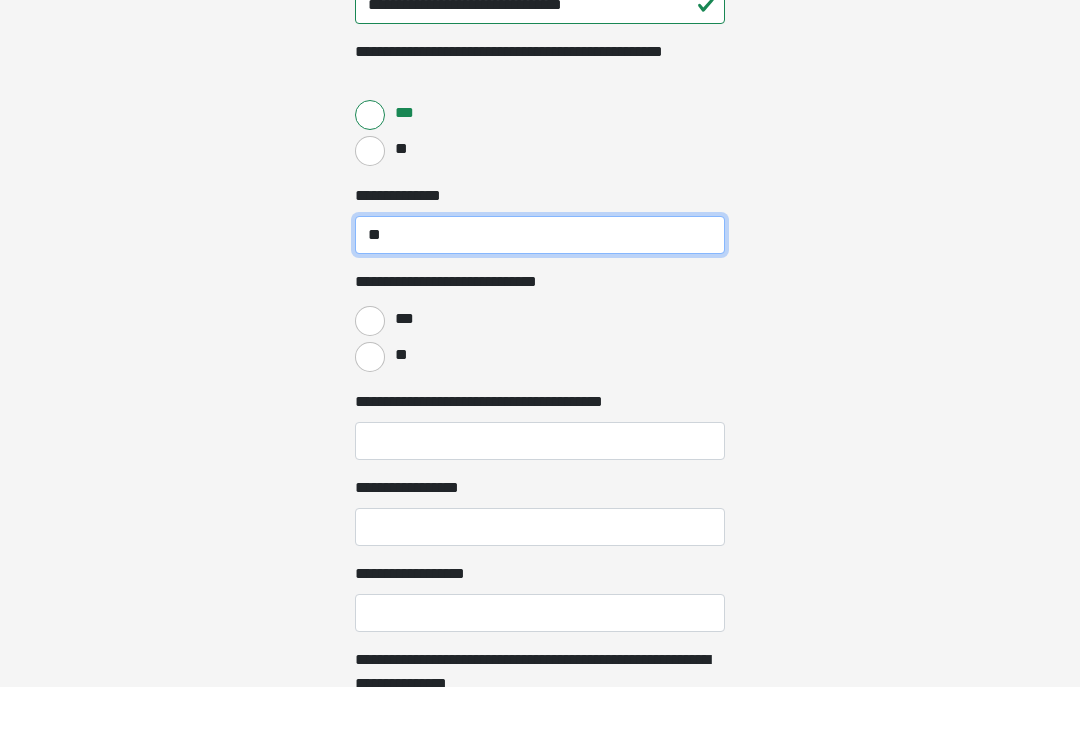 scroll, scrollTop: 1002, scrollLeft: 0, axis: vertical 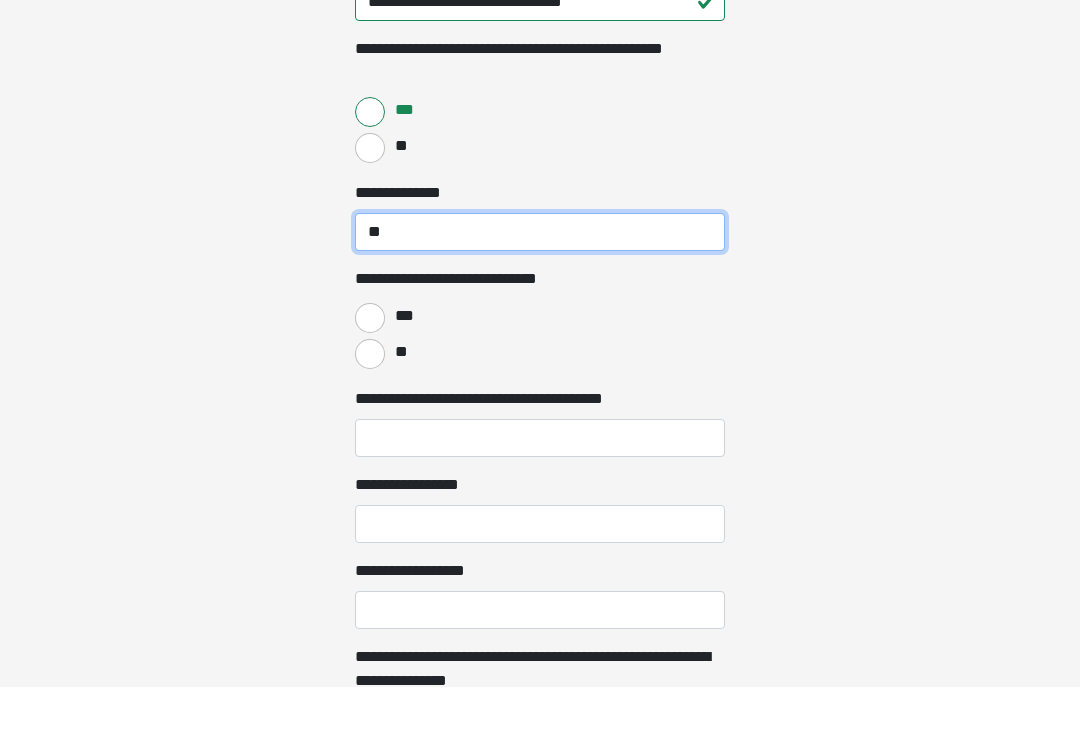 type on "**" 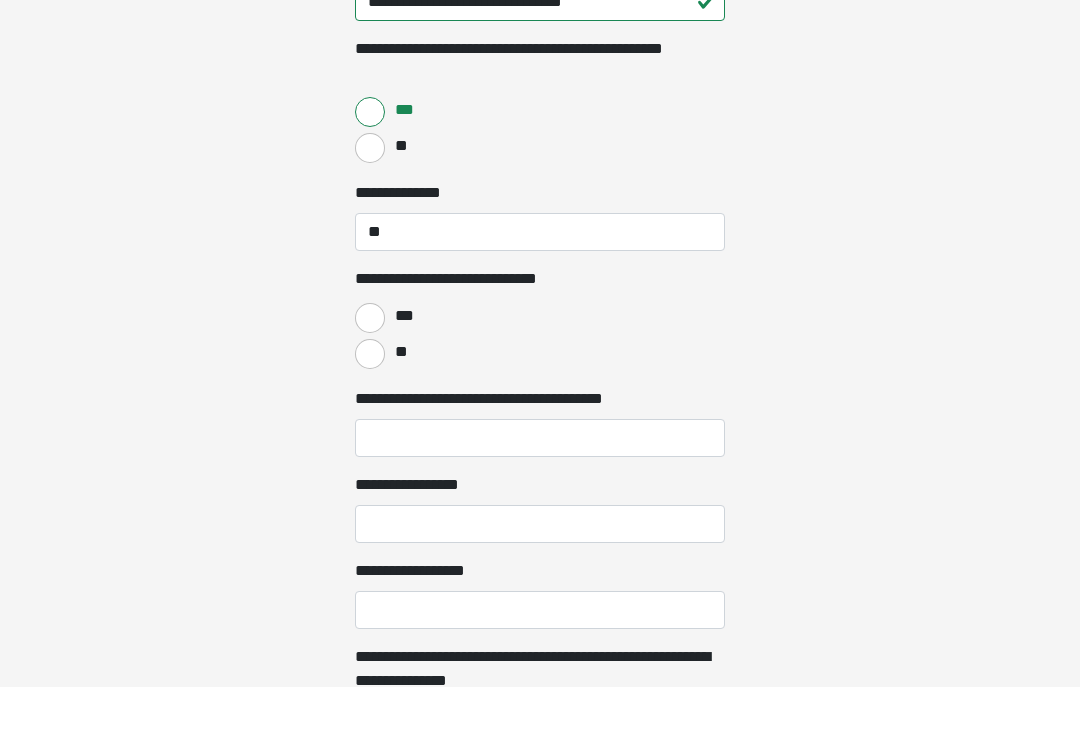 click on "**" at bounding box center [400, 407] 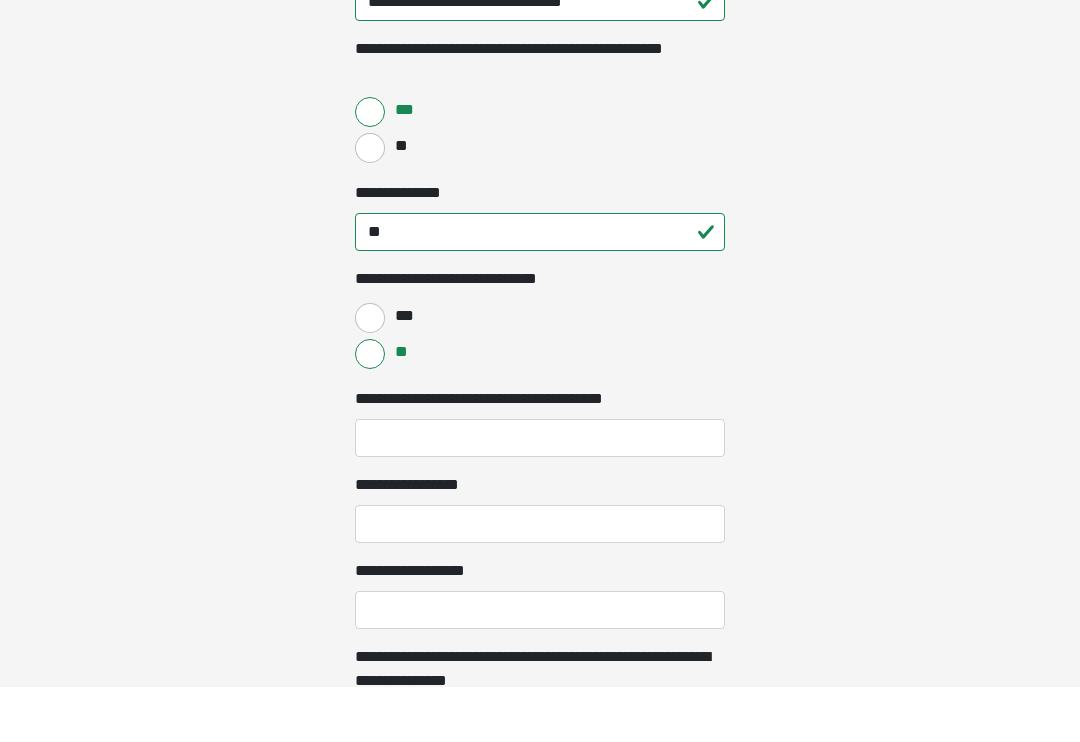 scroll, scrollTop: 1057, scrollLeft: 0, axis: vertical 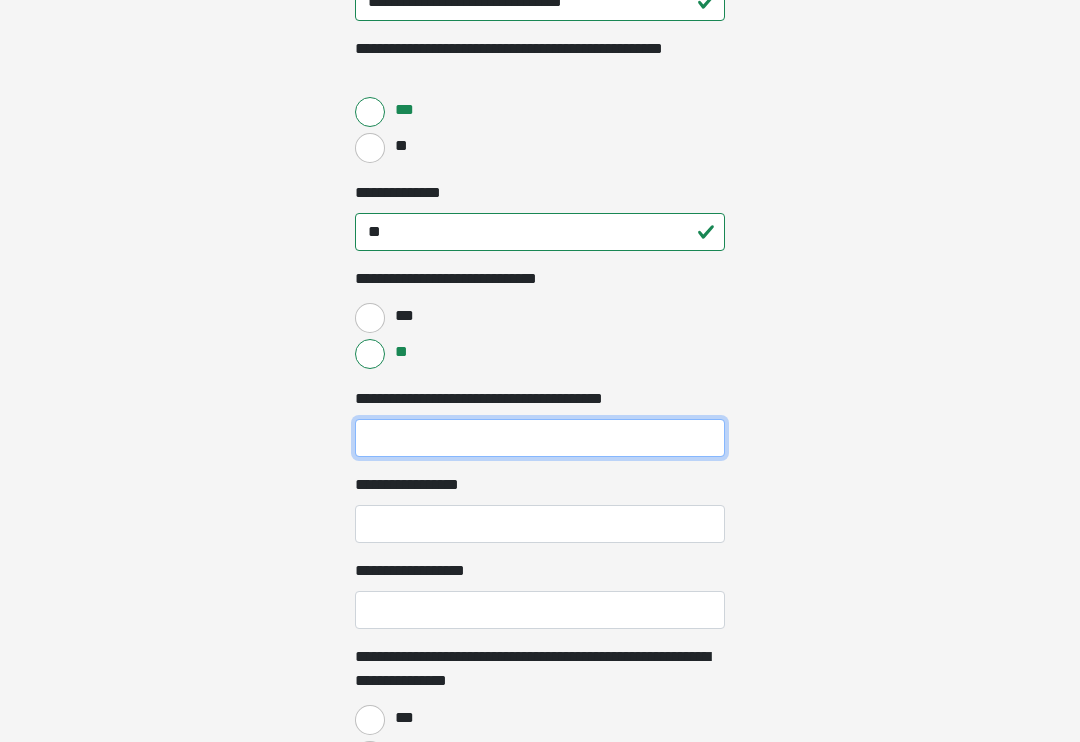 click on "**********" at bounding box center (540, 438) 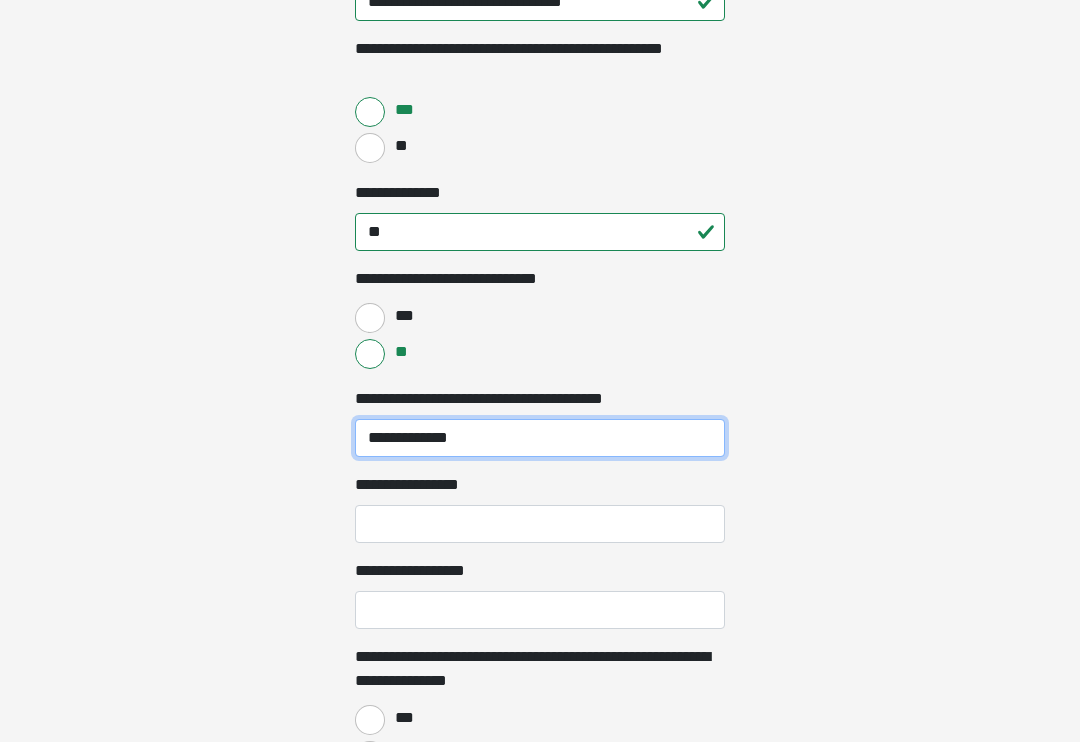 type on "**********" 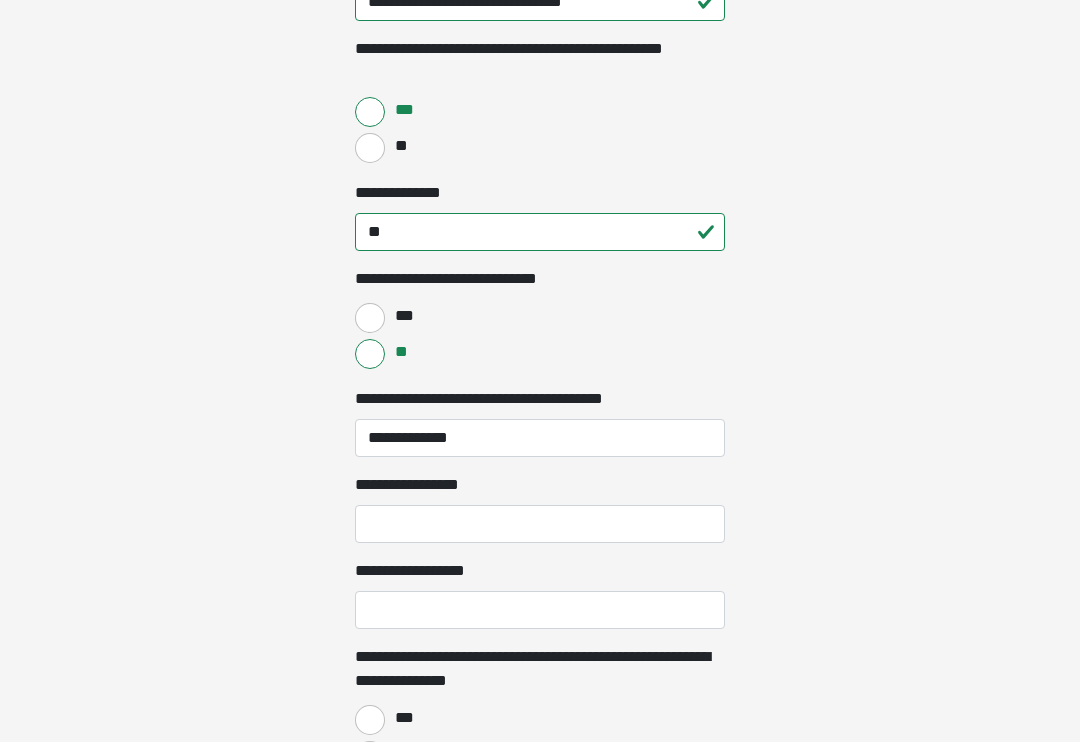 click on "**********" at bounding box center [415, 485] 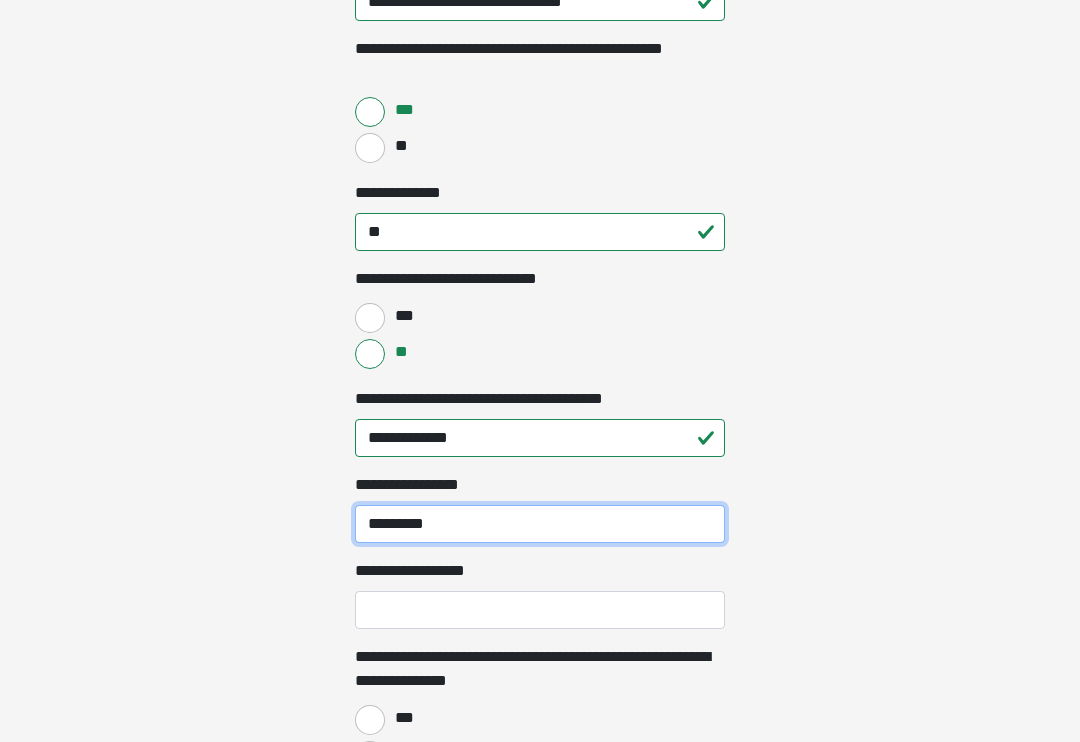 type on "*********" 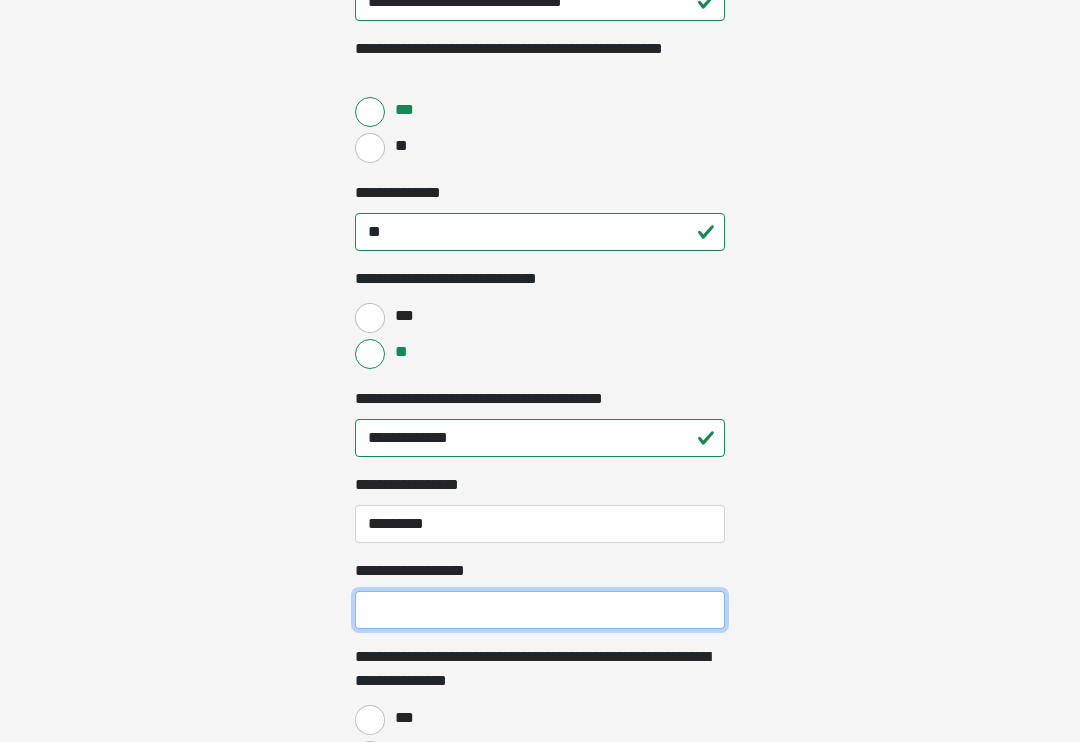 click on "**********" at bounding box center (540, 610) 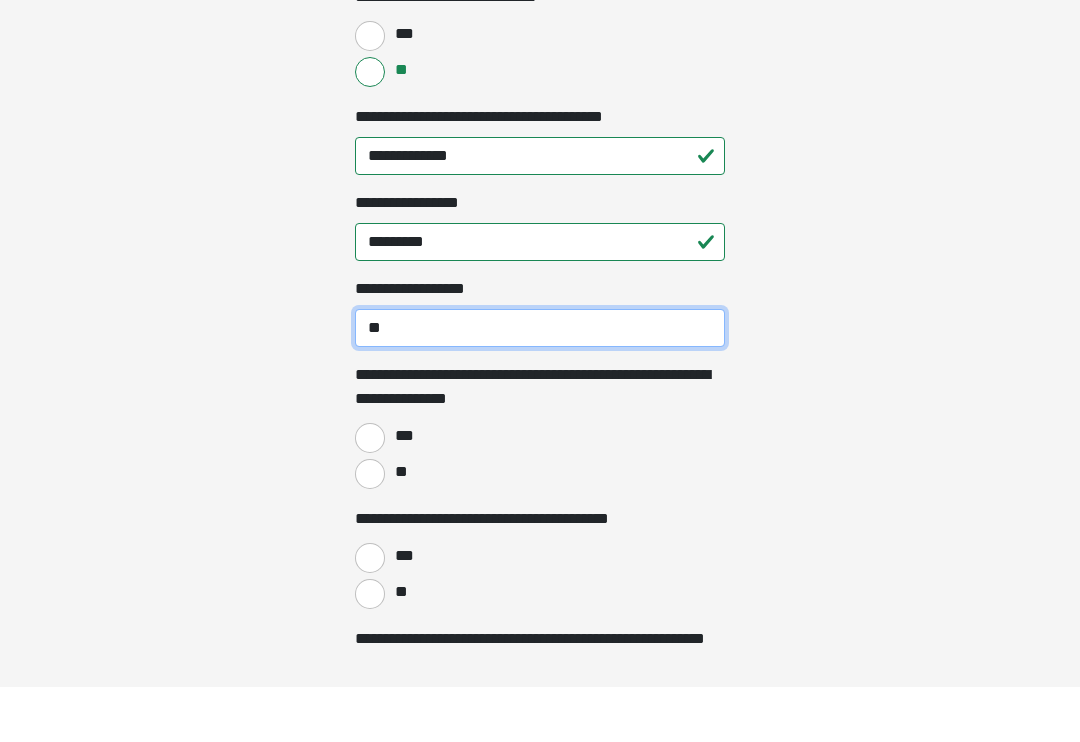 scroll, scrollTop: 1293, scrollLeft: 0, axis: vertical 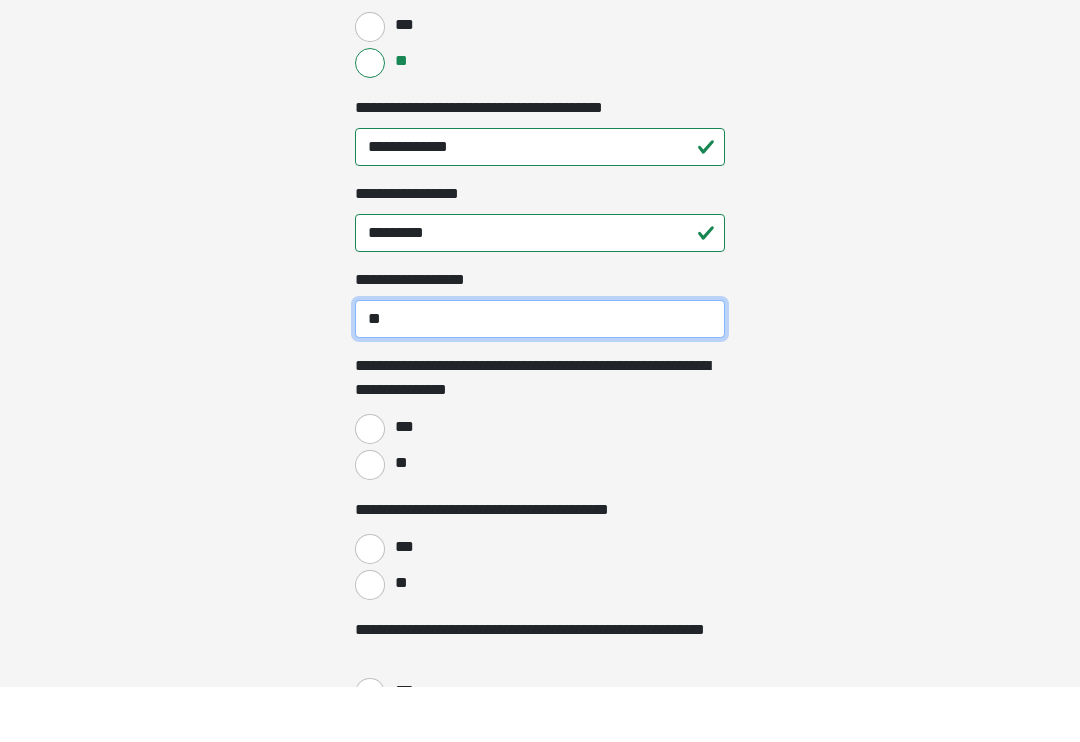 type on "**" 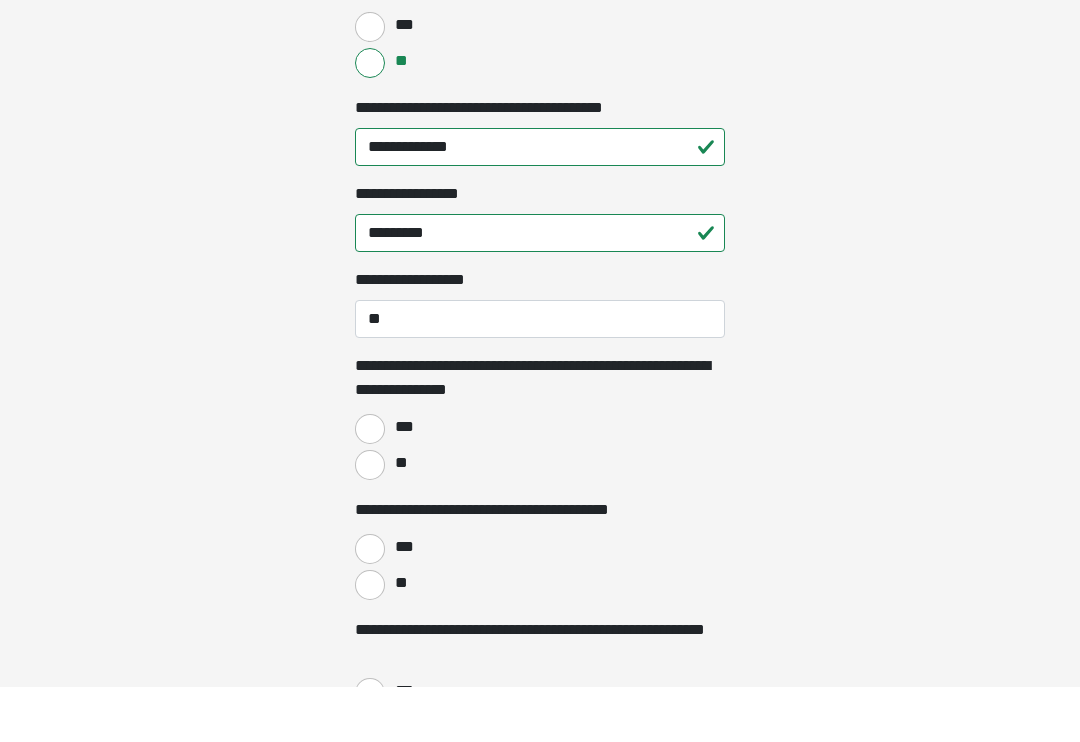 click on "***" at bounding box center (370, 484) 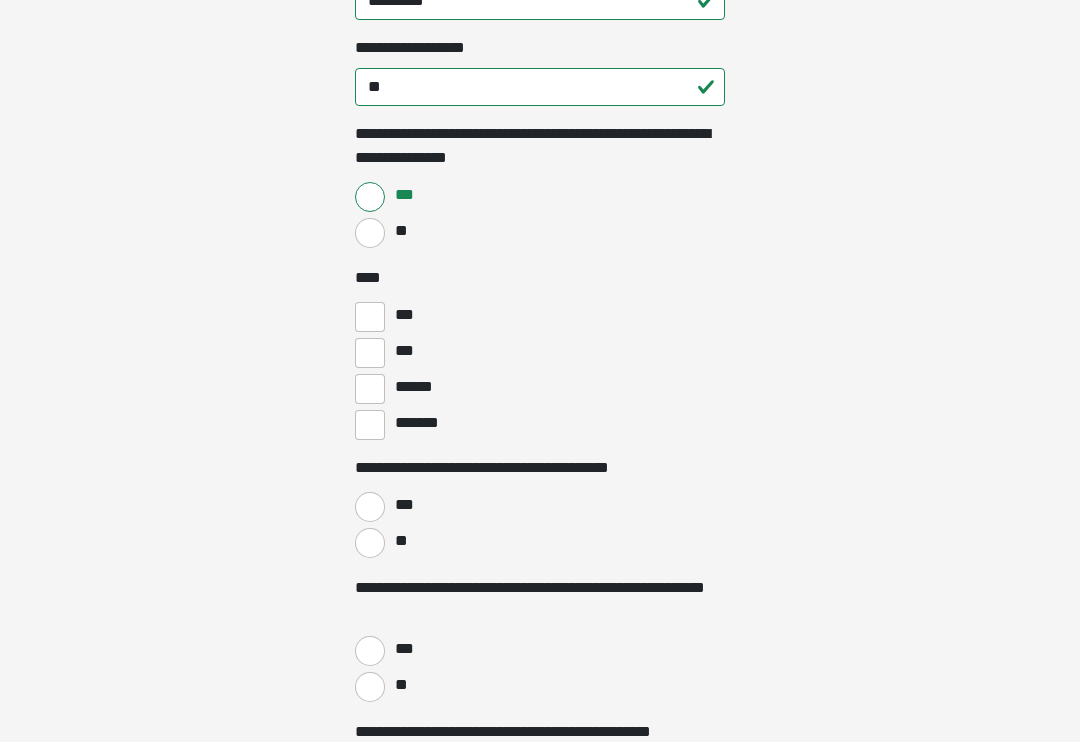 scroll, scrollTop: 1580, scrollLeft: 0, axis: vertical 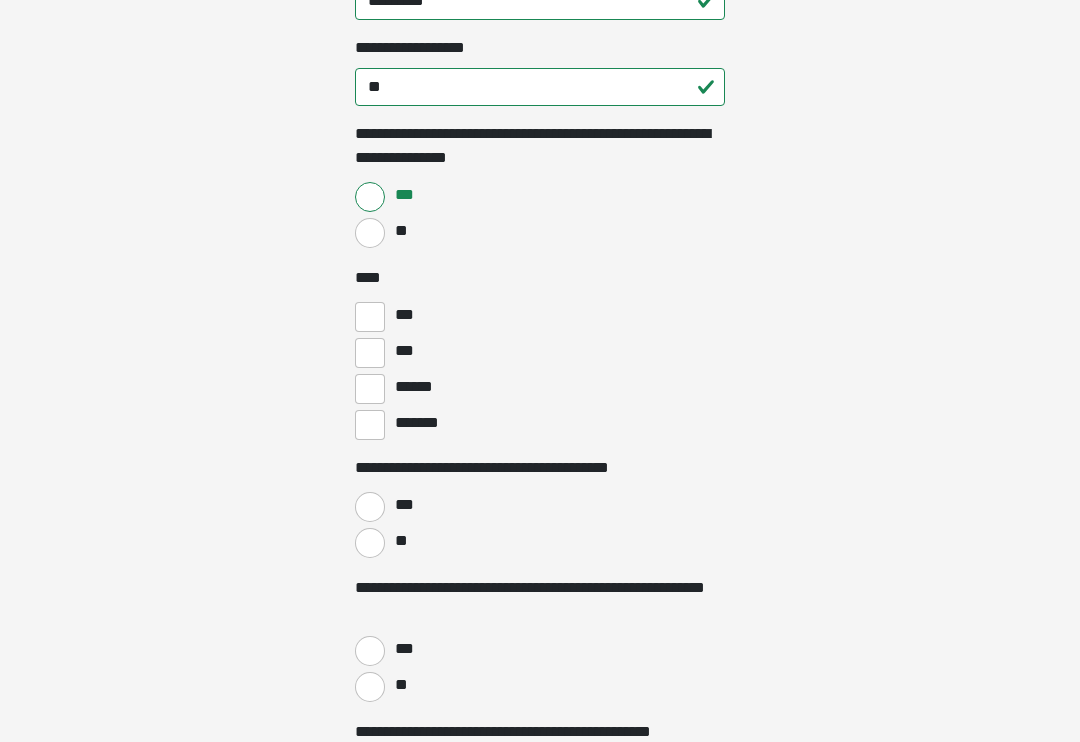 click on "***" at bounding box center (370, 507) 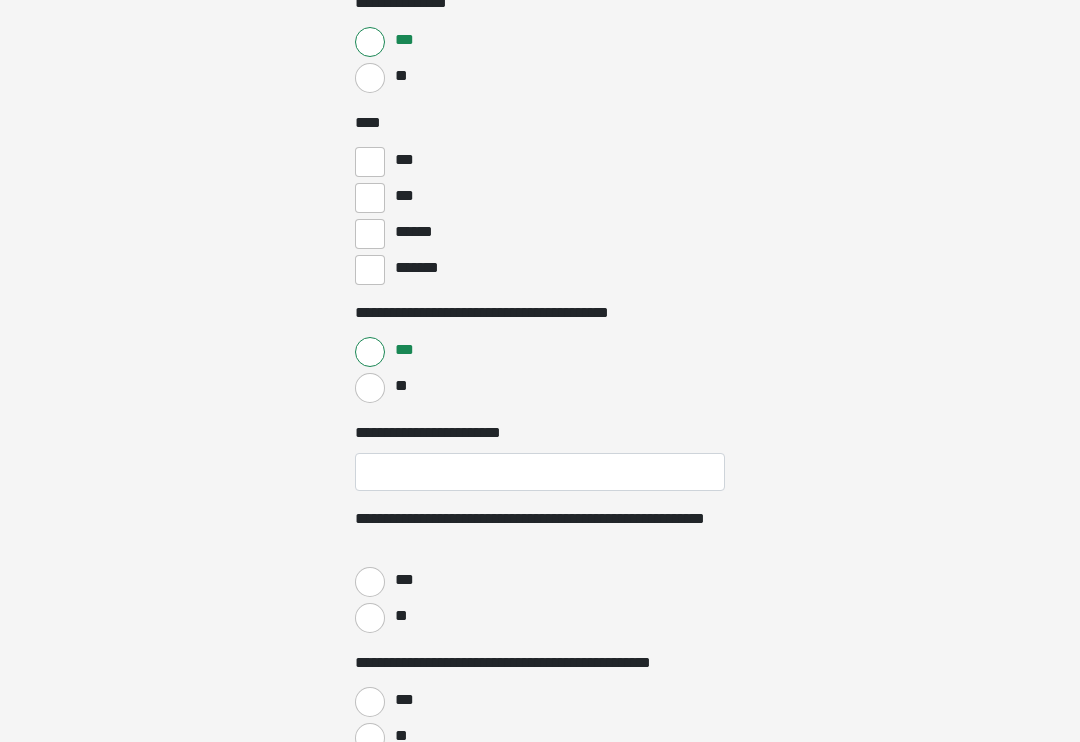 scroll, scrollTop: 1769, scrollLeft: 0, axis: vertical 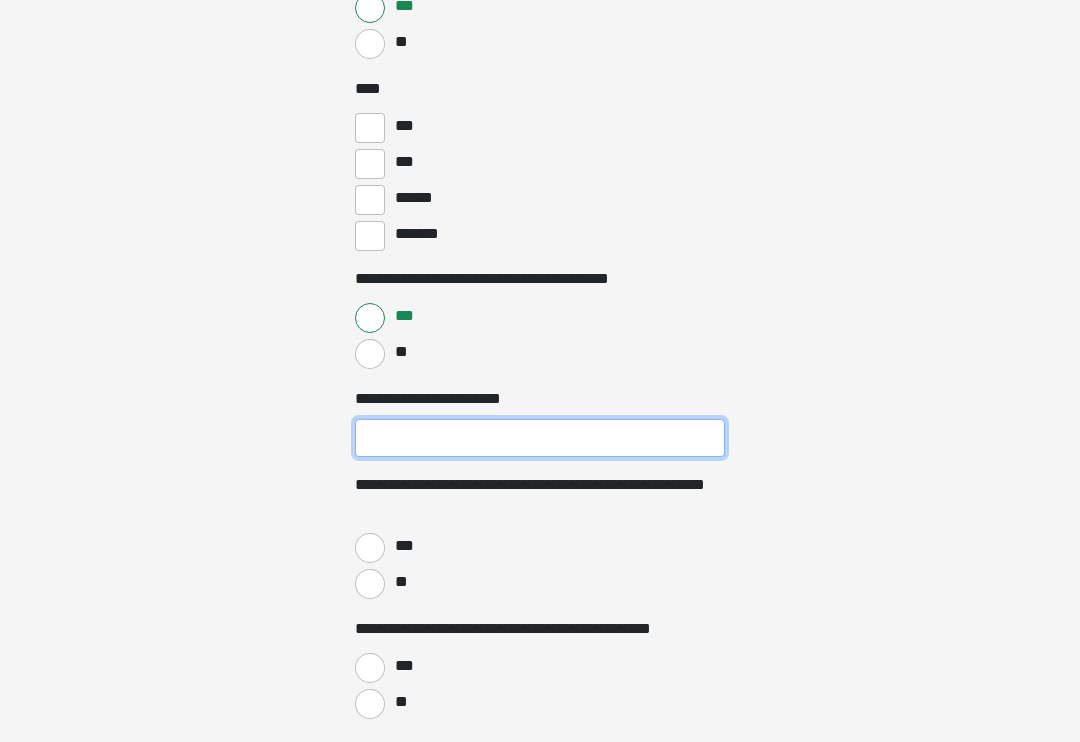 click on "**********" at bounding box center (540, 438) 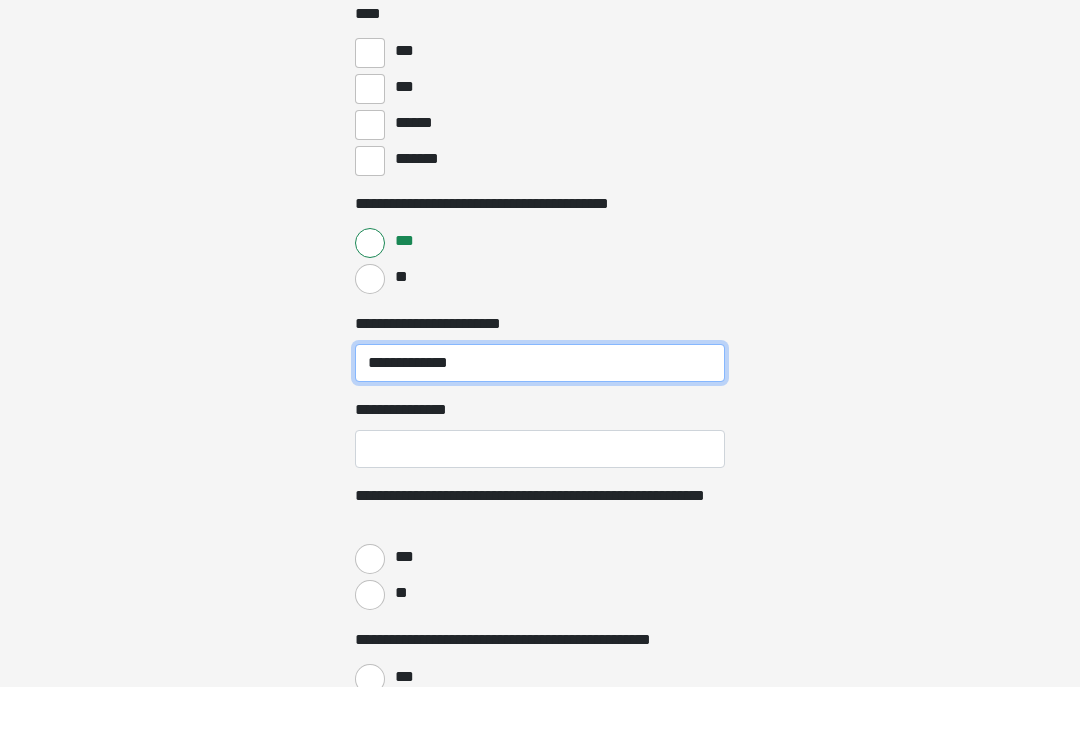 scroll, scrollTop: 1790, scrollLeft: 0, axis: vertical 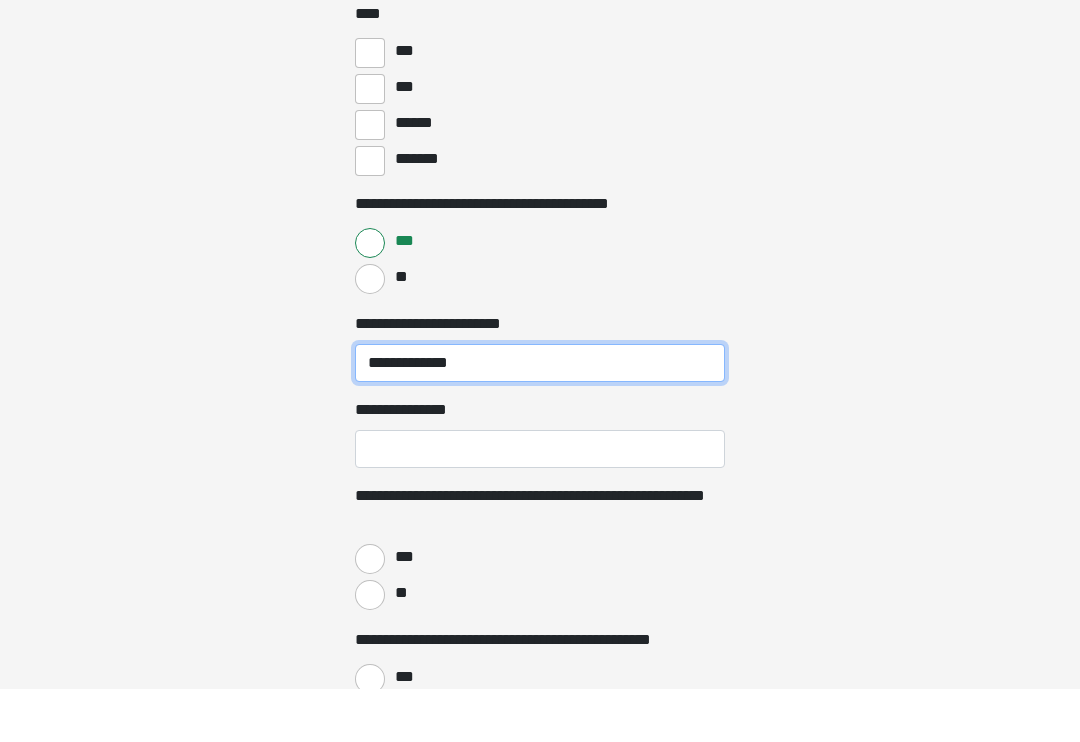 type on "**********" 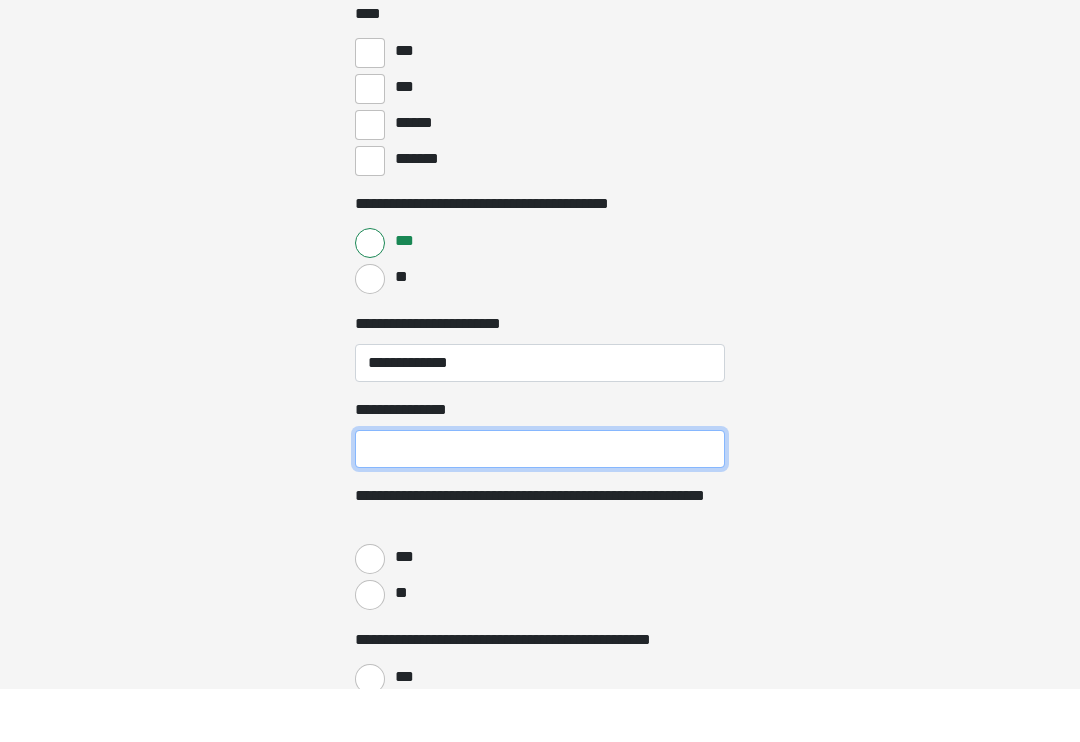 click on "**********" at bounding box center (540, 503) 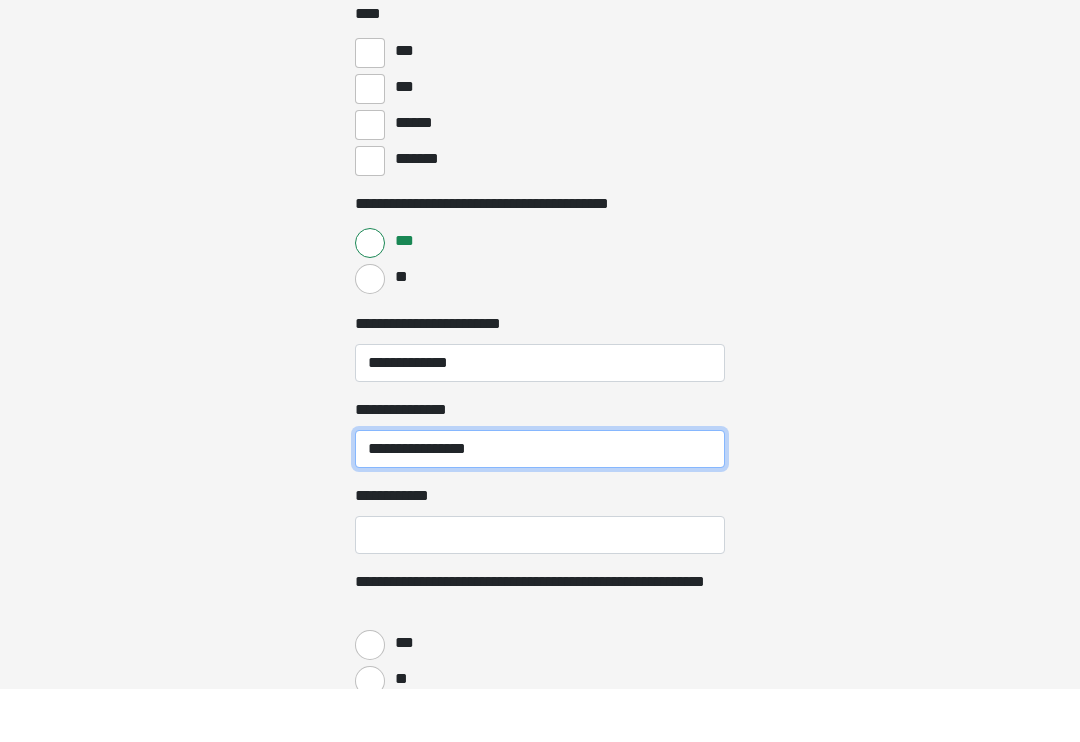 type on "**********" 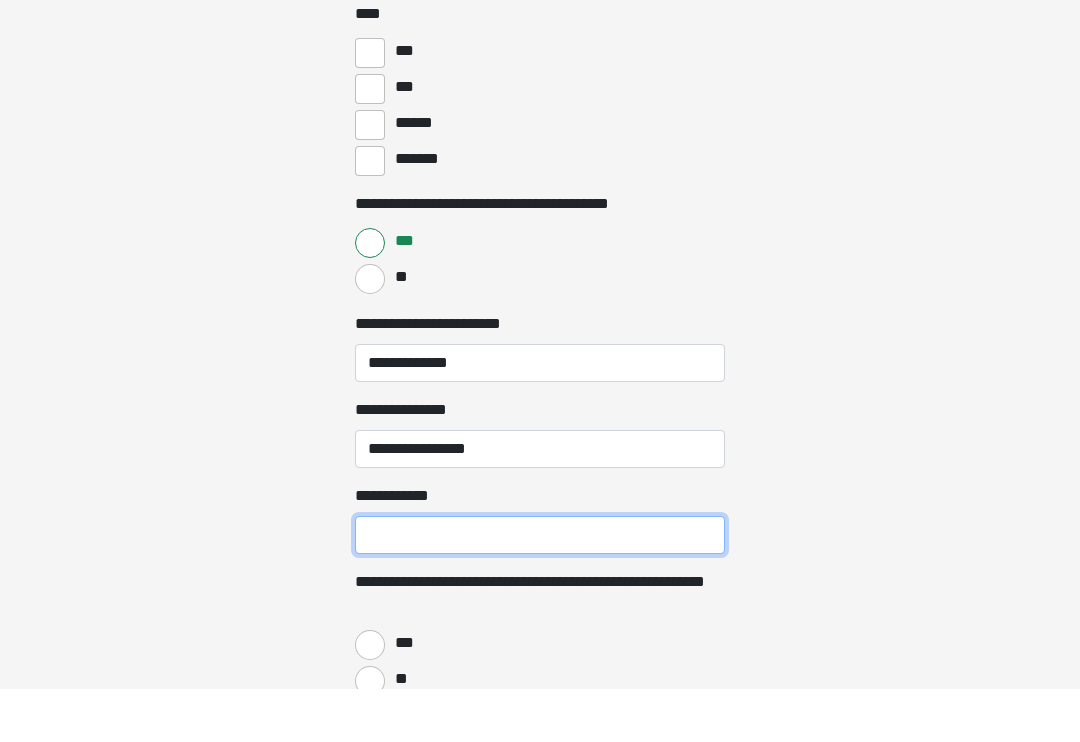 click on "**********" at bounding box center [540, 589] 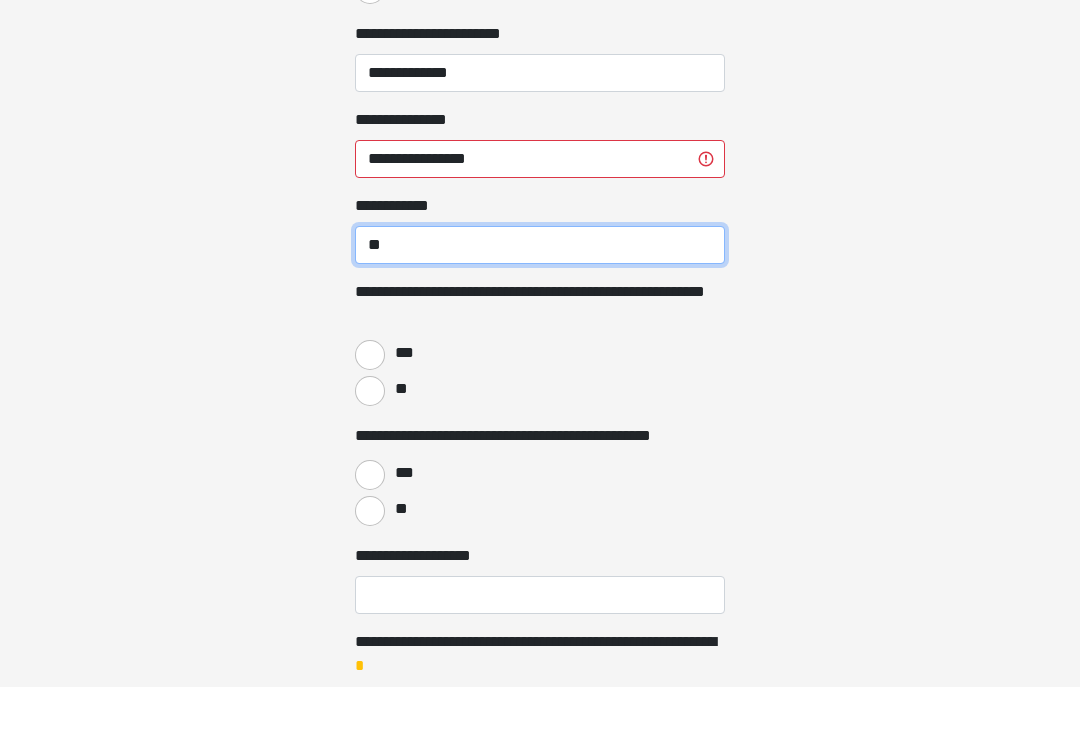scroll, scrollTop: 2086, scrollLeft: 0, axis: vertical 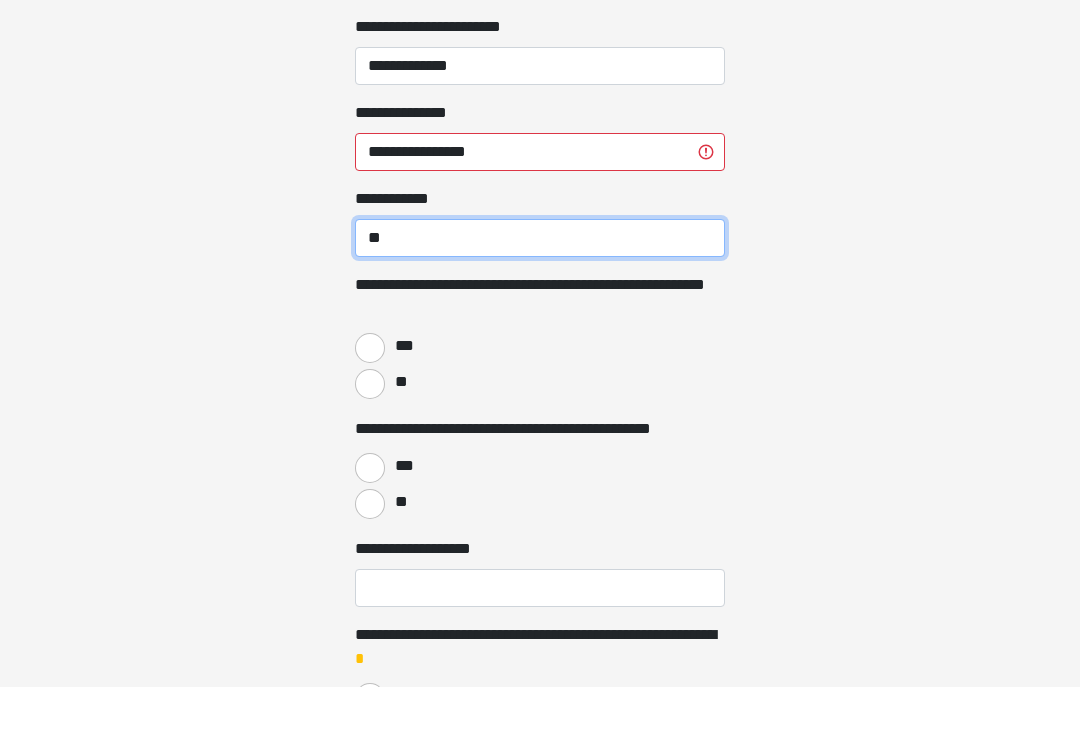 type on "**" 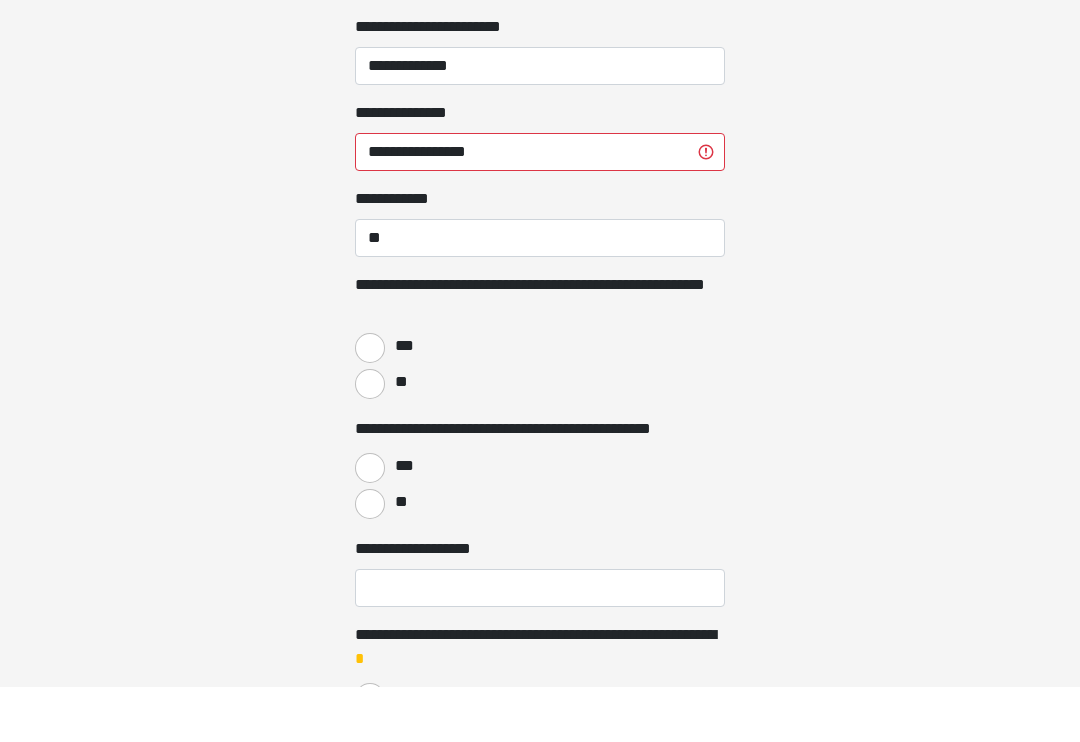 click on "**" at bounding box center [370, 439] 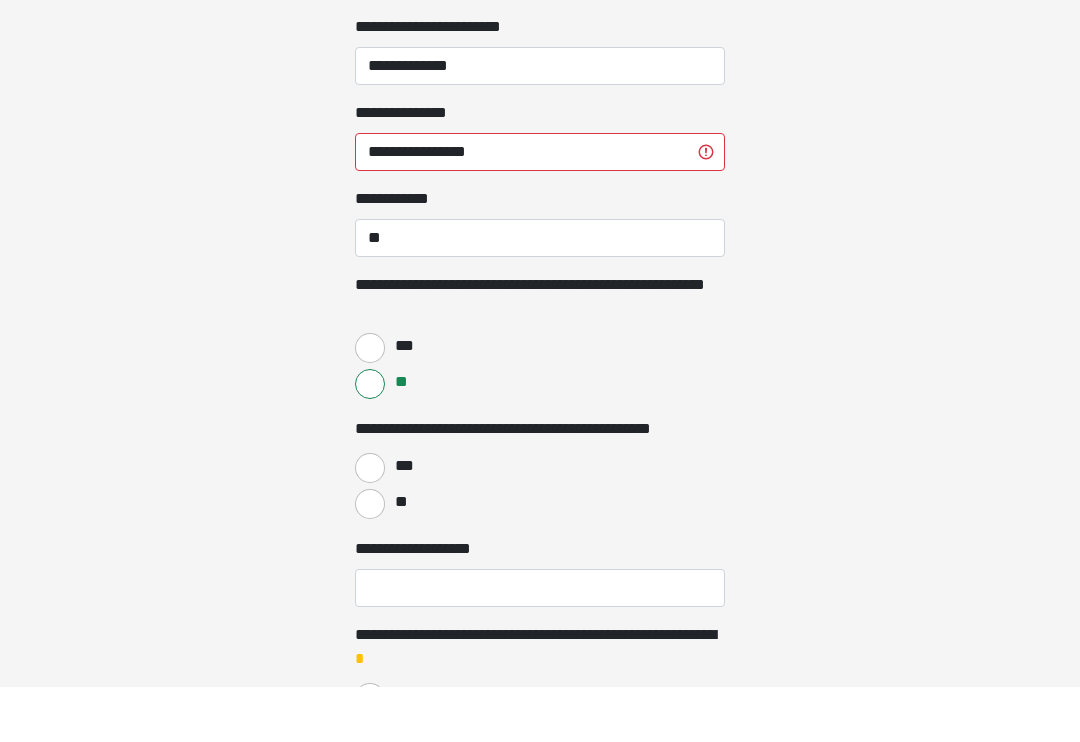 scroll, scrollTop: 2141, scrollLeft: 0, axis: vertical 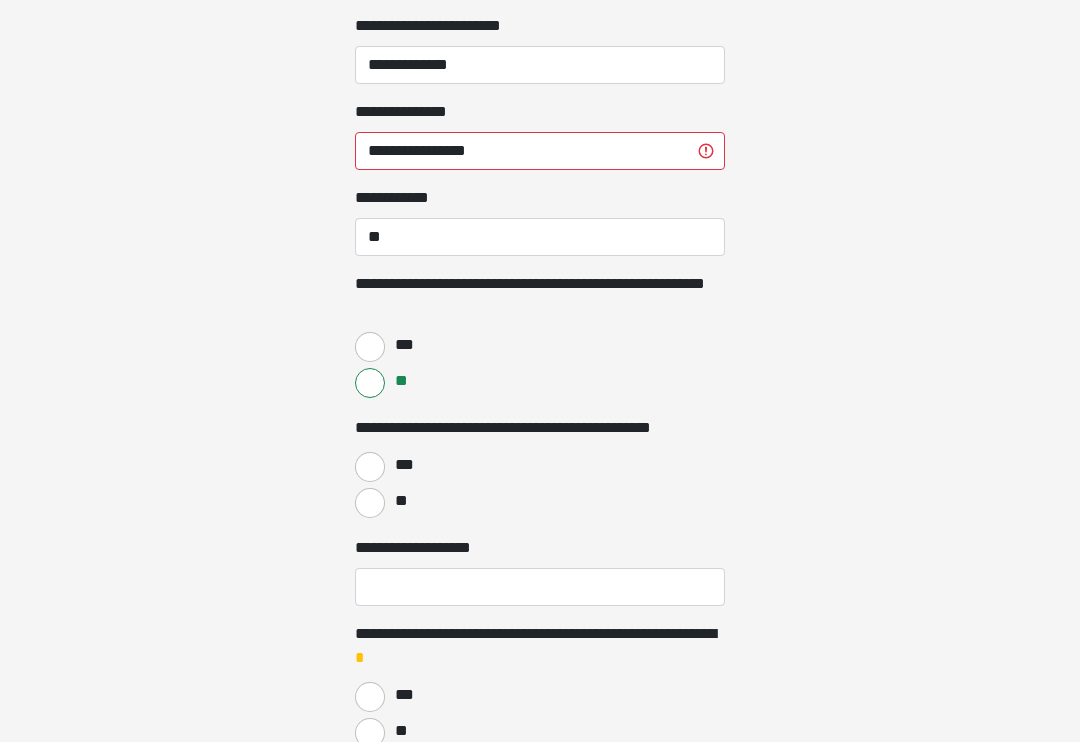 click on "***" at bounding box center (370, 468) 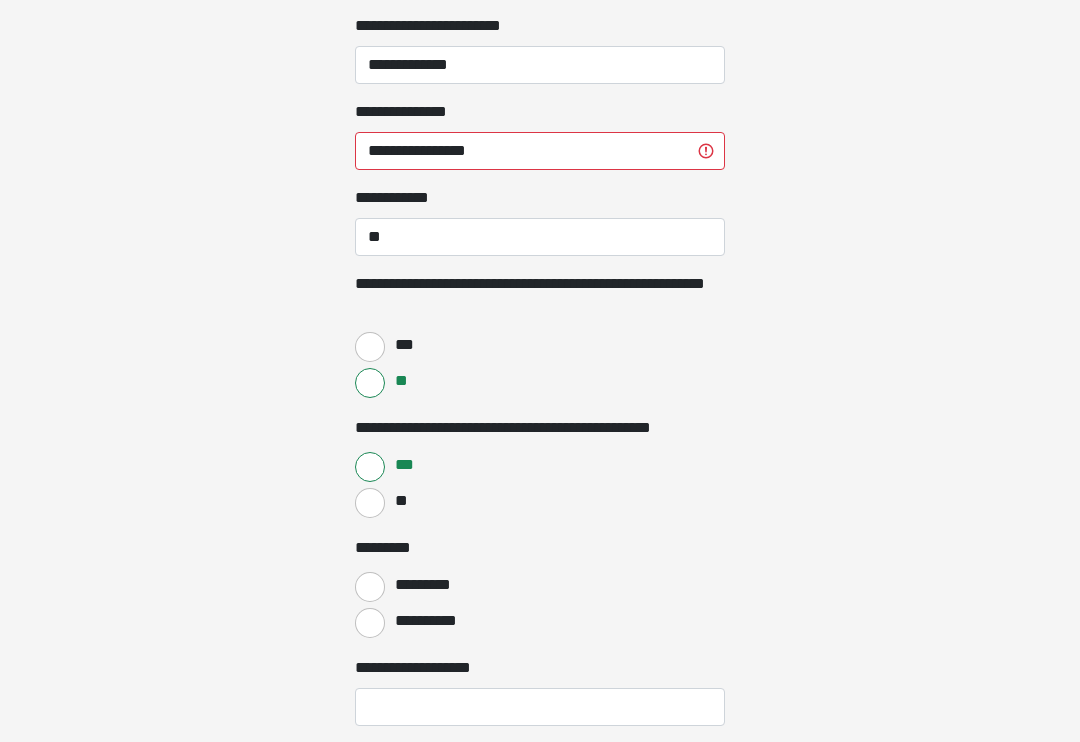 click on "**********" at bounding box center (370, 623) 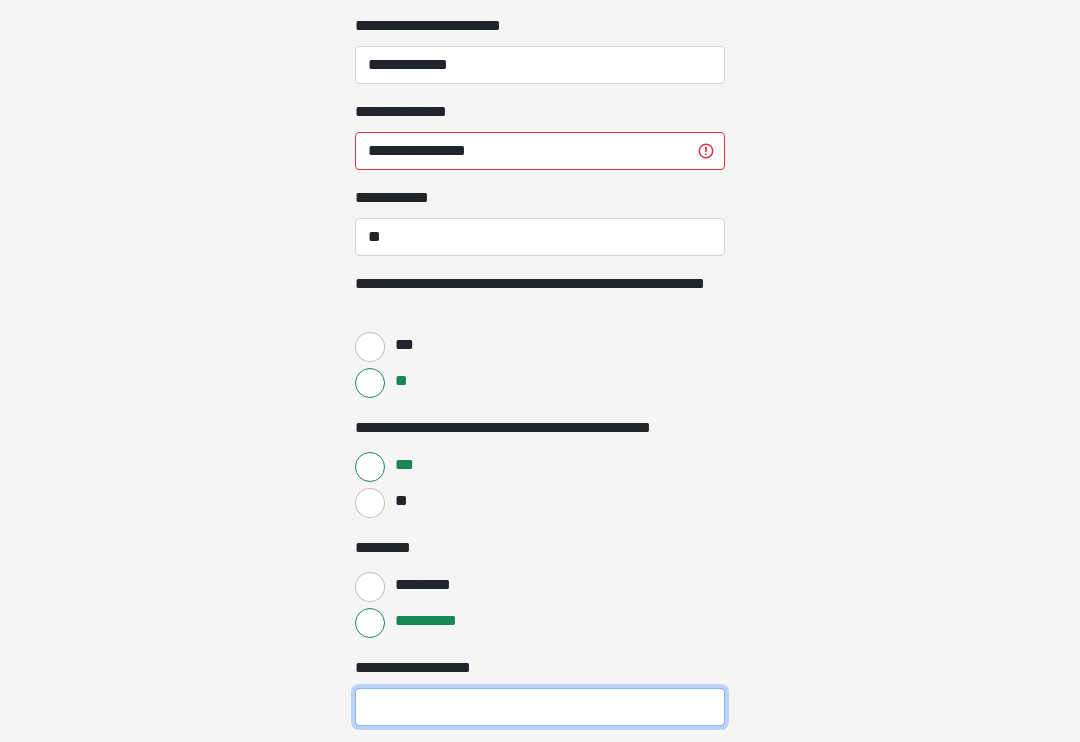 click on "**********" at bounding box center [540, 707] 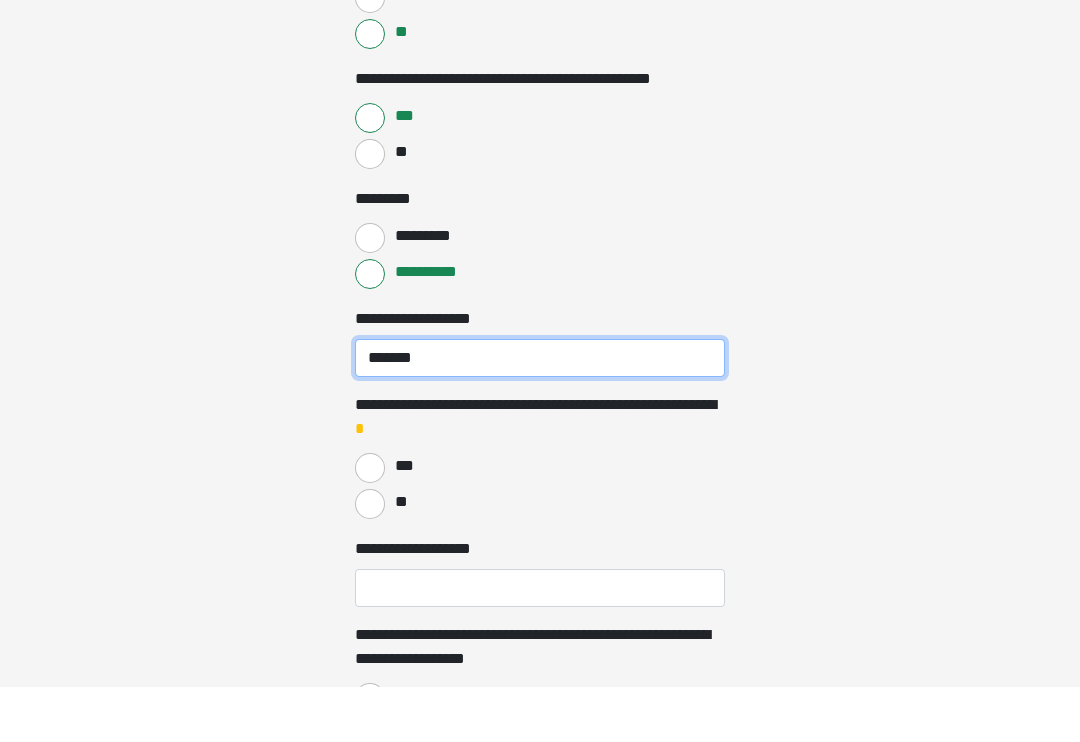 type on "*******" 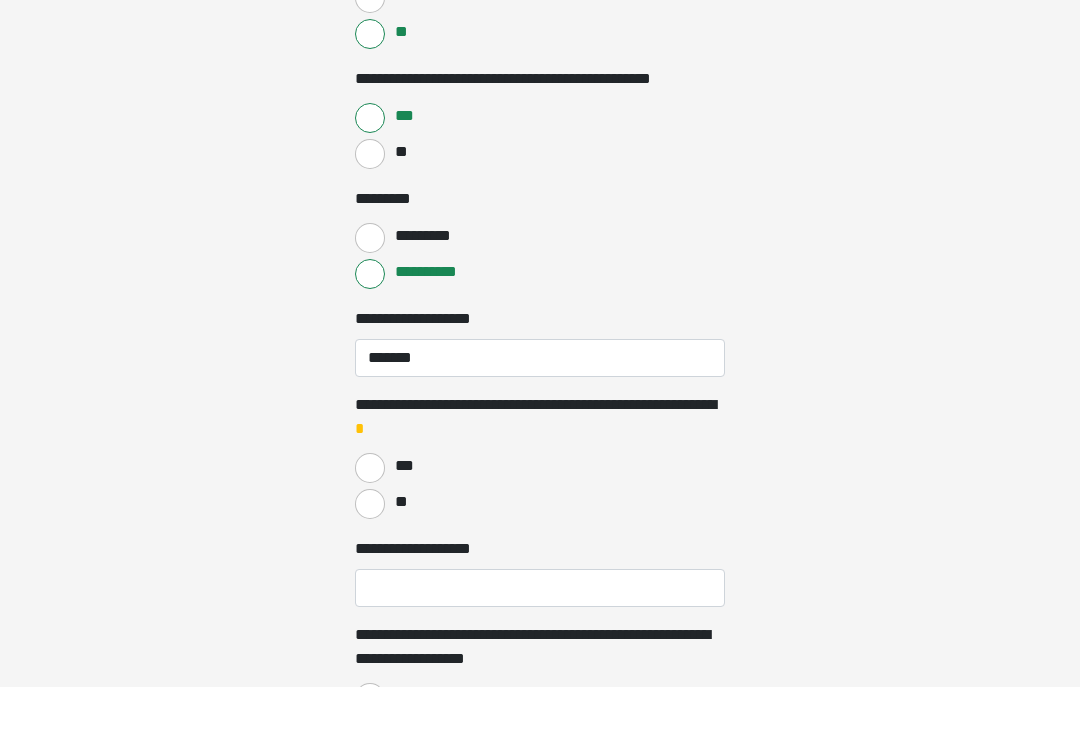 click on "**" at bounding box center [370, 559] 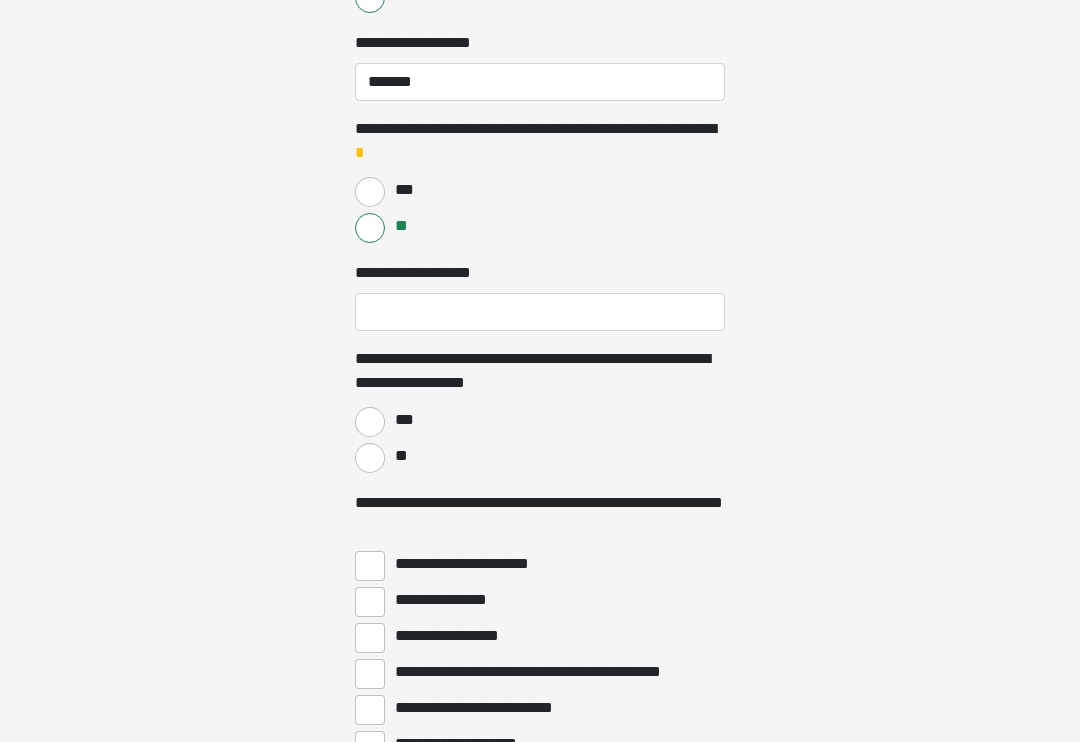 scroll, scrollTop: 2768, scrollLeft: 0, axis: vertical 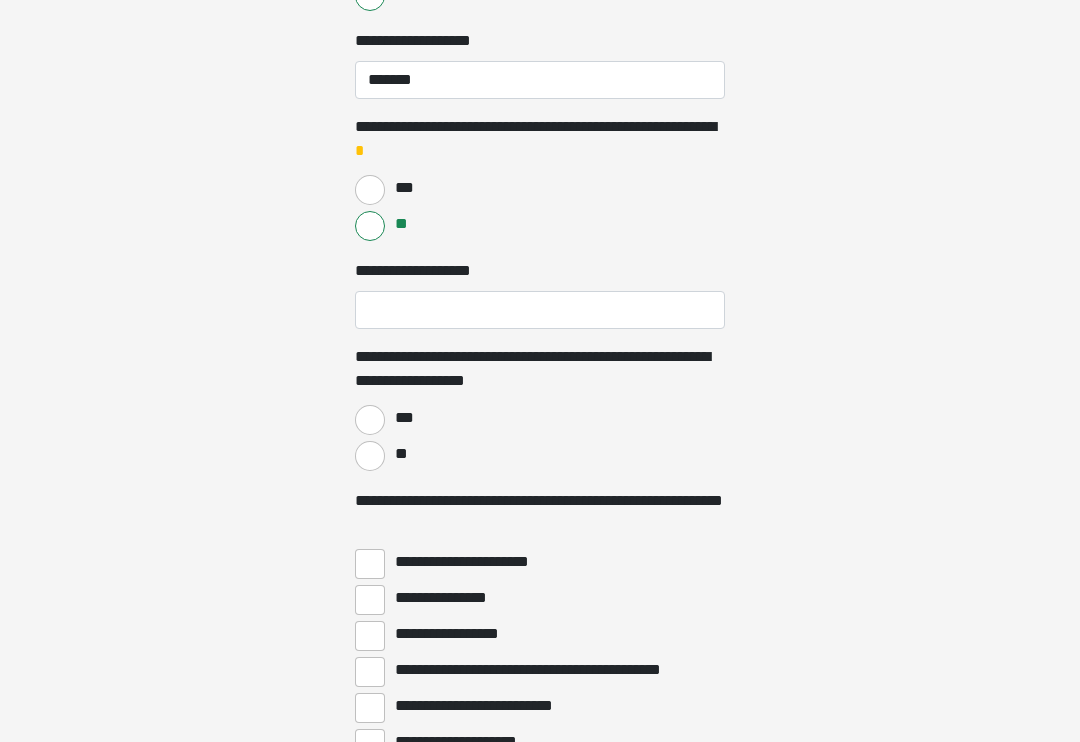 click on "**" at bounding box center [370, 457] 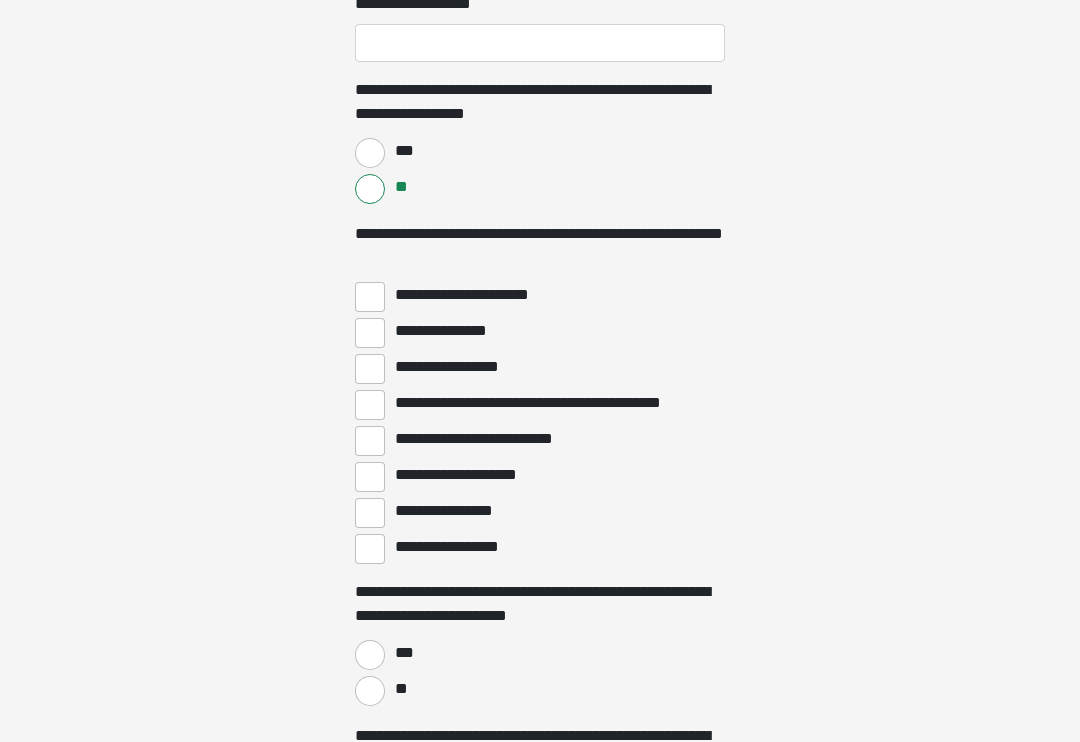 scroll, scrollTop: 3036, scrollLeft: 0, axis: vertical 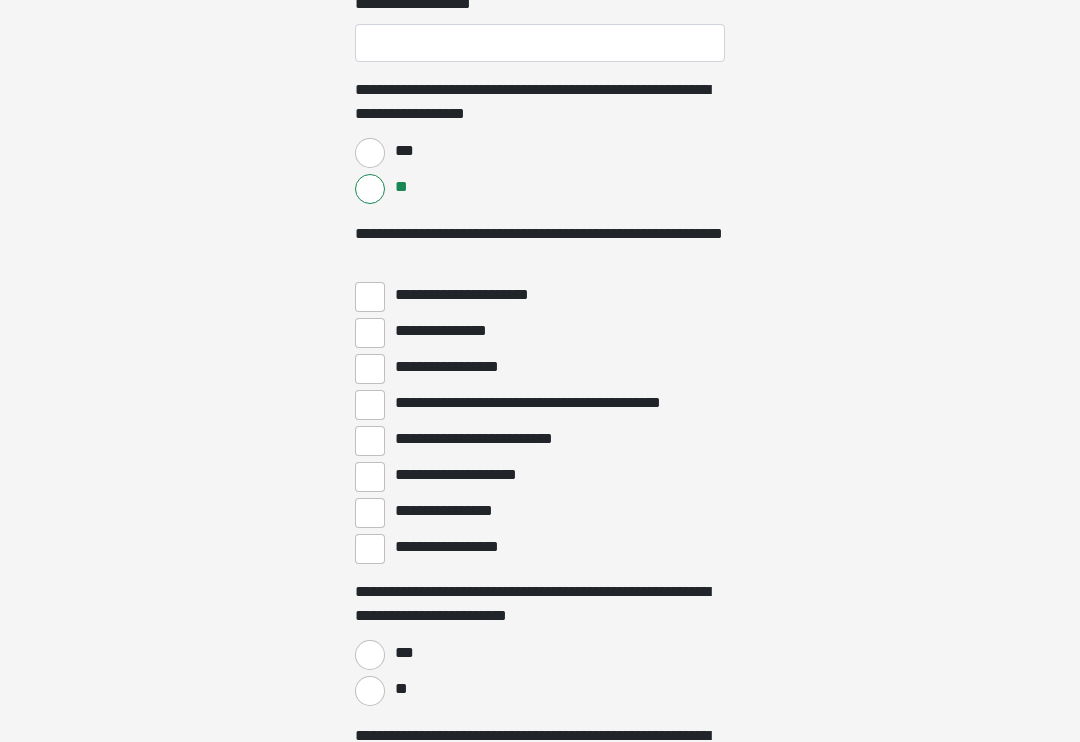 click on "**********" at bounding box center (549, 403) 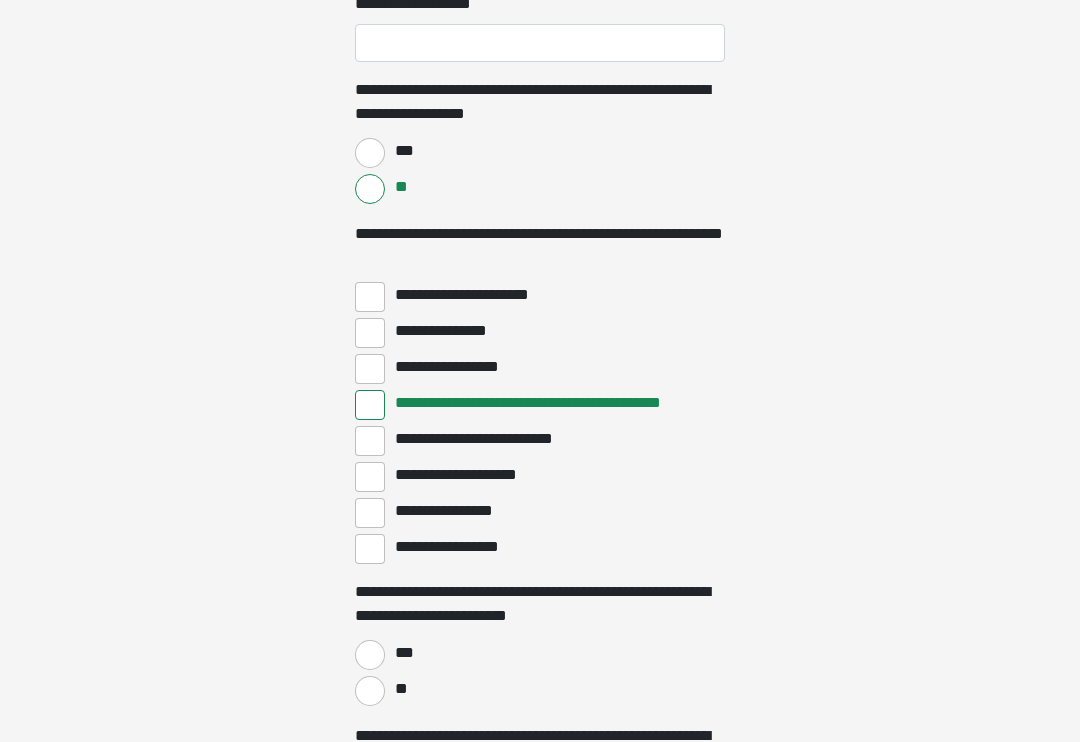 click on "**********" at bounding box center (449, 511) 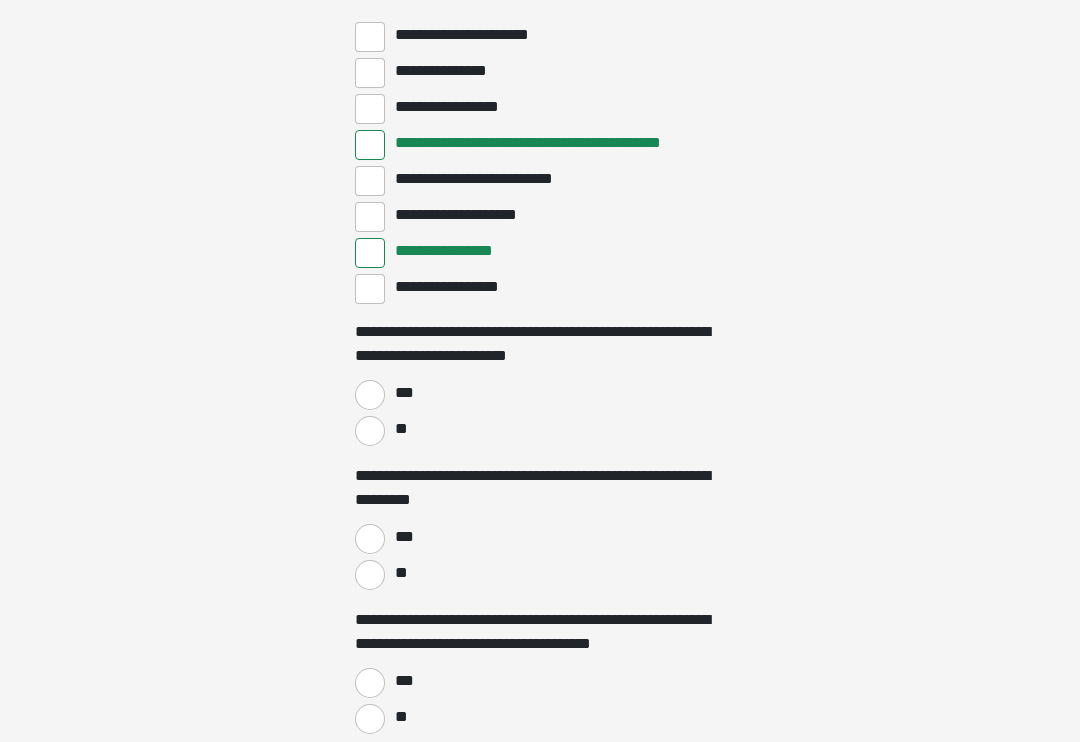 scroll, scrollTop: 3296, scrollLeft: 0, axis: vertical 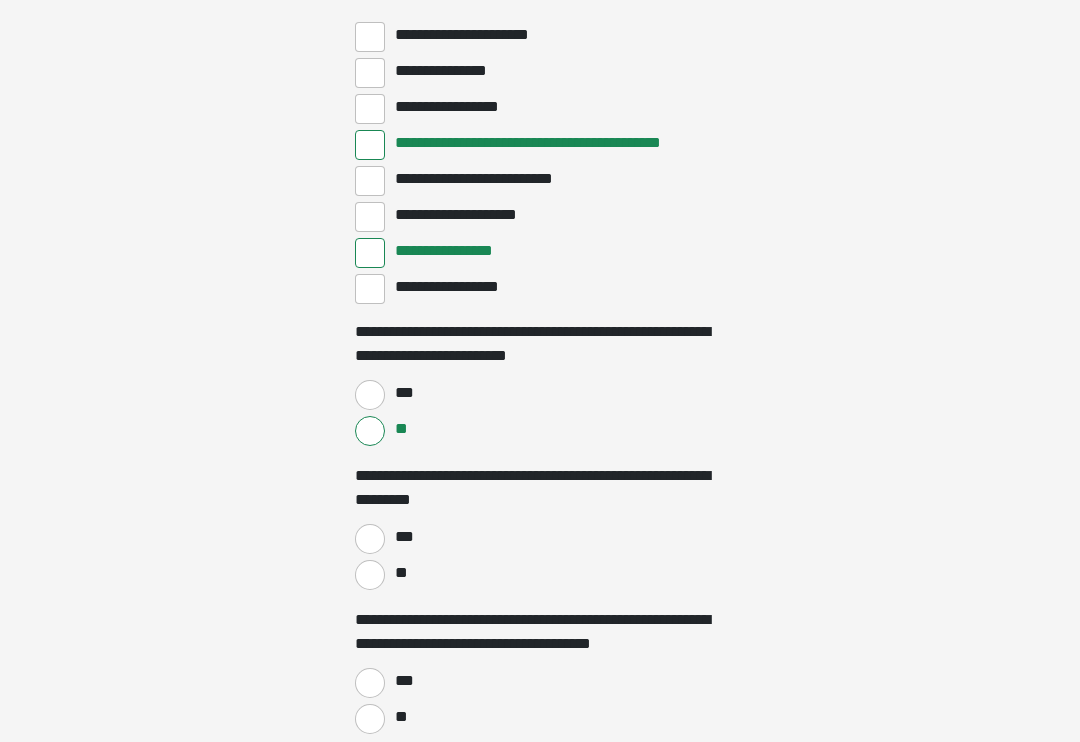 click on "**" at bounding box center (370, 575) 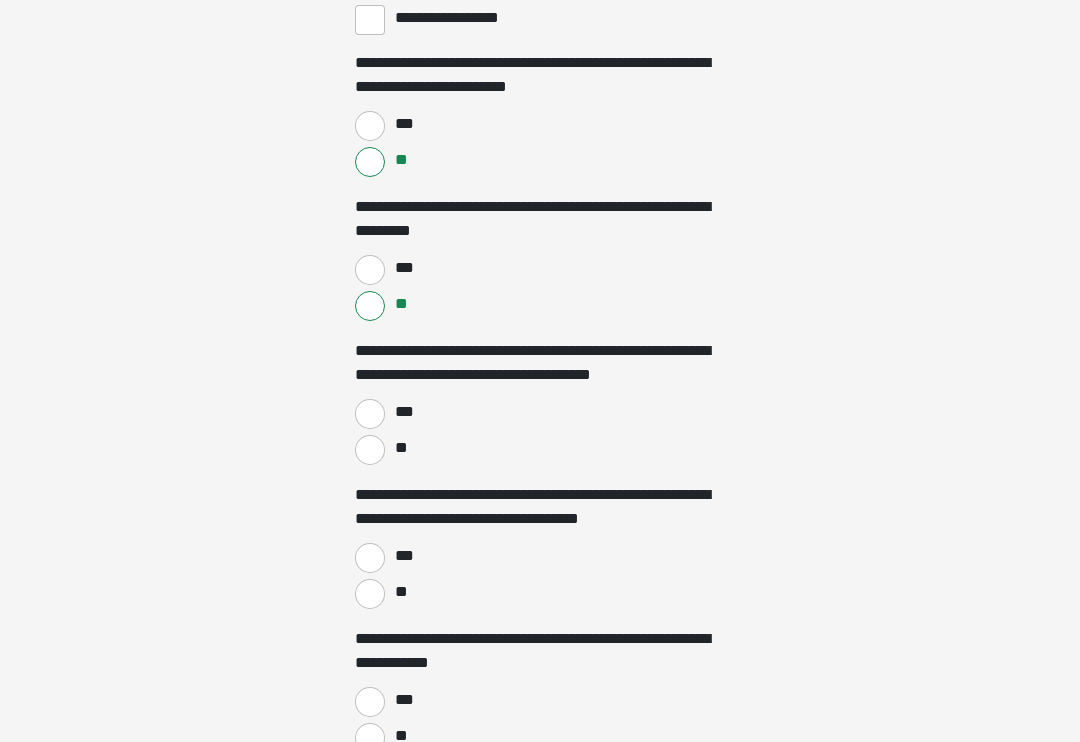 scroll, scrollTop: 3567, scrollLeft: 0, axis: vertical 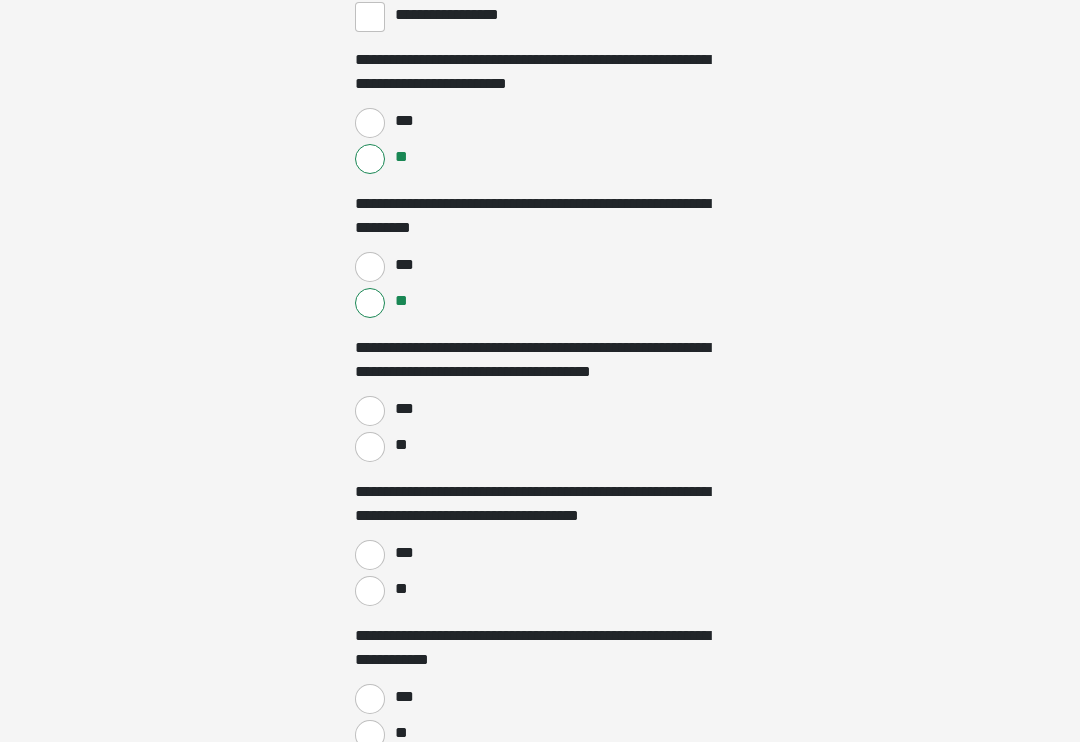 click on "**" at bounding box center [370, 448] 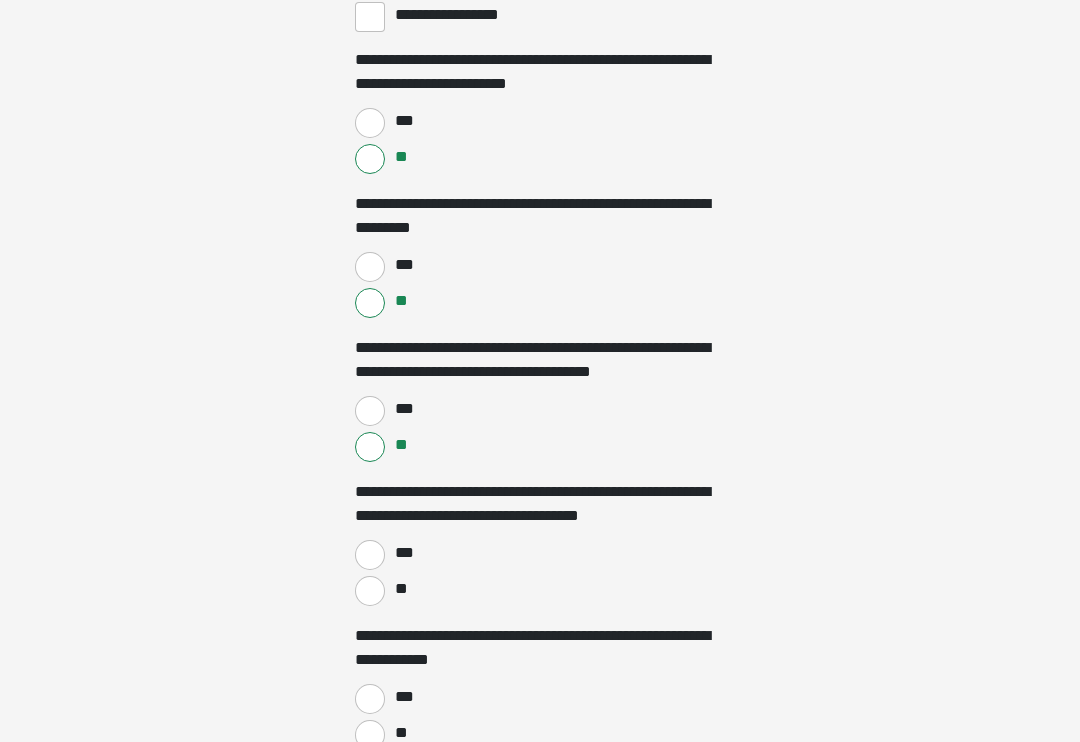 click on "**" at bounding box center (400, 589) 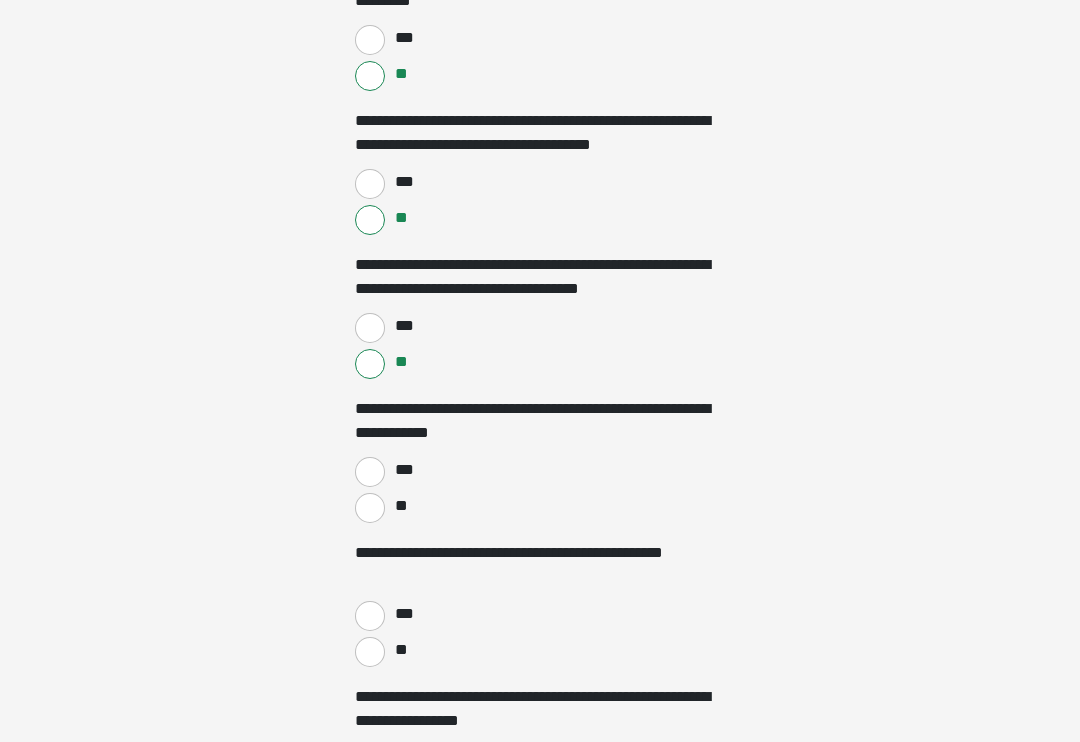 scroll, scrollTop: 3795, scrollLeft: 0, axis: vertical 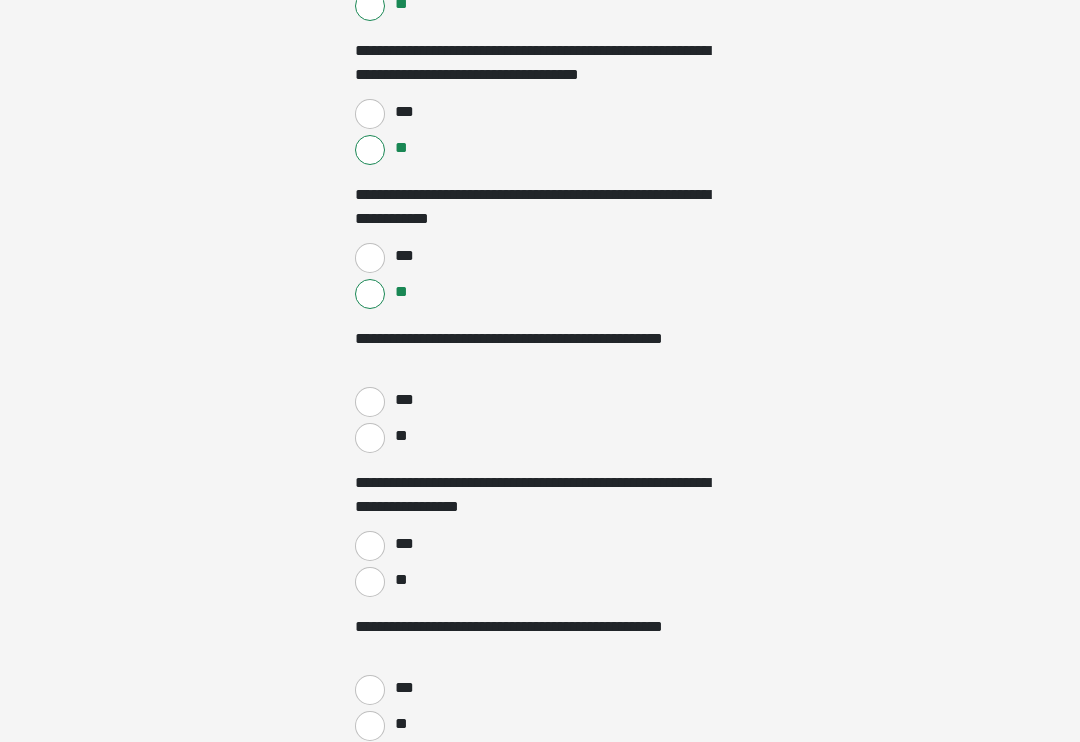 click on "**" at bounding box center (370, 439) 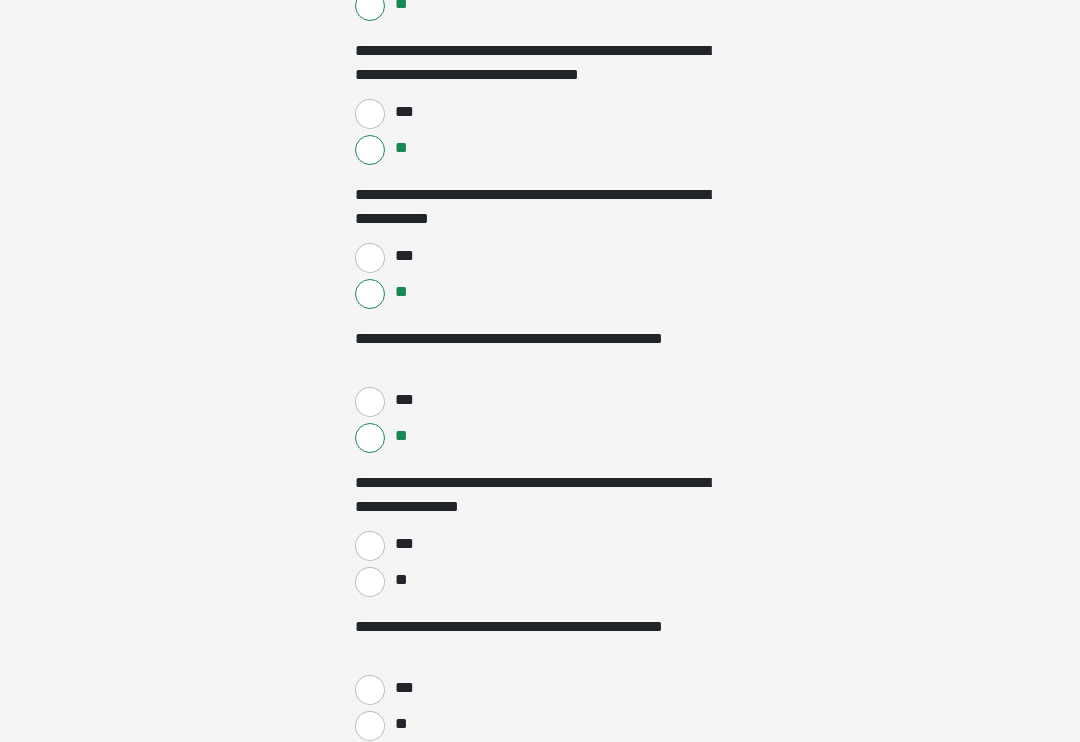 click on "**" at bounding box center (370, 582) 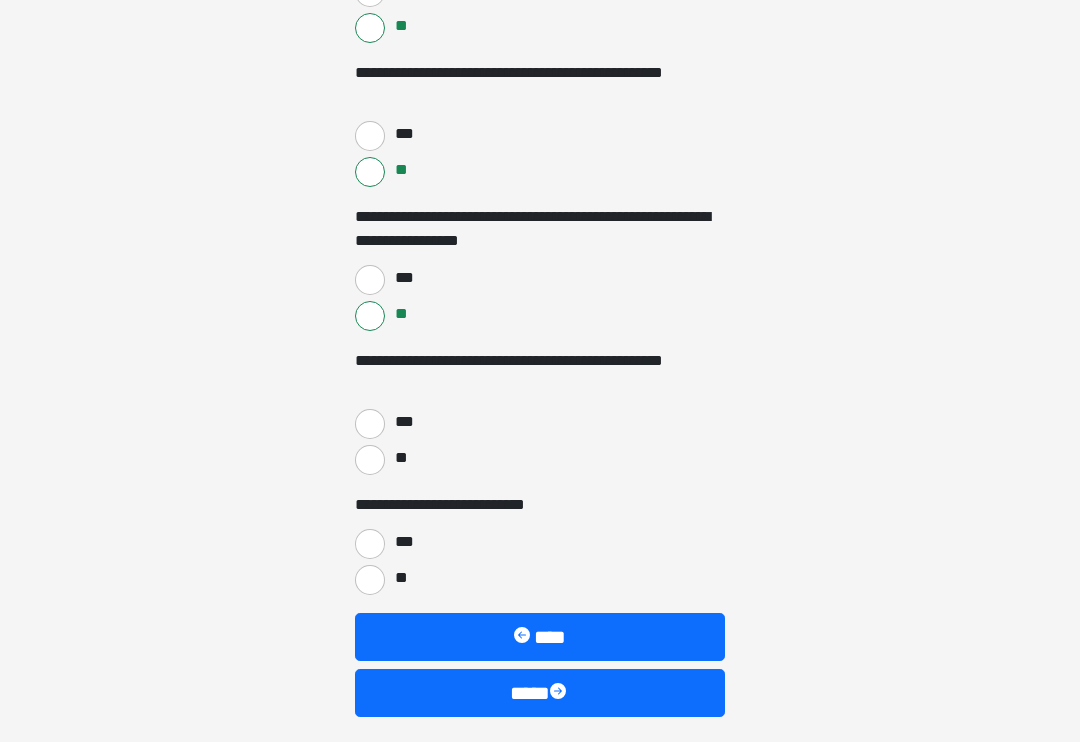 click on "***" at bounding box center [370, 425] 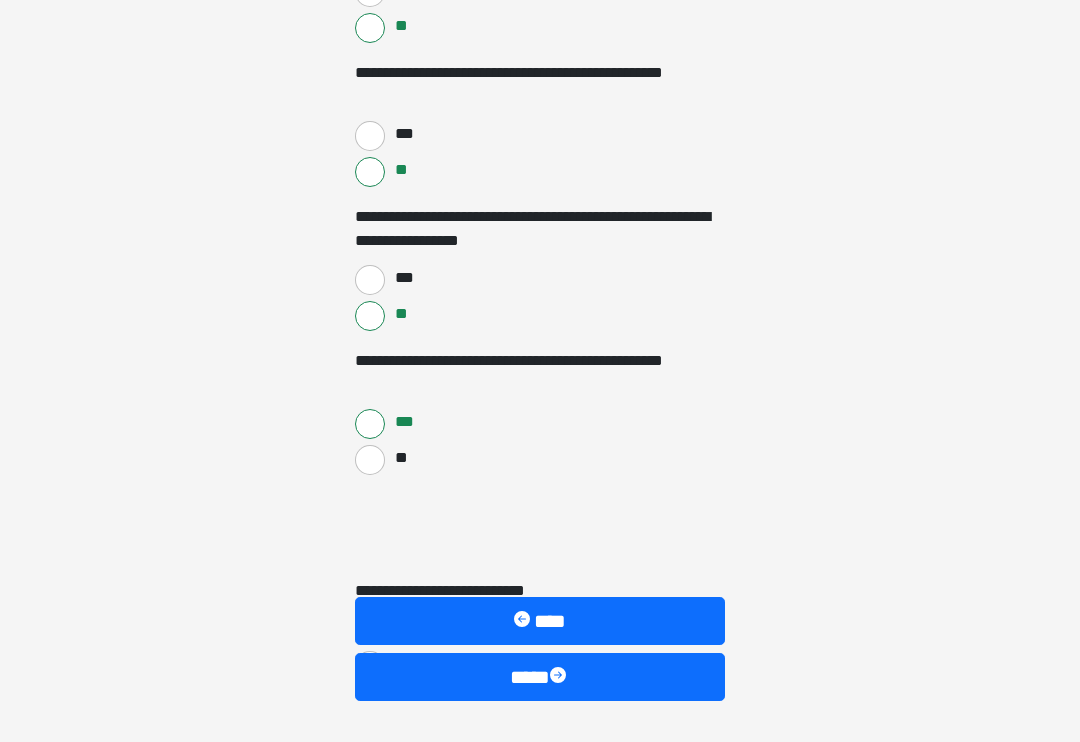 scroll, scrollTop: 4275, scrollLeft: 0, axis: vertical 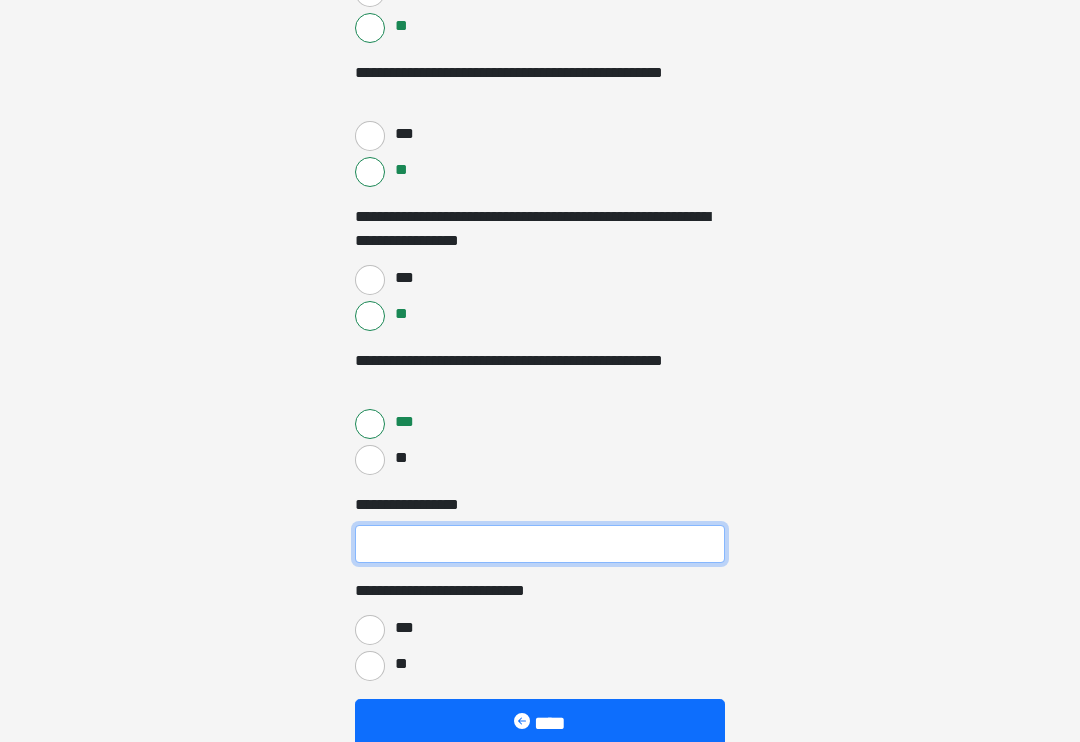 click on "**********" at bounding box center (540, 544) 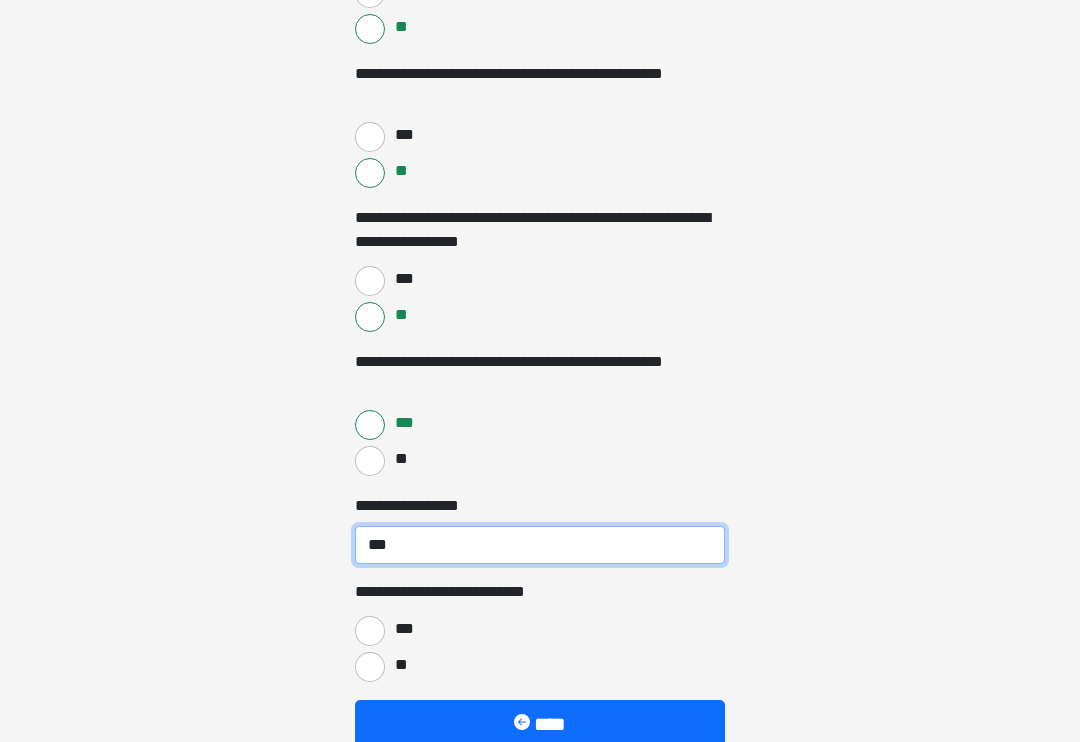 type on "***" 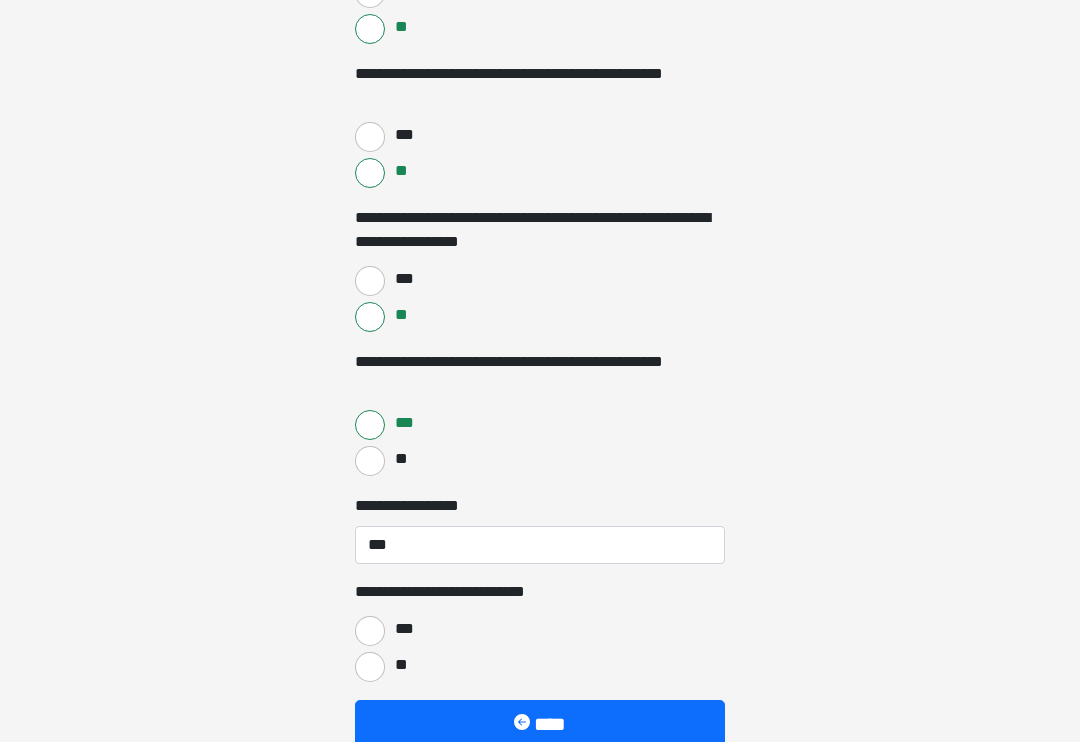click on "***" at bounding box center [540, 629] 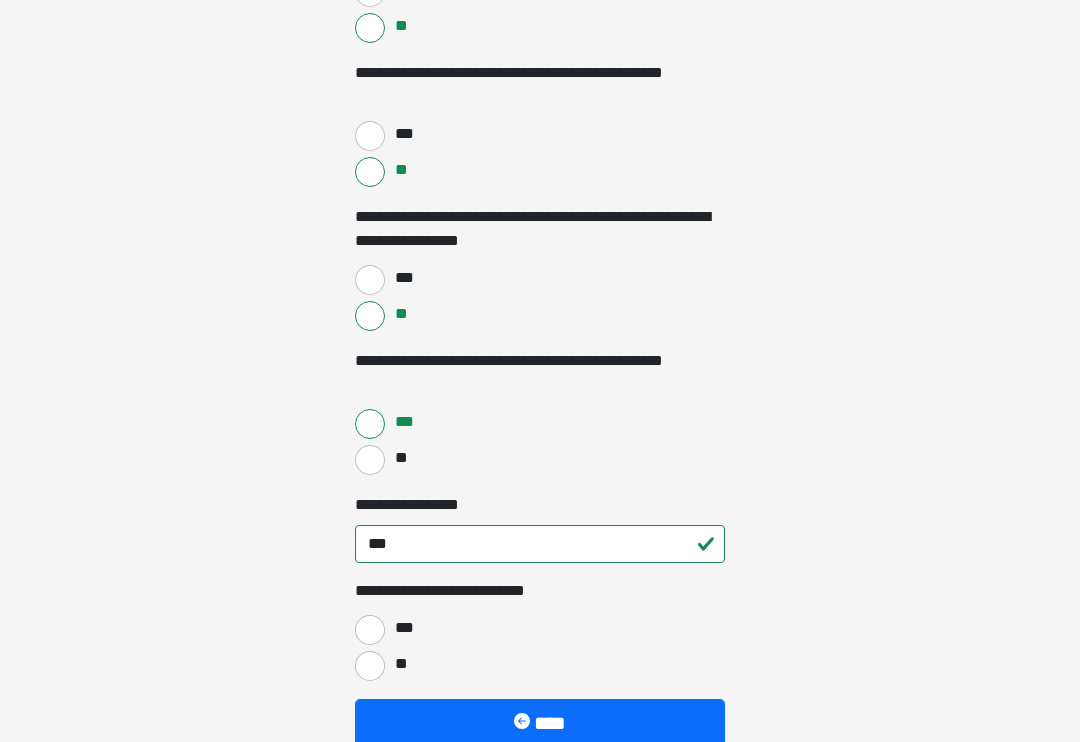 click on "***" at bounding box center (370, 631) 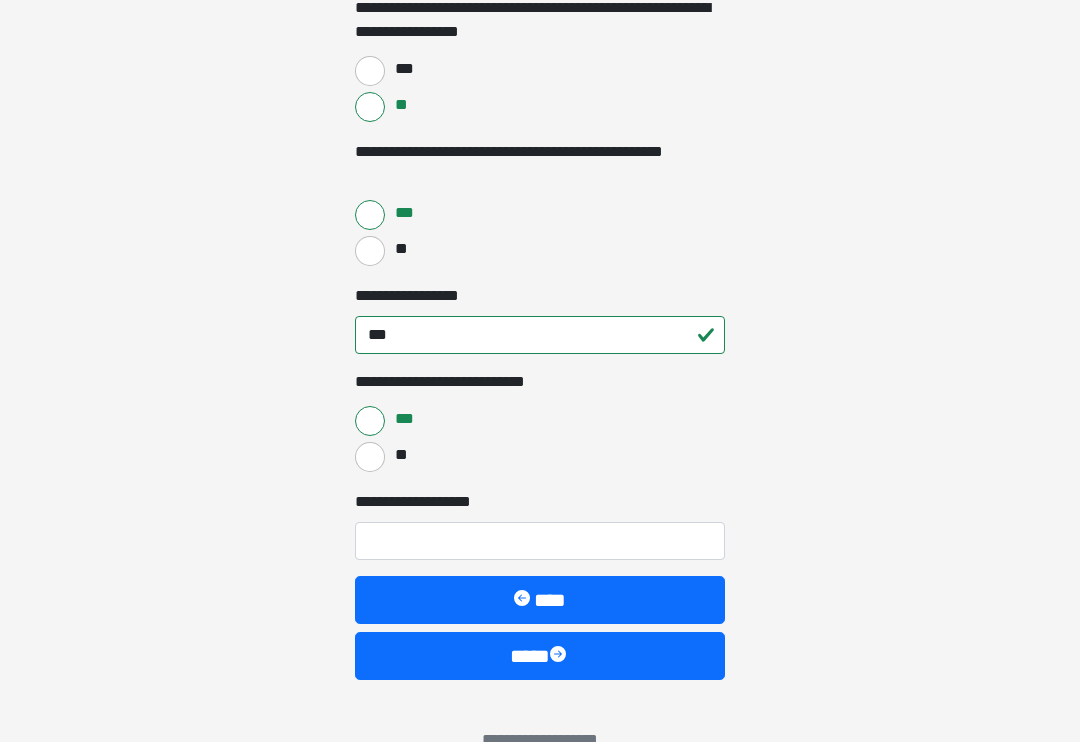 scroll, scrollTop: 4492, scrollLeft: 0, axis: vertical 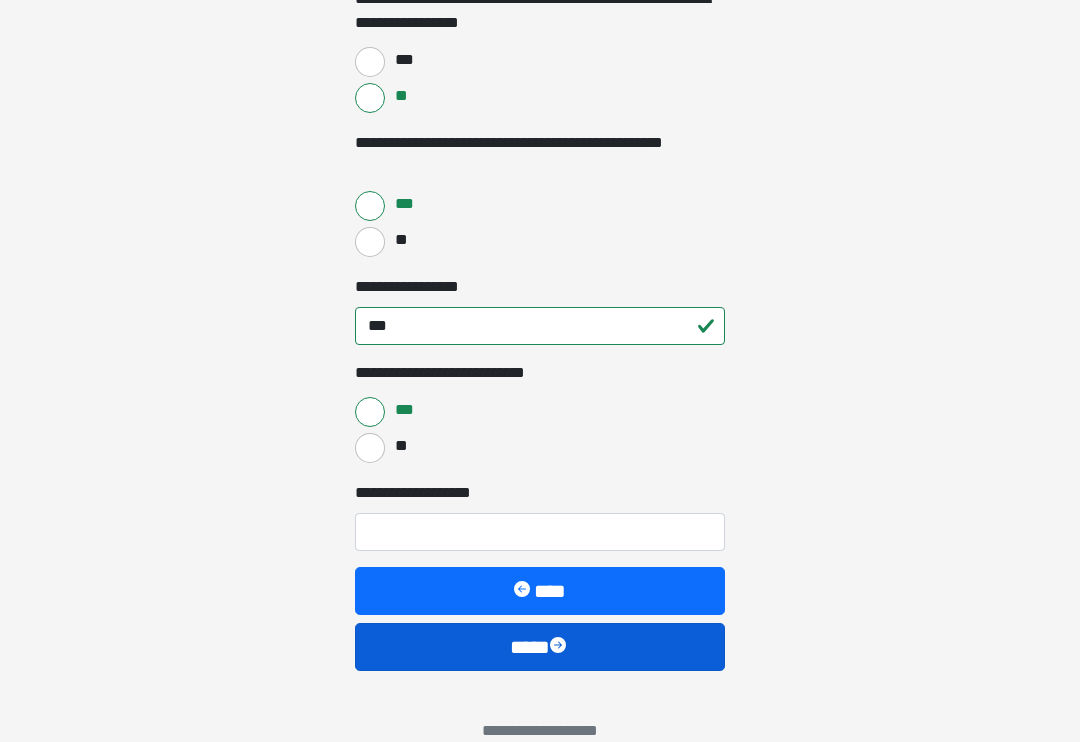 click on "****" at bounding box center (540, 648) 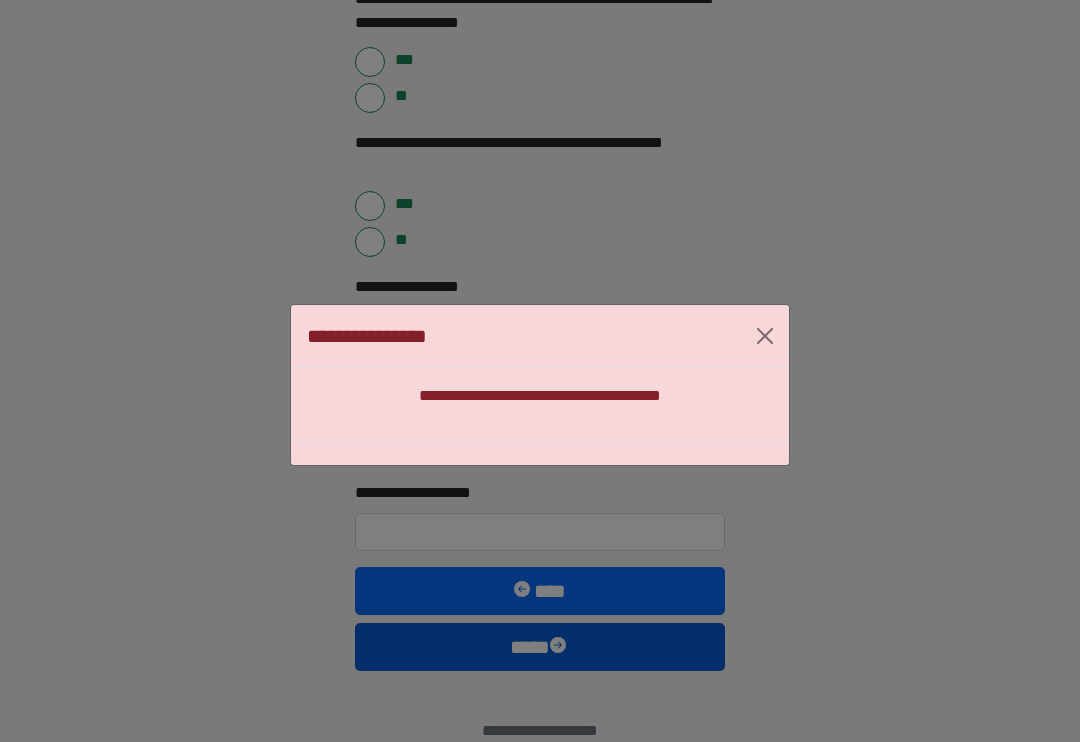 click at bounding box center (765, 336) 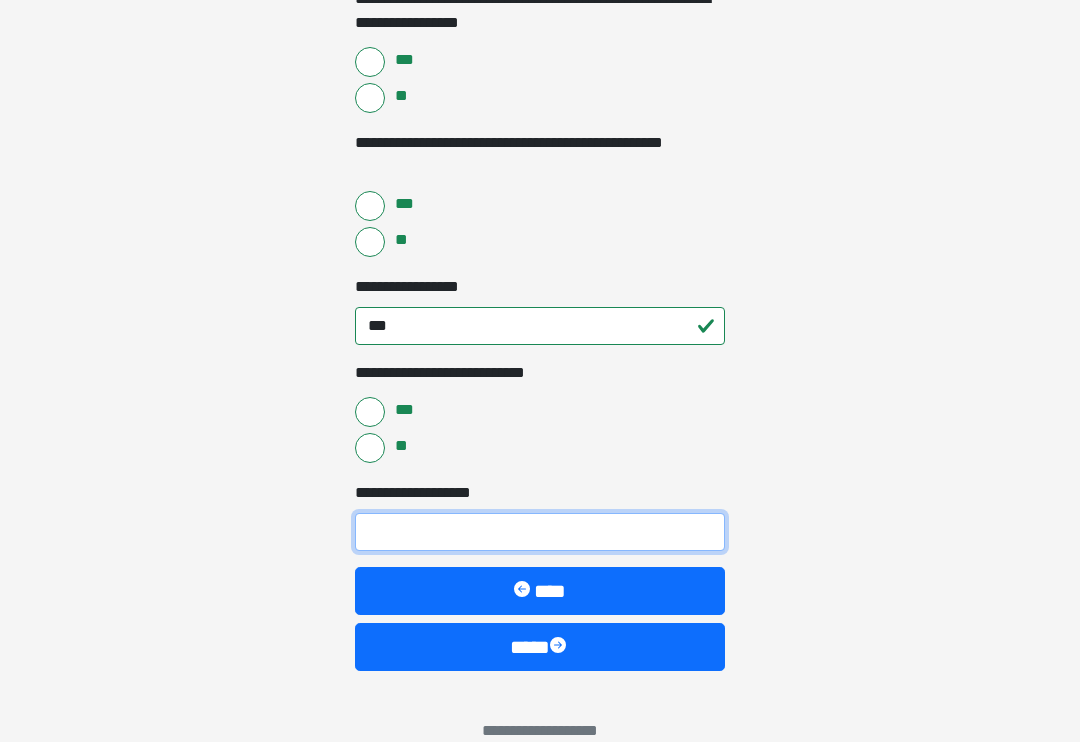 click on "**********" at bounding box center (540, 532) 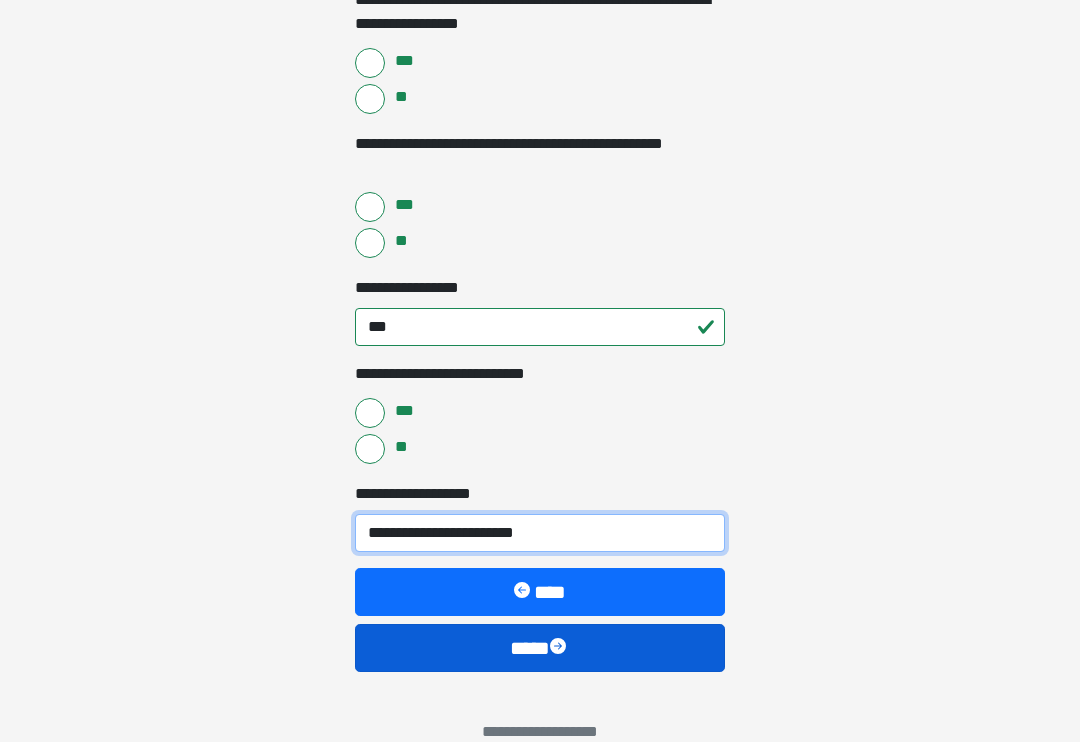 type on "**********" 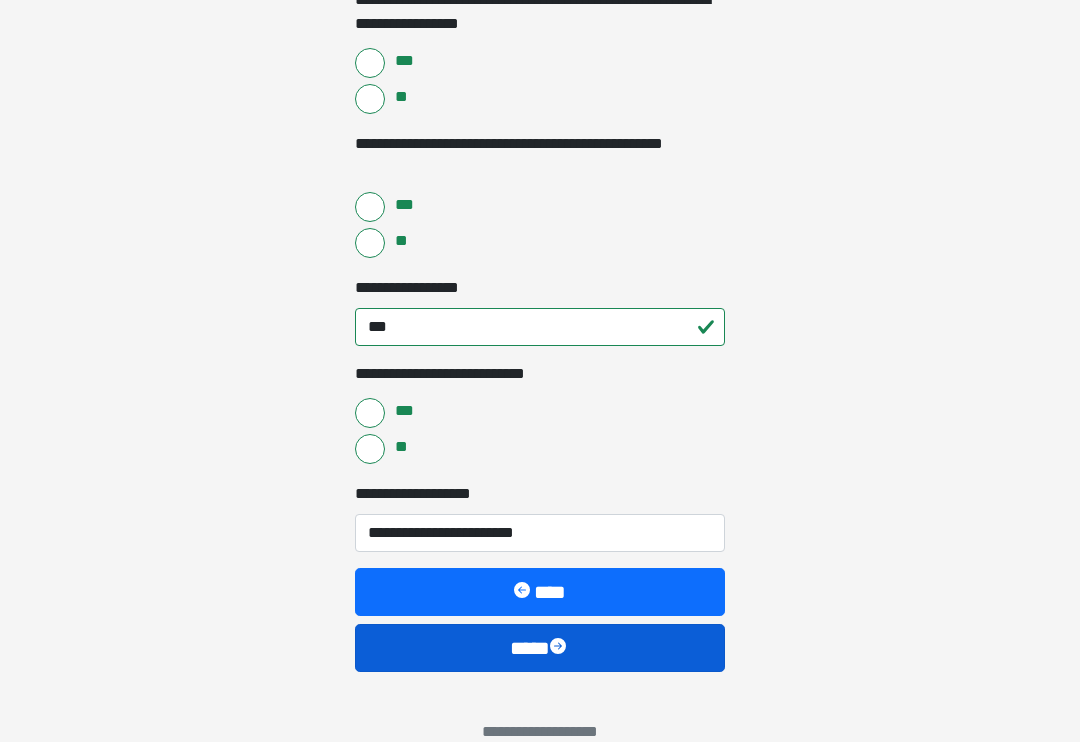 click on "****" at bounding box center (540, 648) 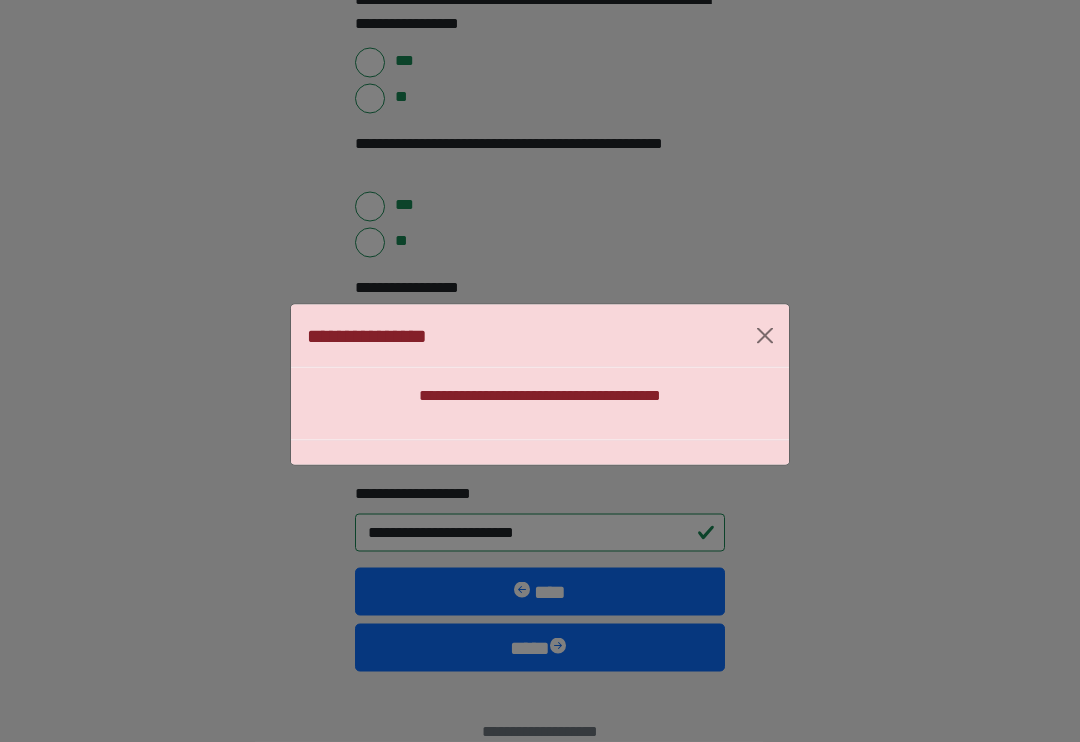 click on "**********" at bounding box center (540, 384) 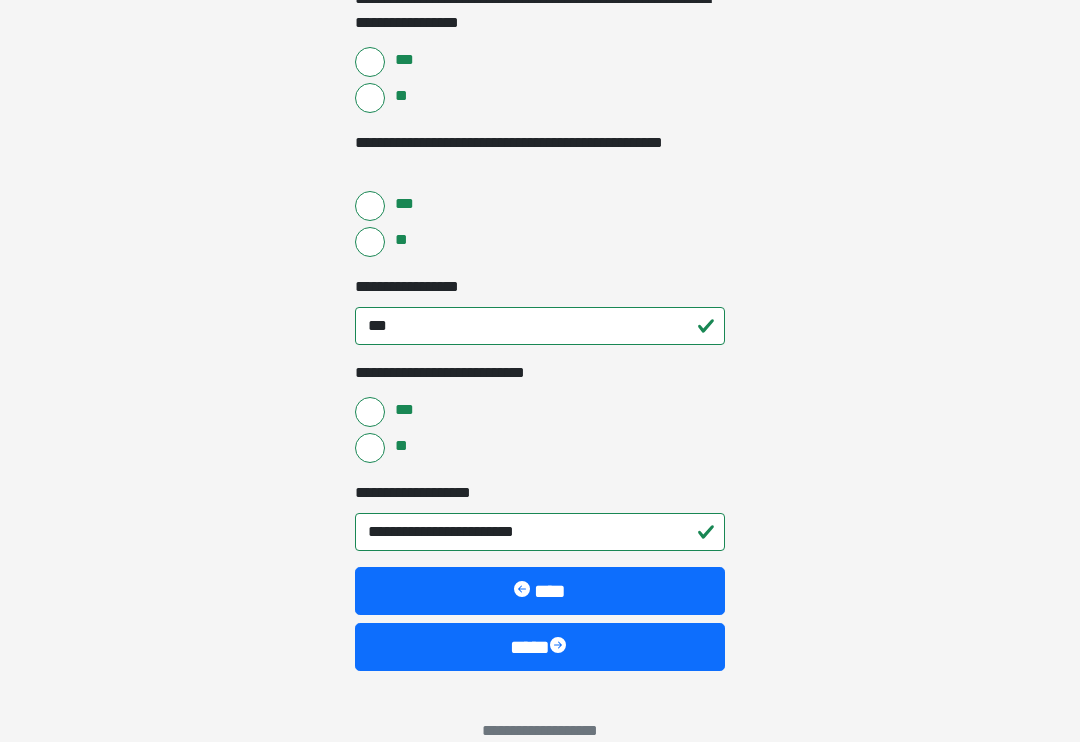 click on "**********" at bounding box center (540, -4122) 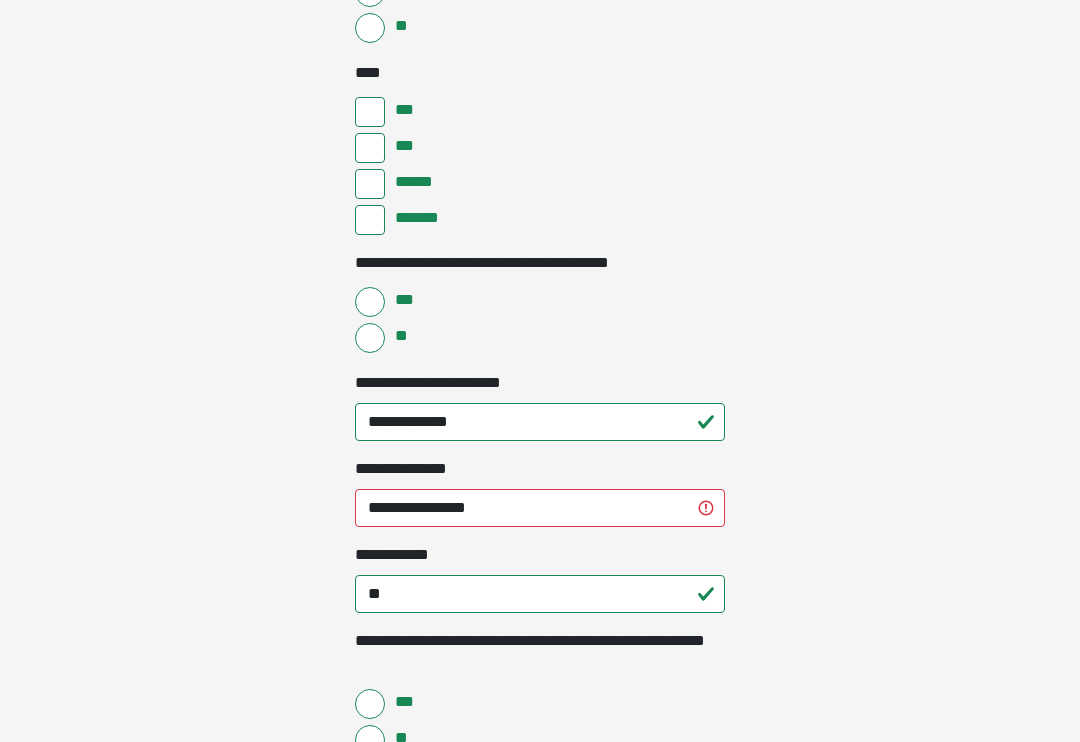 scroll, scrollTop: 1767, scrollLeft: 0, axis: vertical 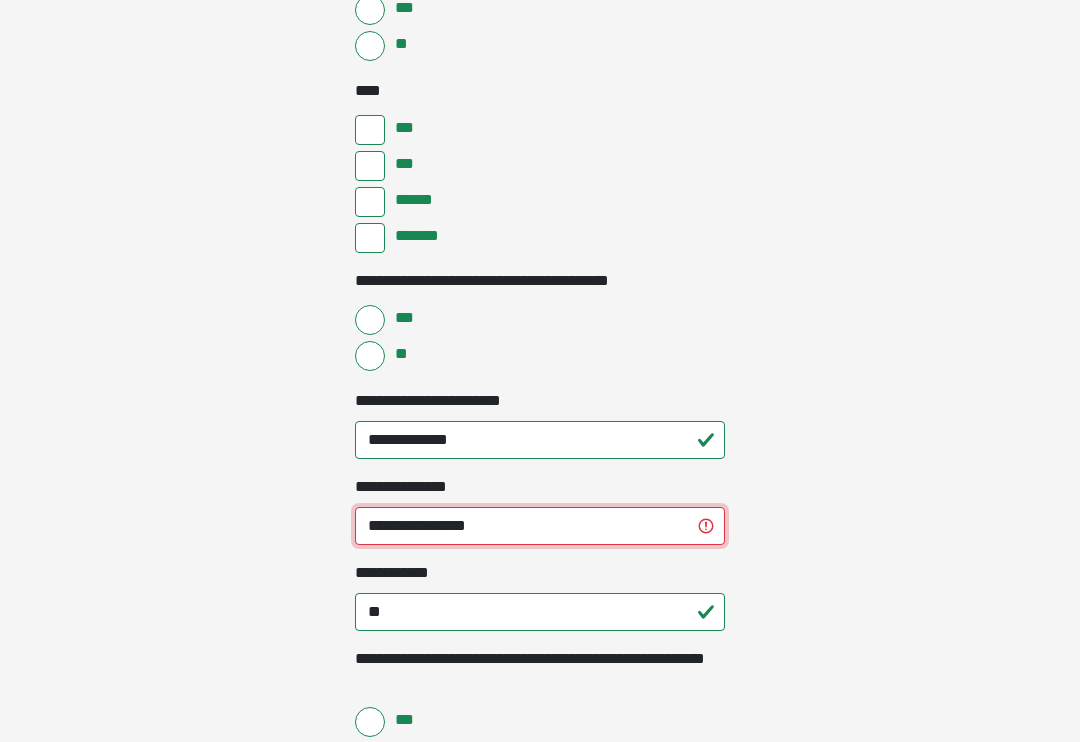 click on "**********" at bounding box center (540, 526) 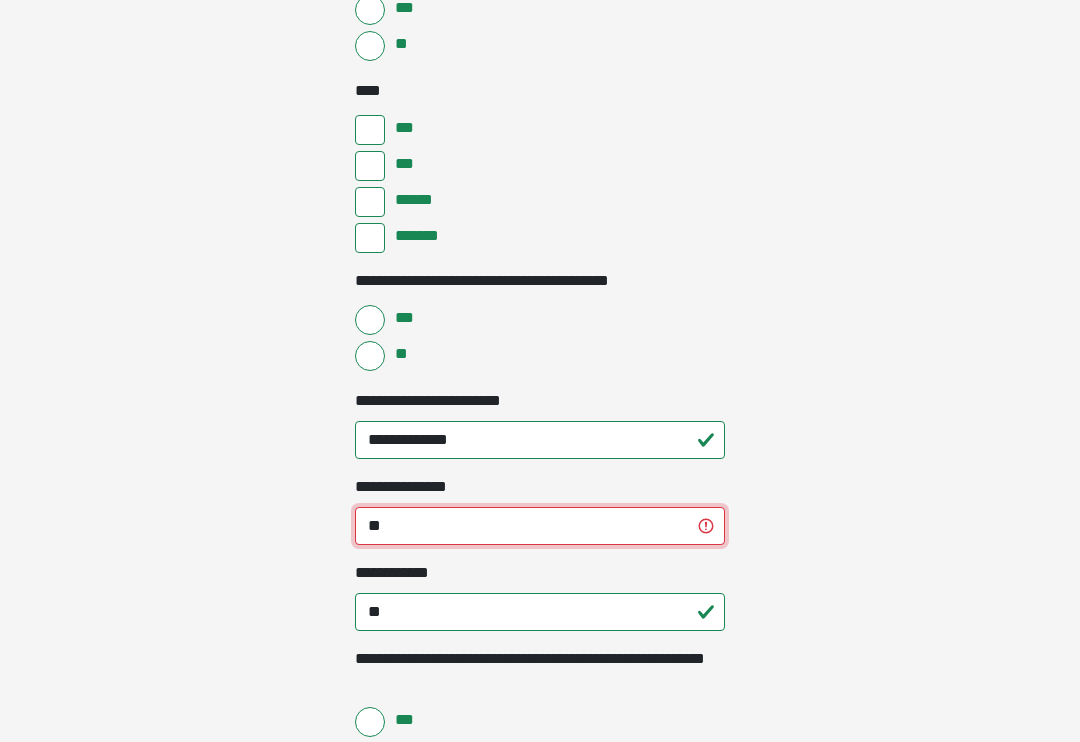 type on "*" 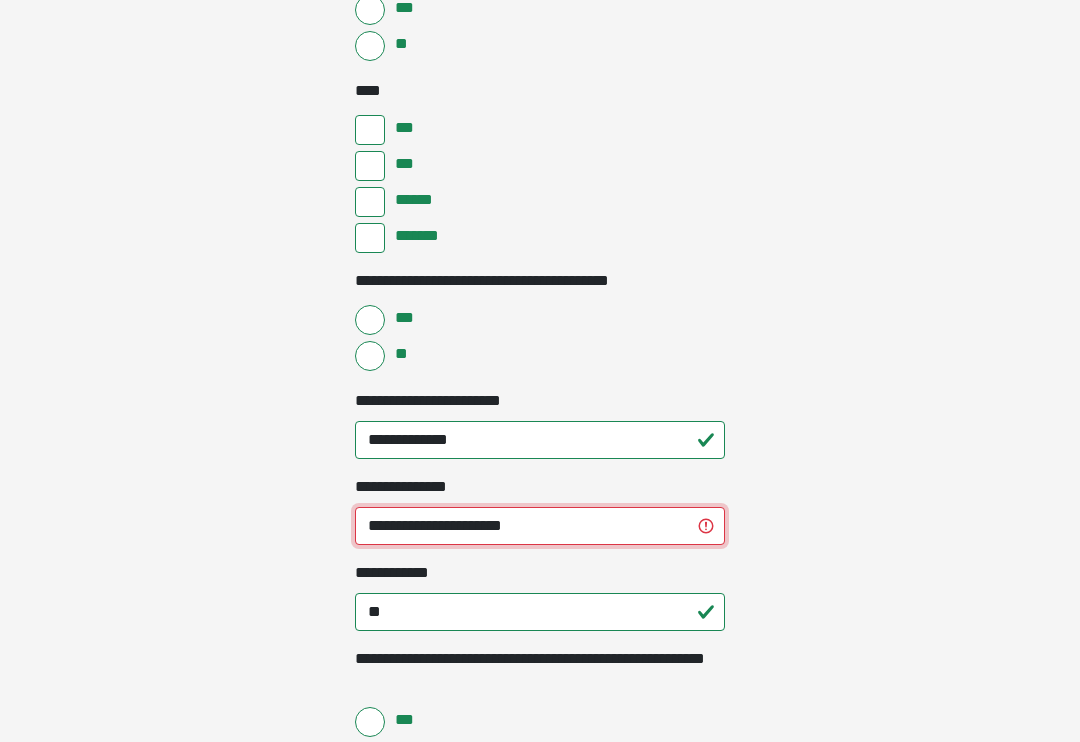 click on "**********" at bounding box center [540, 526] 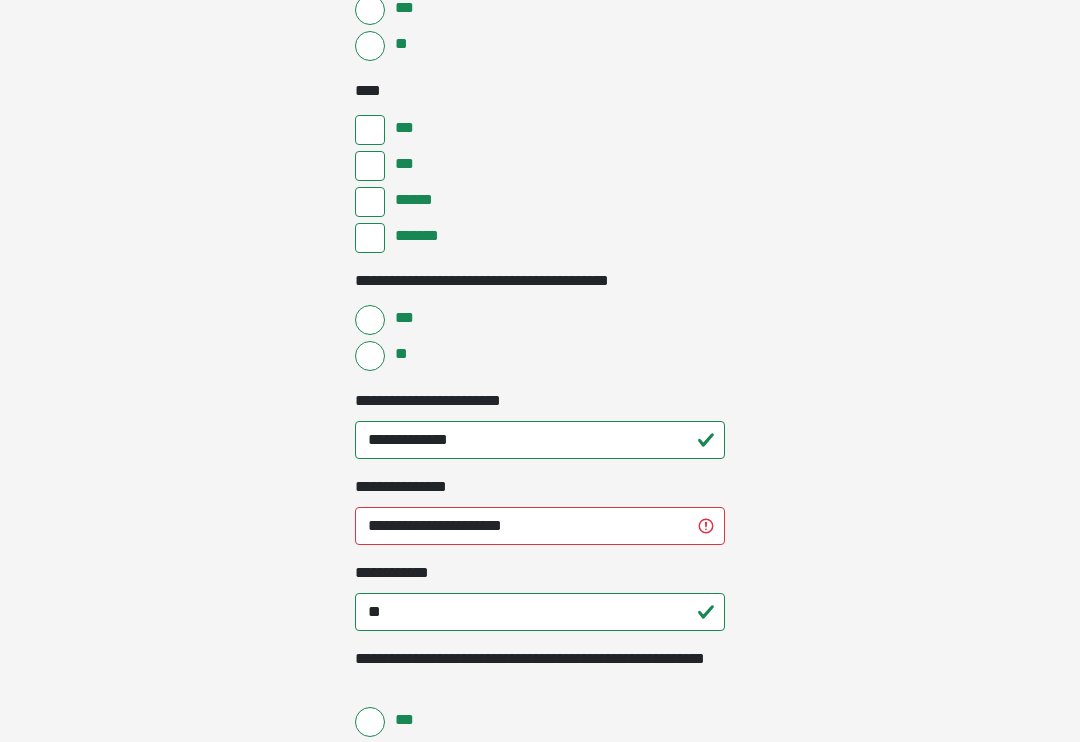 click on "**********" at bounding box center [540, -1396] 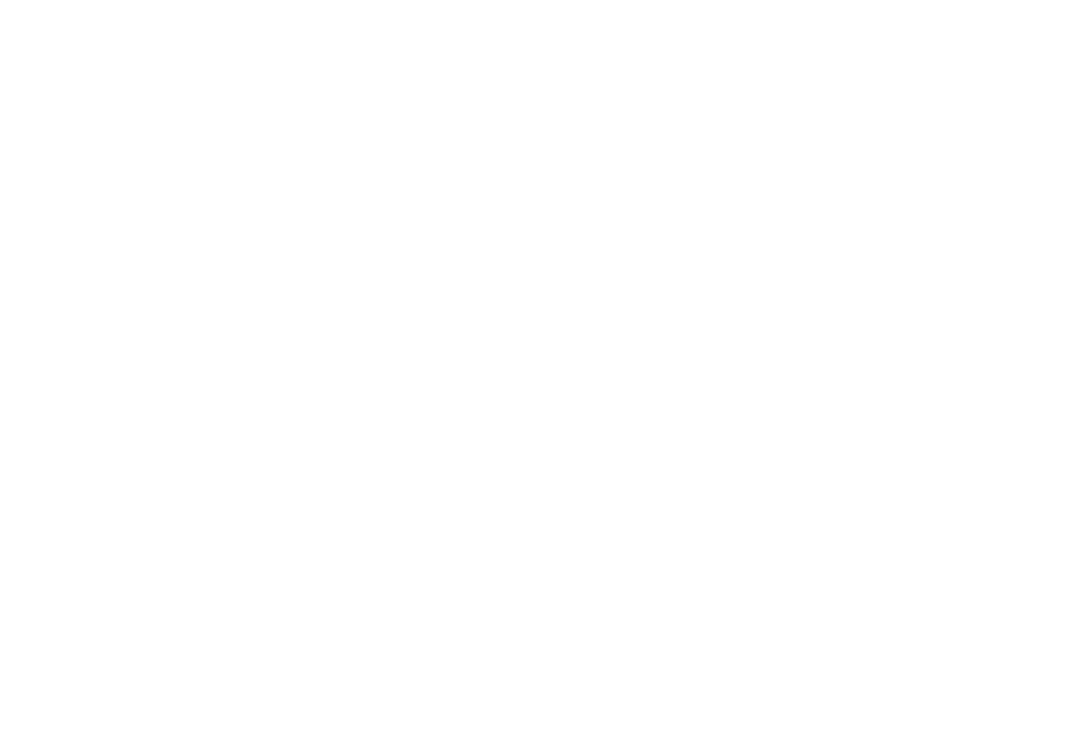 scroll, scrollTop: 4498, scrollLeft: 0, axis: vertical 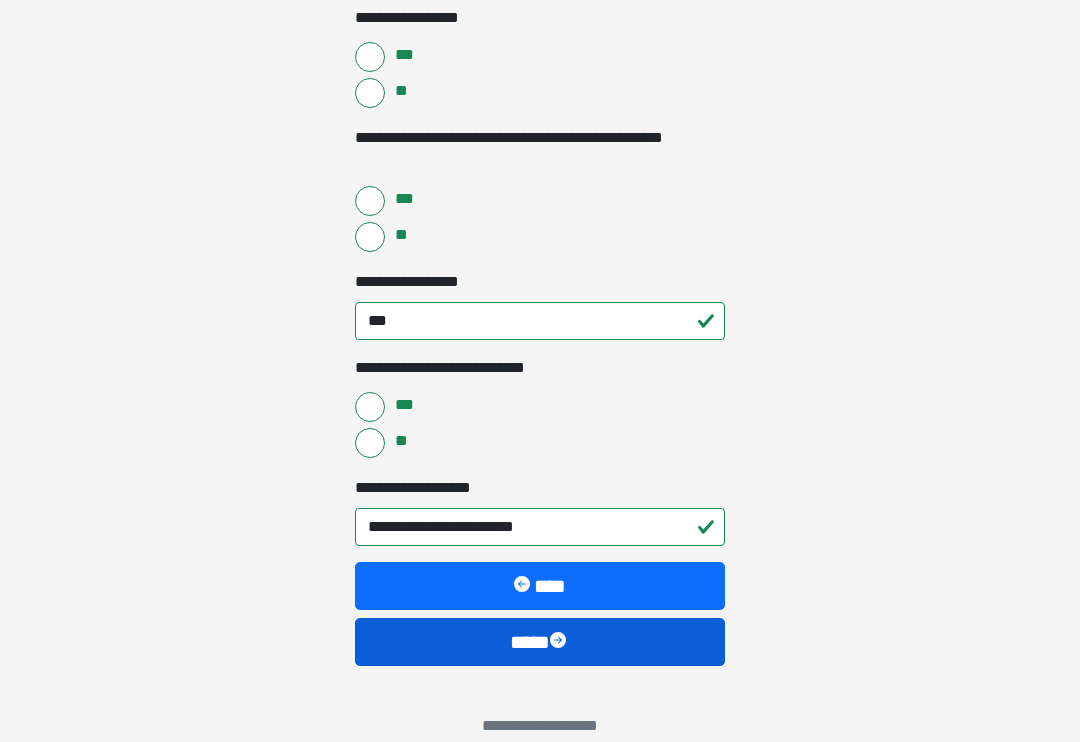 click on "****" at bounding box center [540, 642] 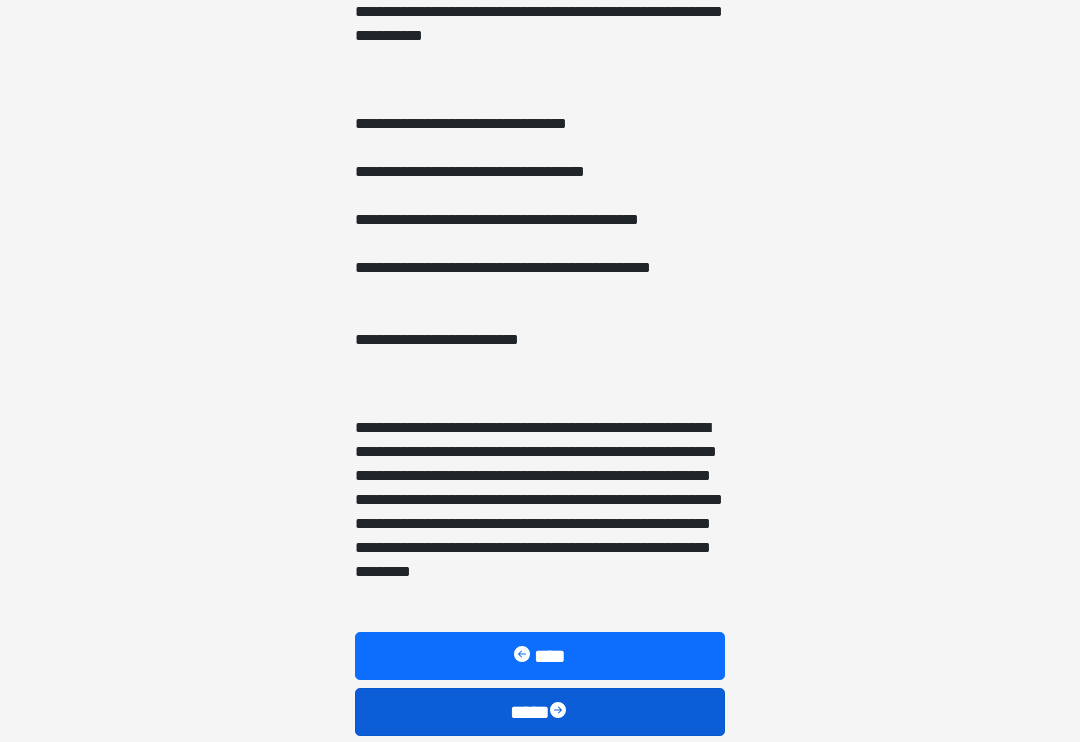 scroll, scrollTop: 1192, scrollLeft: 0, axis: vertical 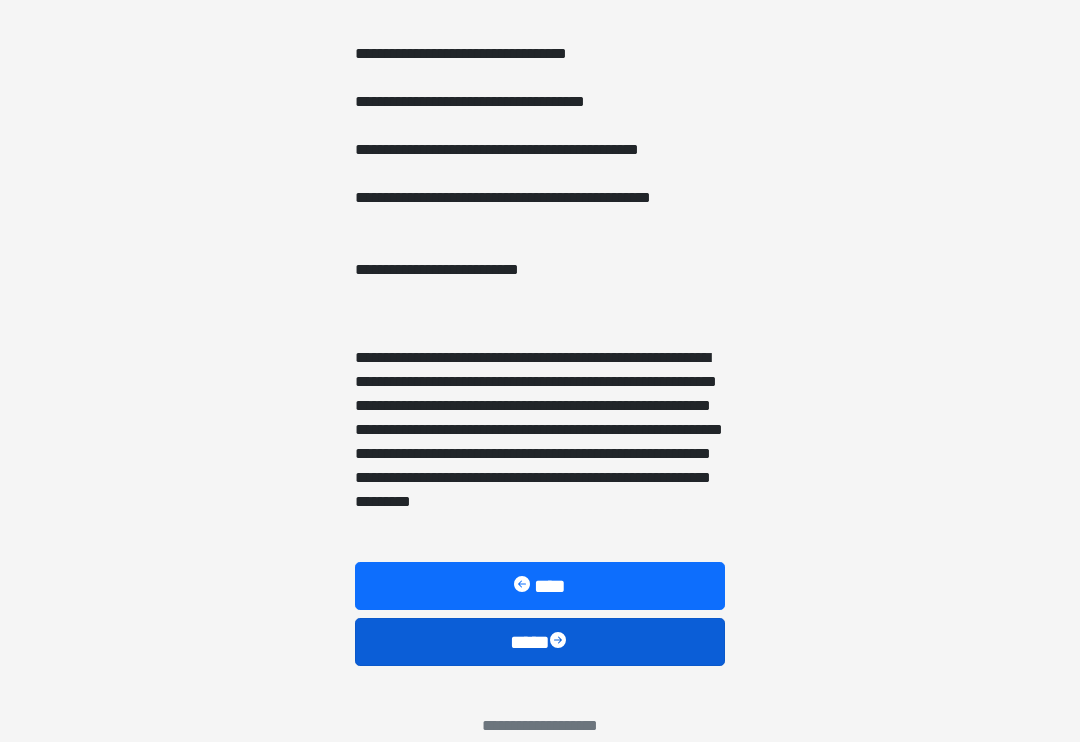 click on "****" at bounding box center (540, 642) 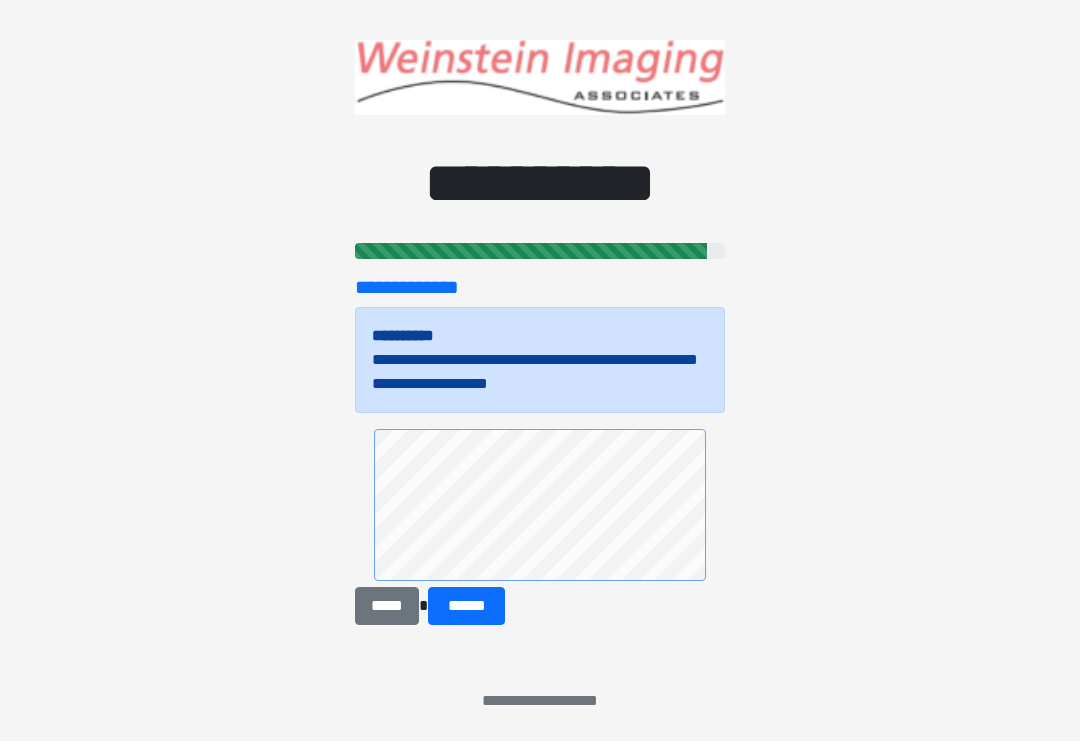 scroll, scrollTop: 17, scrollLeft: 0, axis: vertical 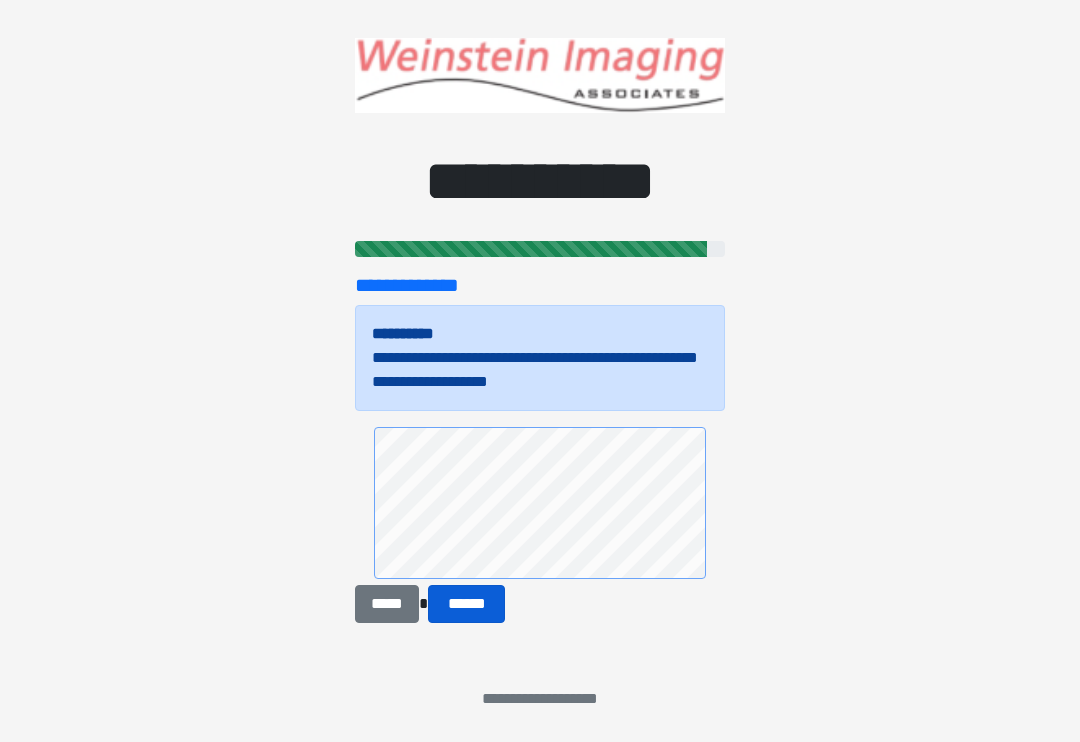click on "******" at bounding box center (466, 604) 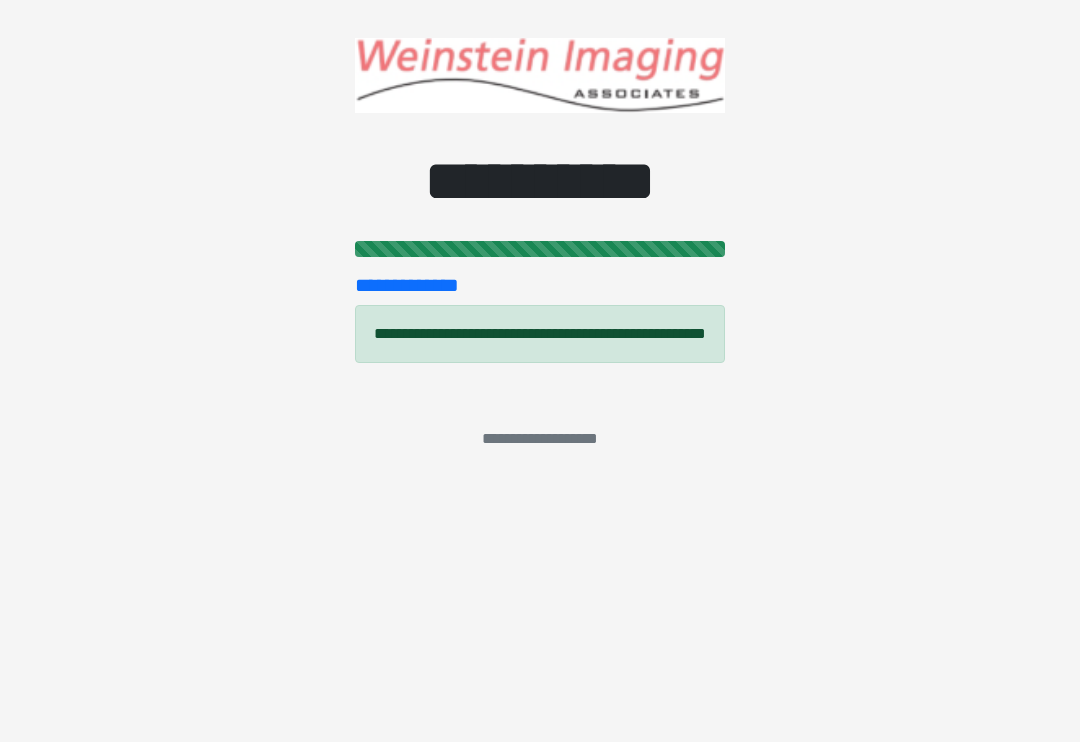scroll, scrollTop: 0, scrollLeft: 0, axis: both 